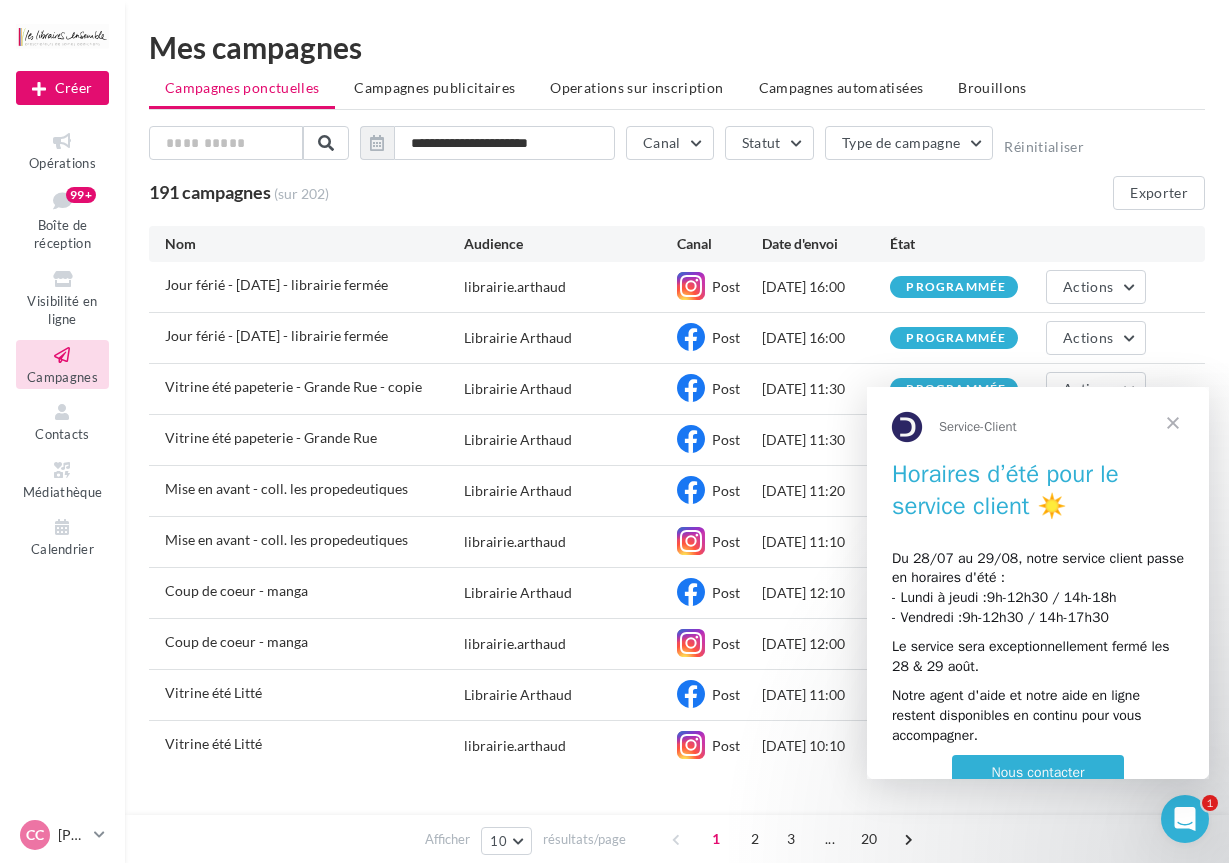 scroll, scrollTop: 0, scrollLeft: 0, axis: both 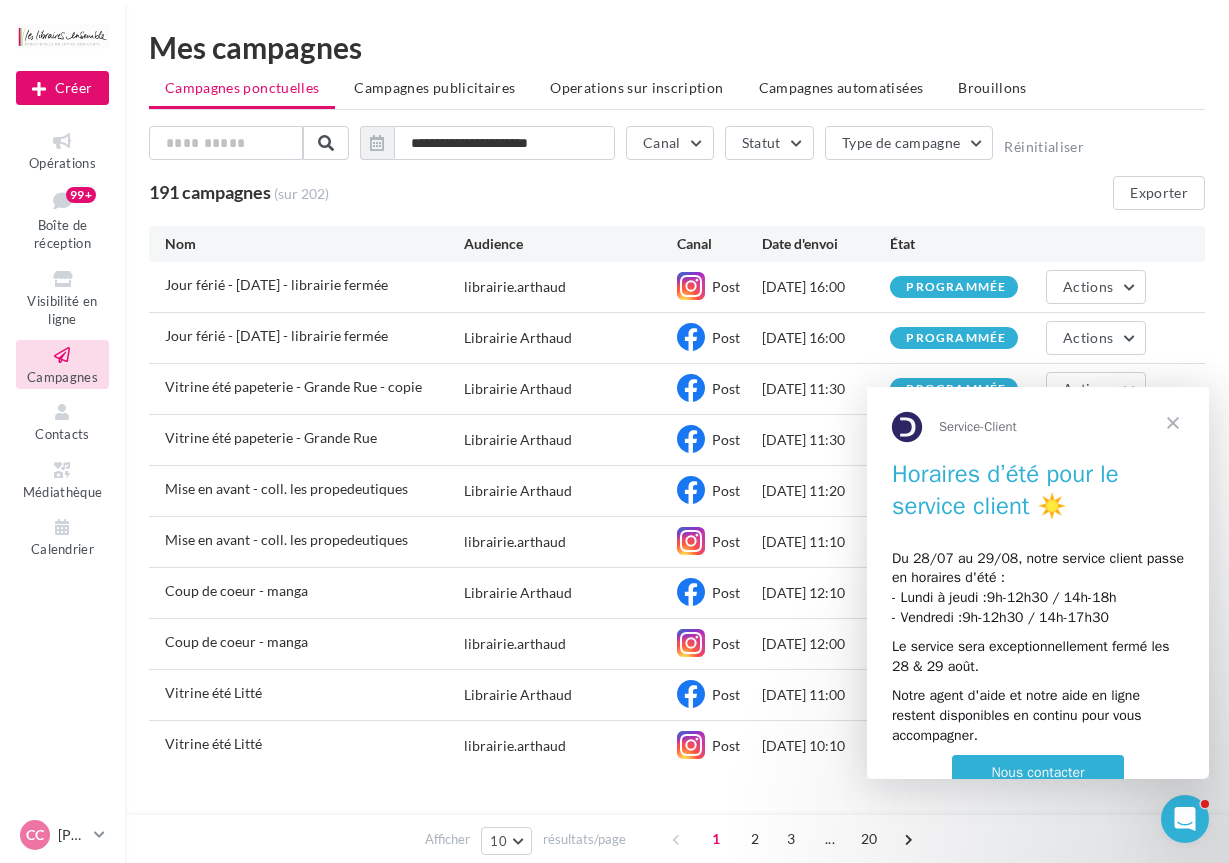click at bounding box center [1173, 423] 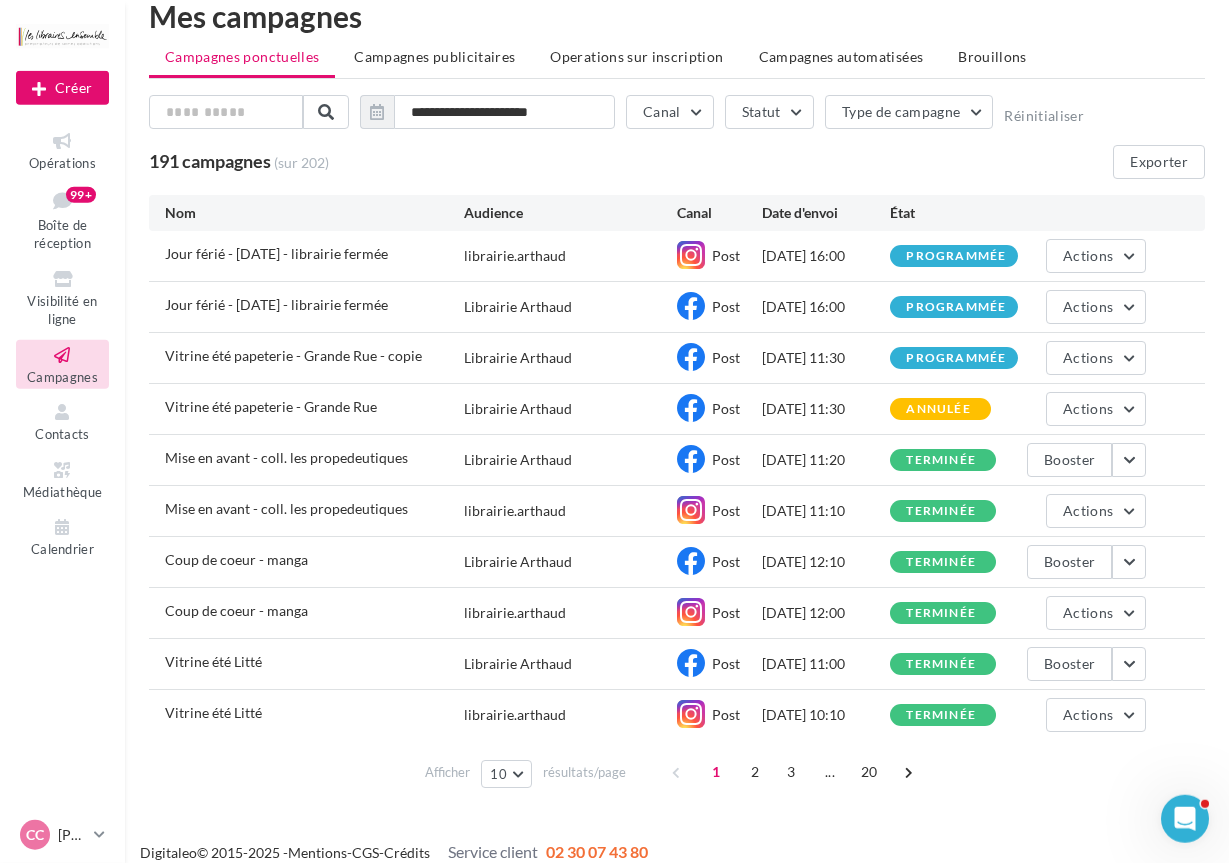 scroll, scrollTop: 50, scrollLeft: 0, axis: vertical 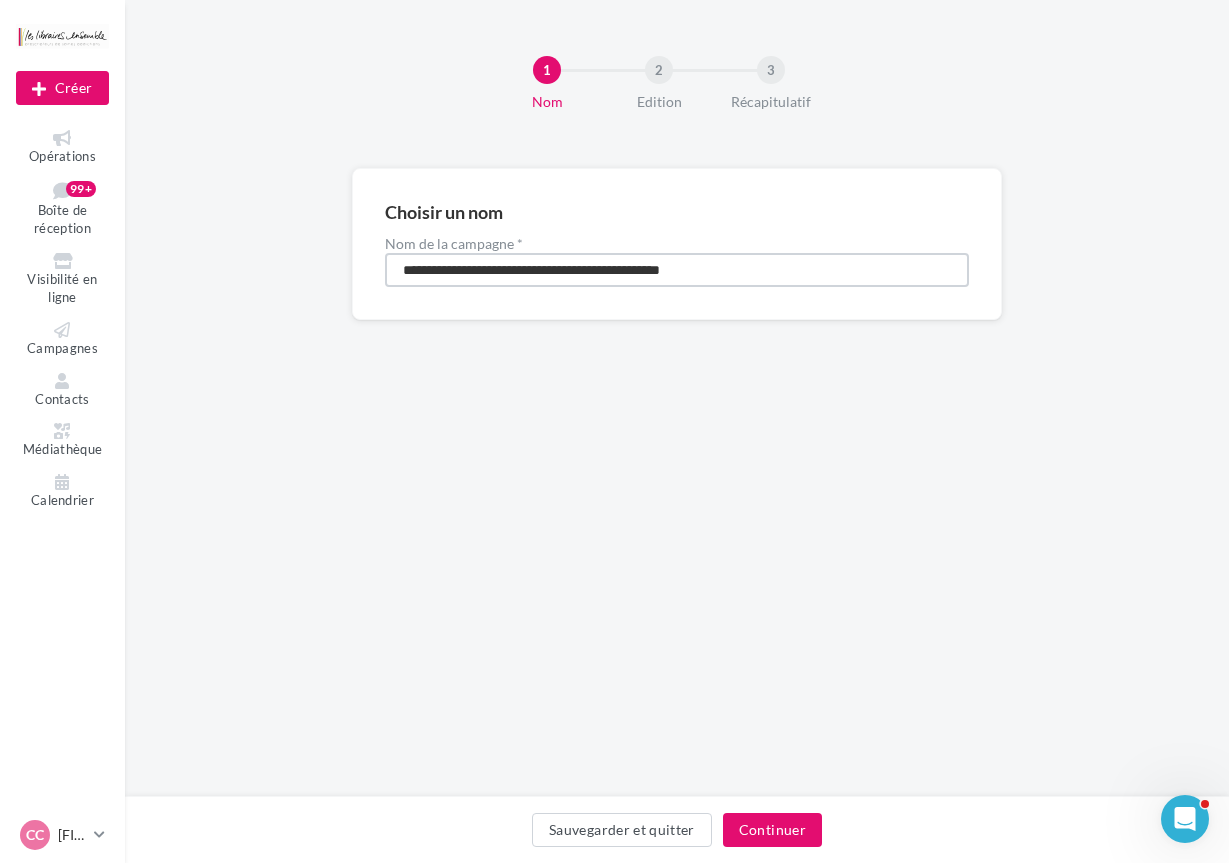 click on "**********" at bounding box center (677, 270) 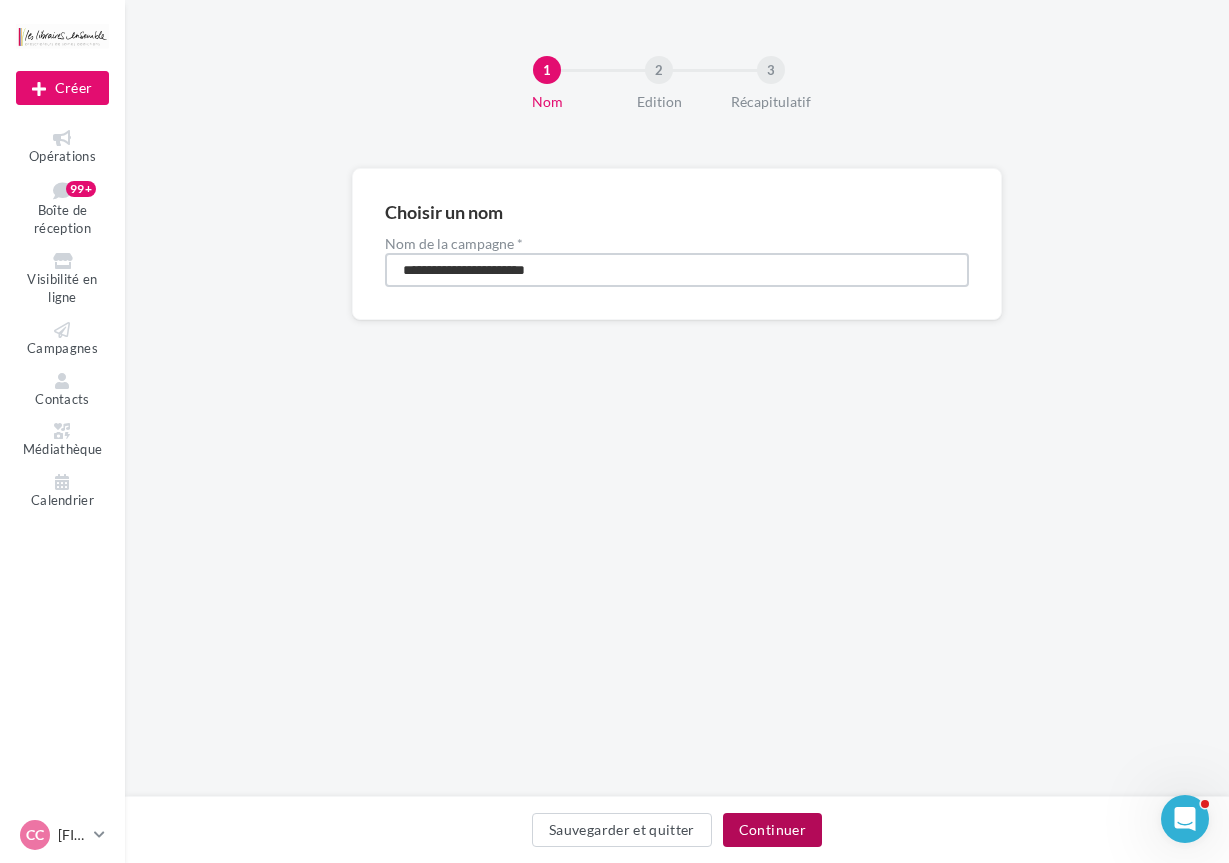 type on "**********" 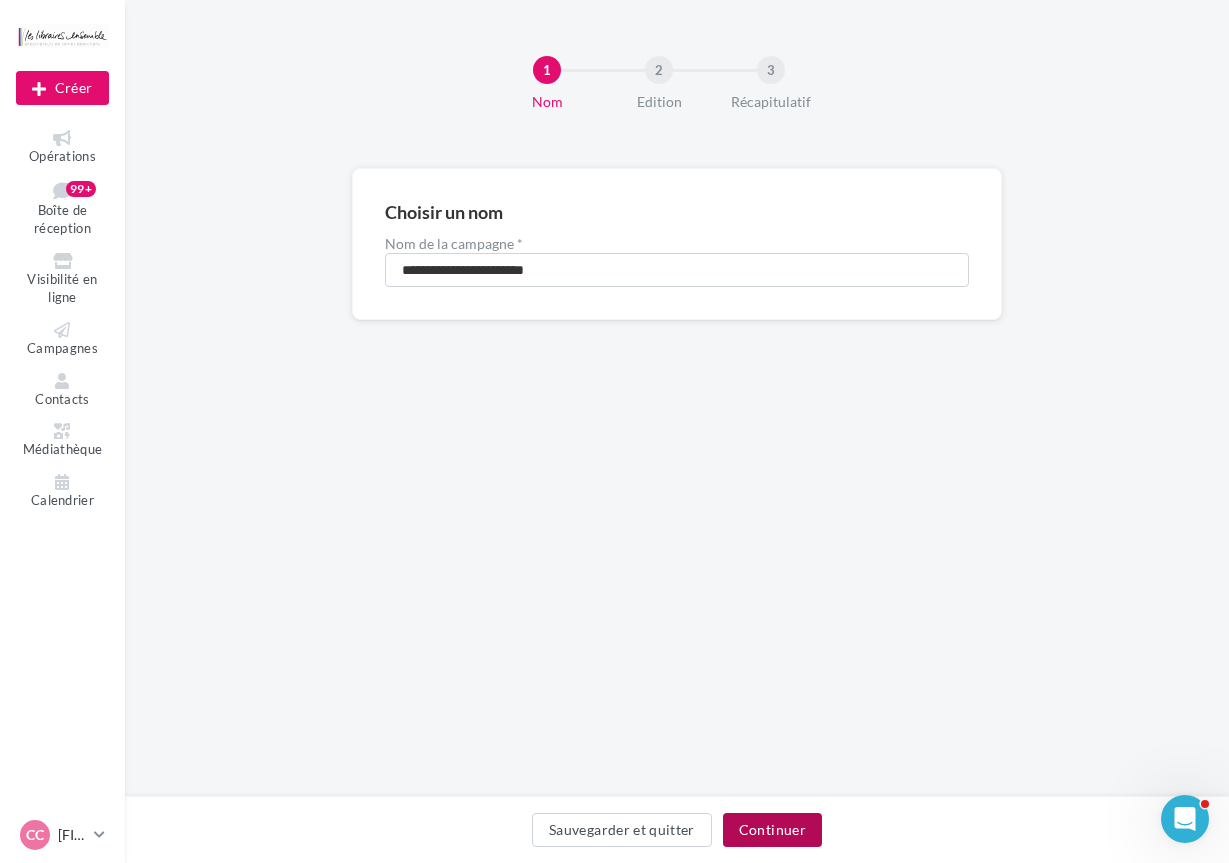 click on "Continuer" at bounding box center (772, 830) 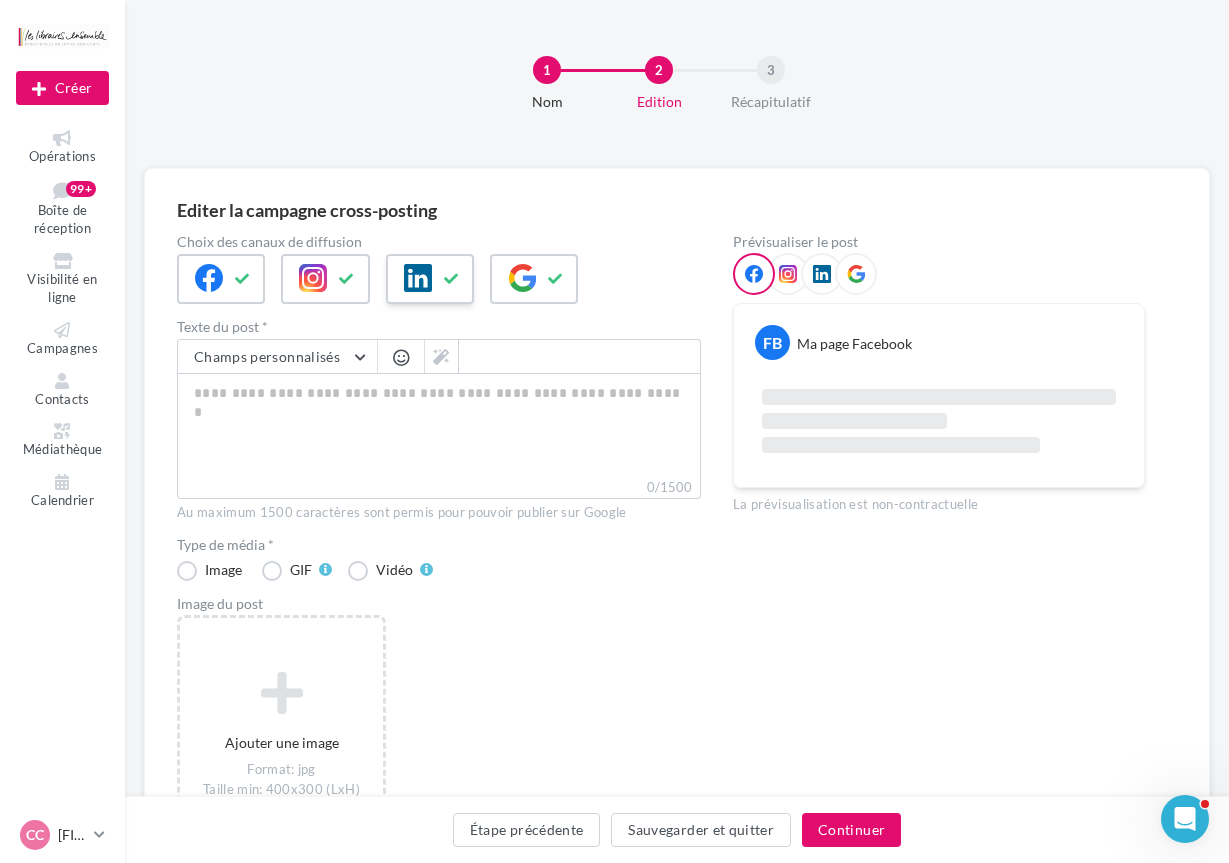 click at bounding box center (430, 279) 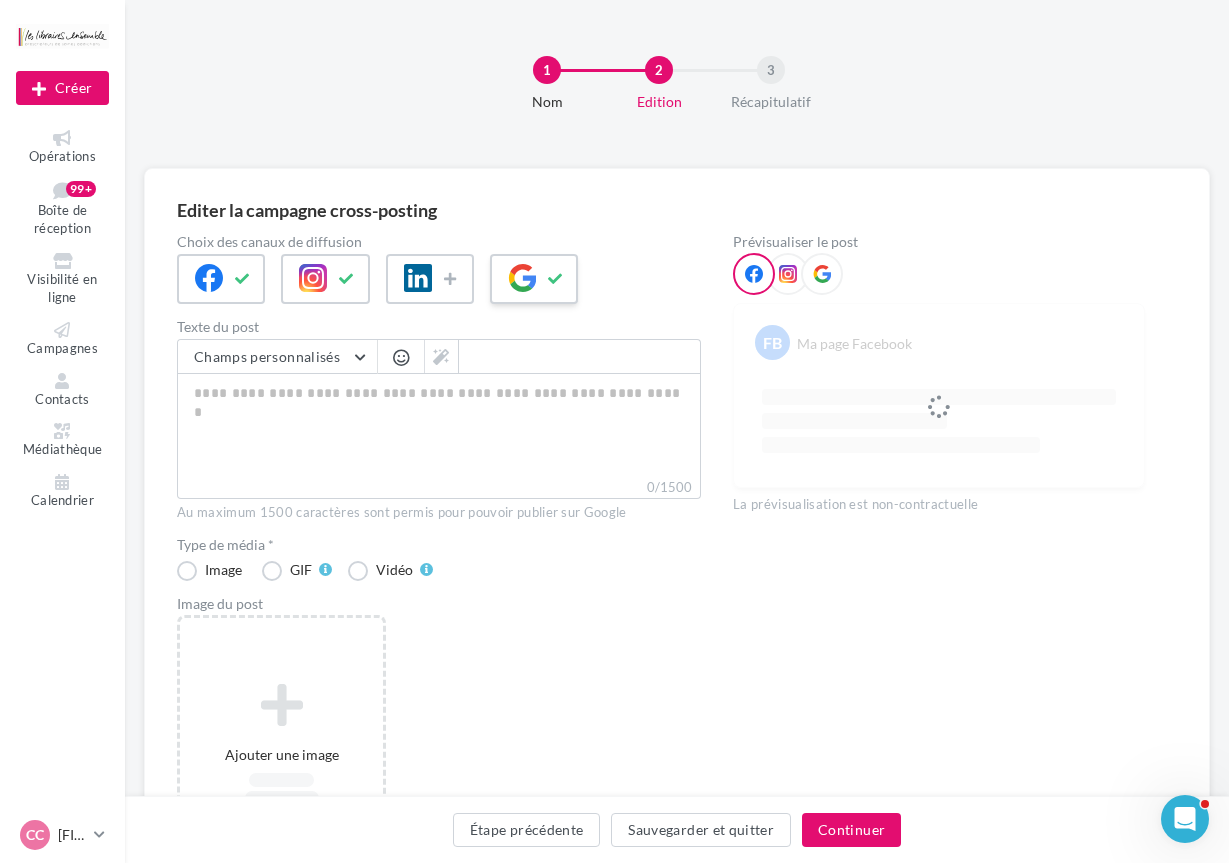 click at bounding box center [556, 279] 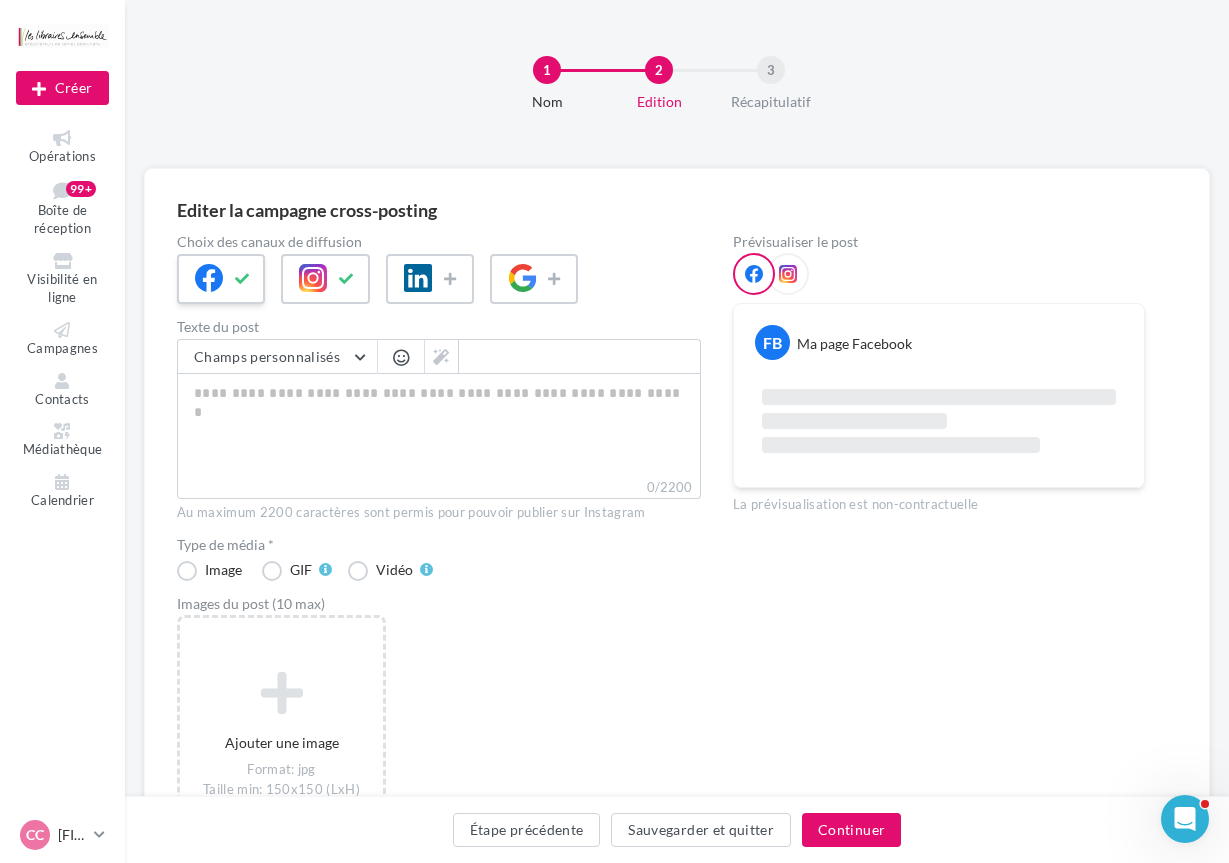 click at bounding box center [221, 279] 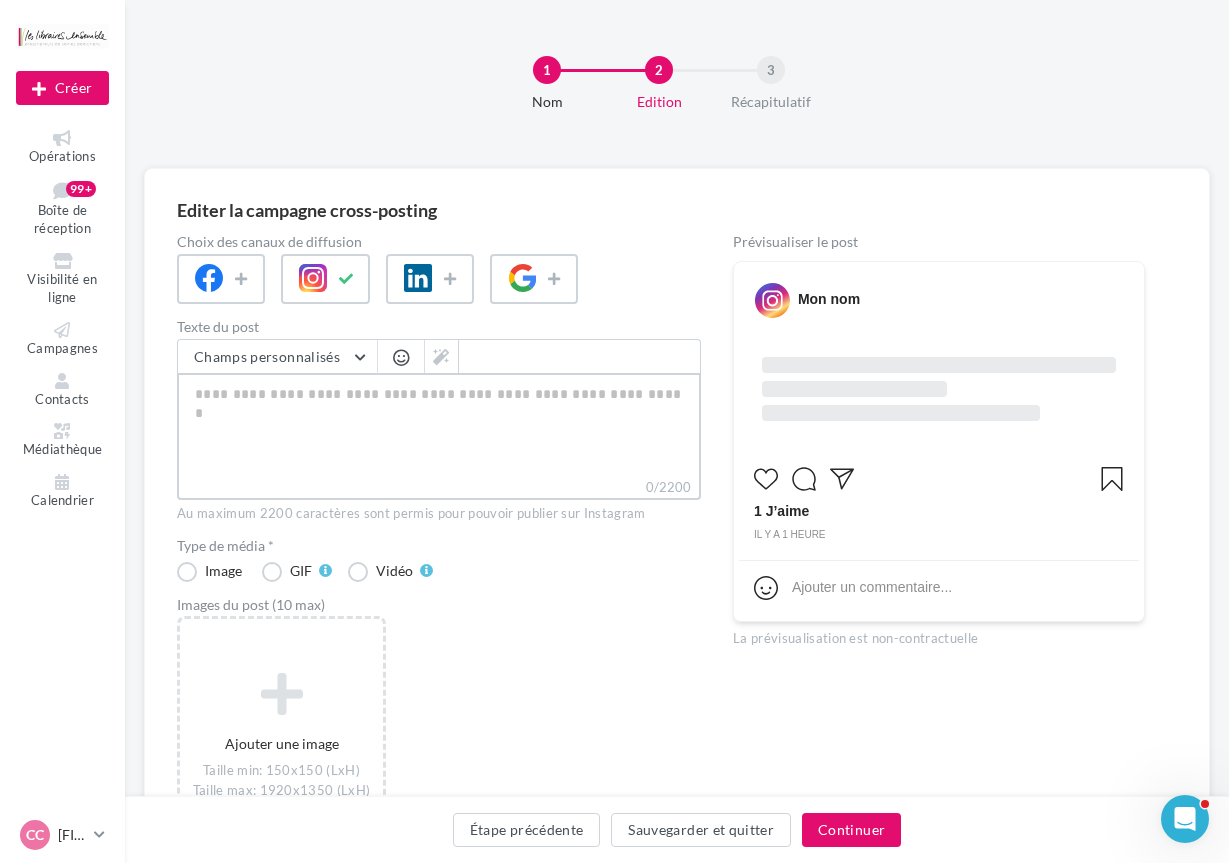 click on "0/2200" at bounding box center [439, 425] 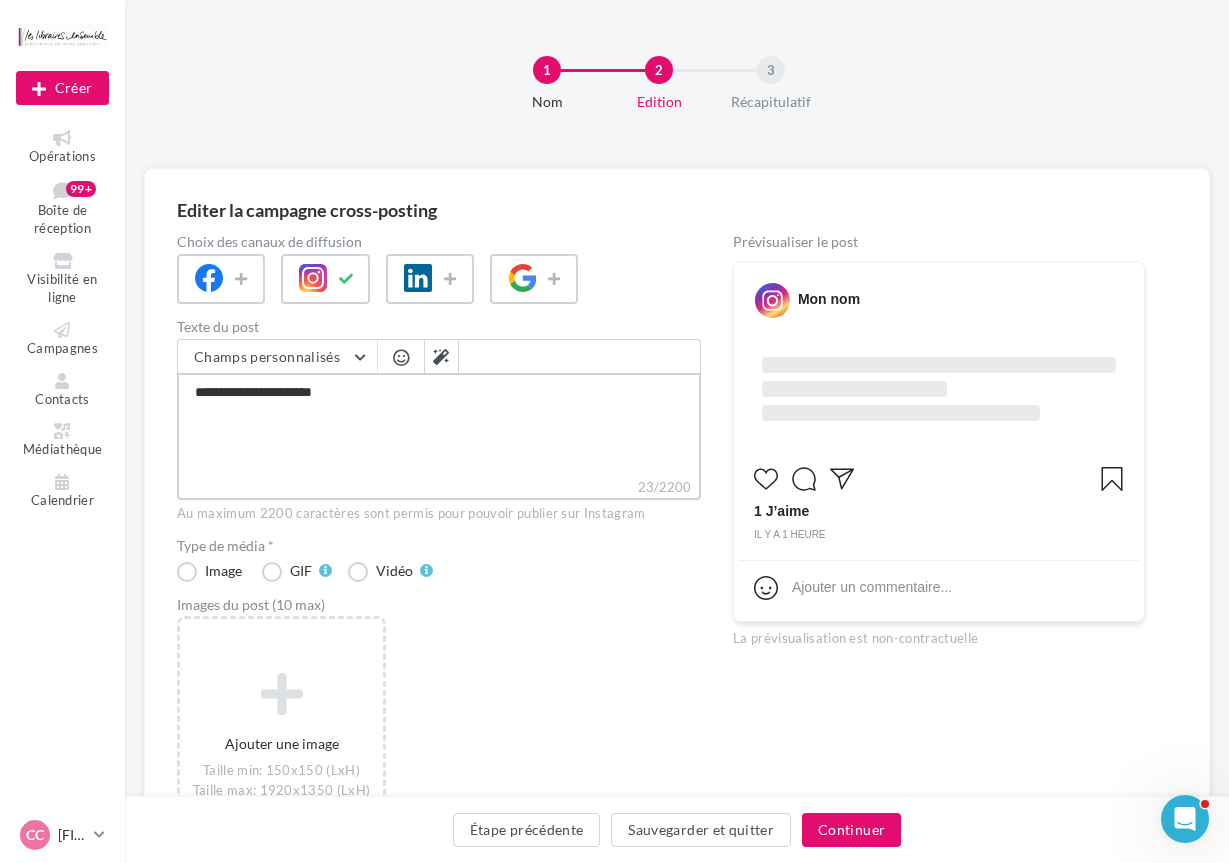 type on "**********" 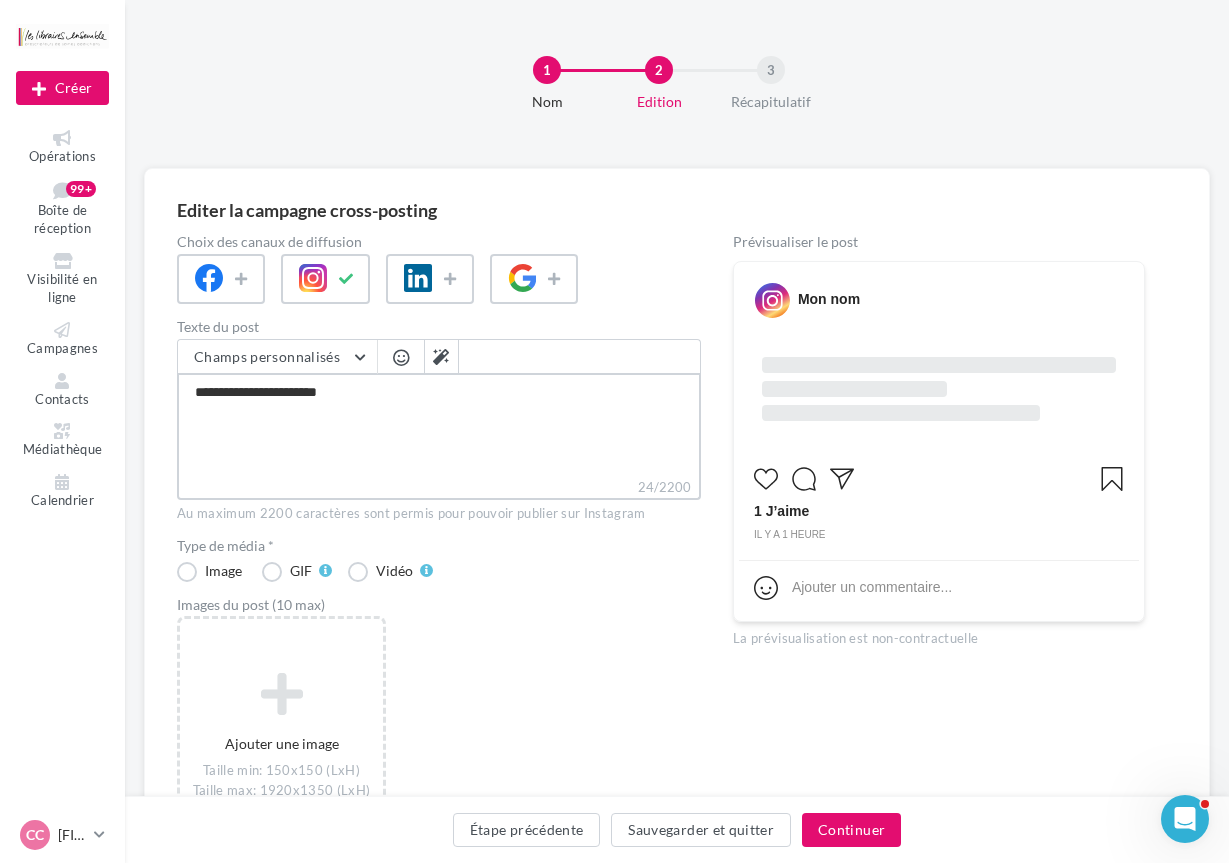 type on "**********" 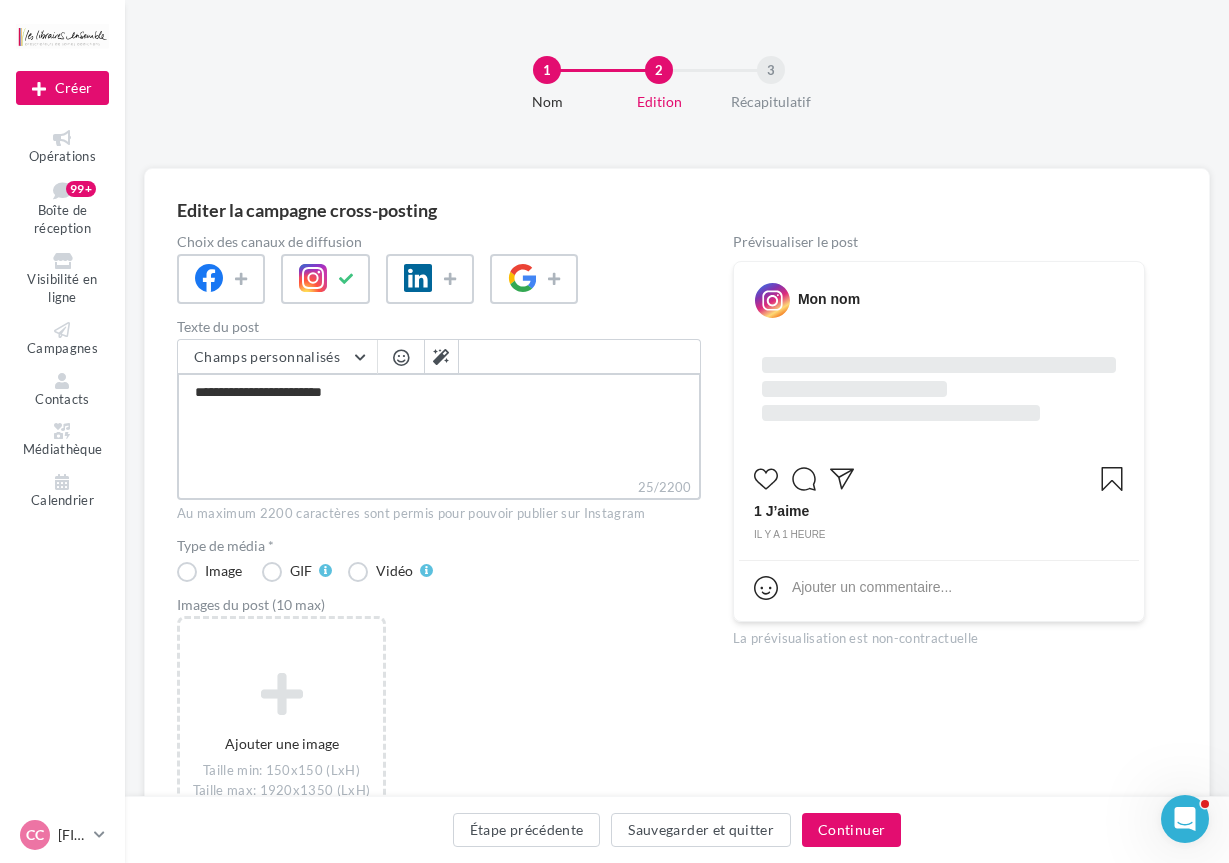 type on "**********" 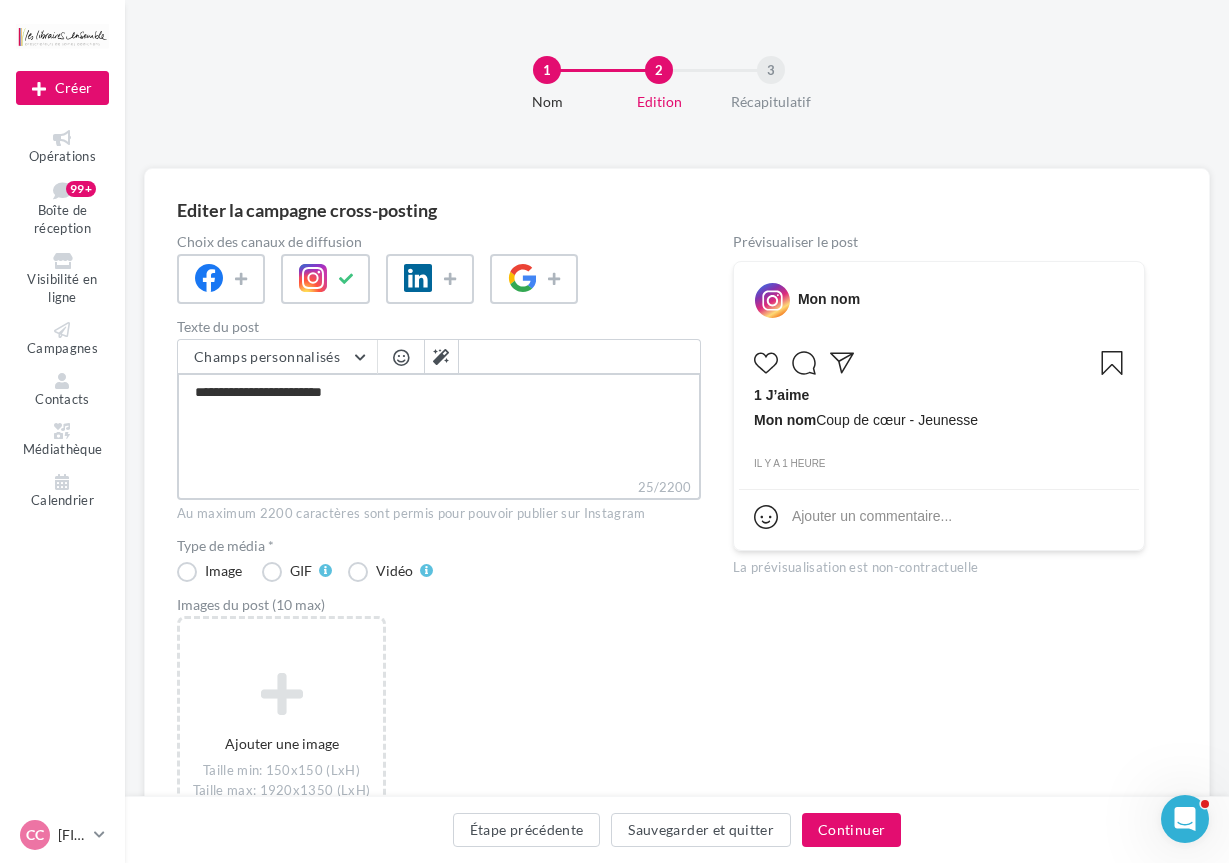 paste on "**" 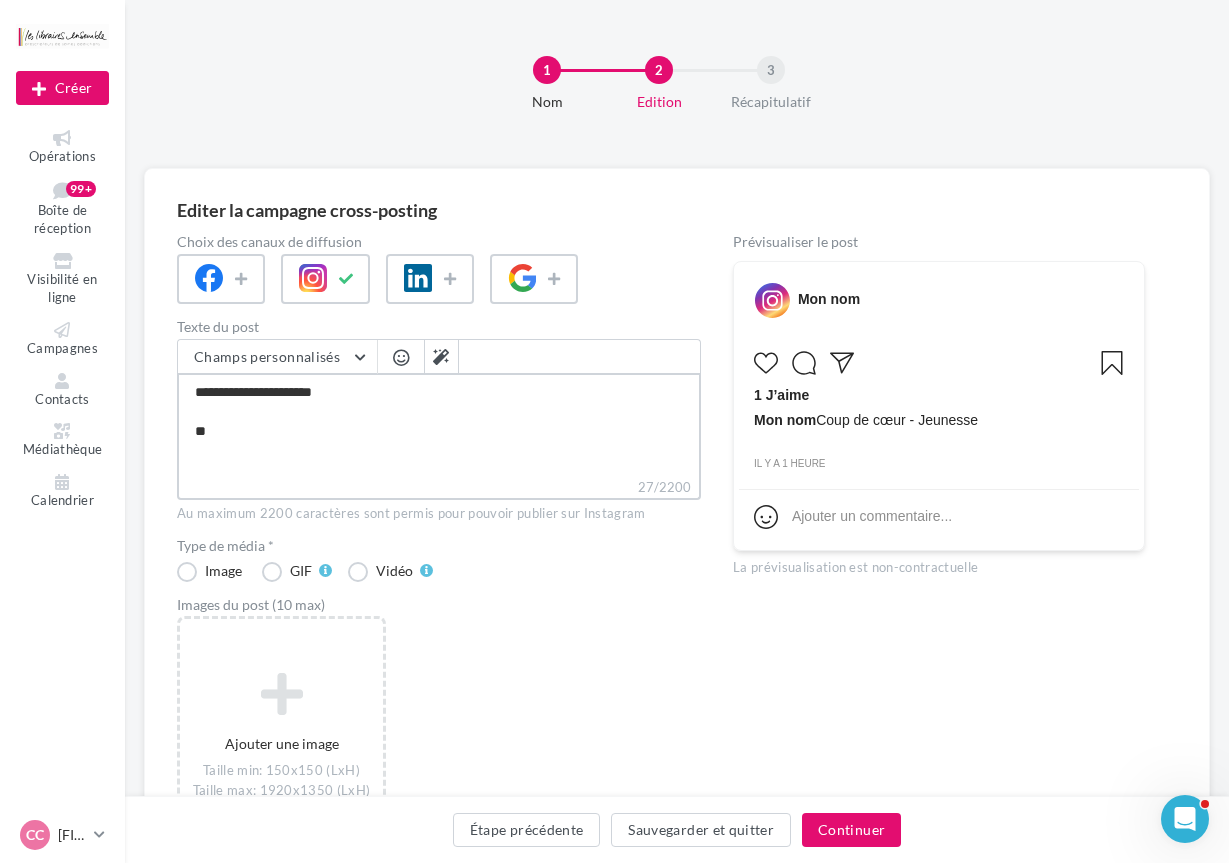 type on "**********" 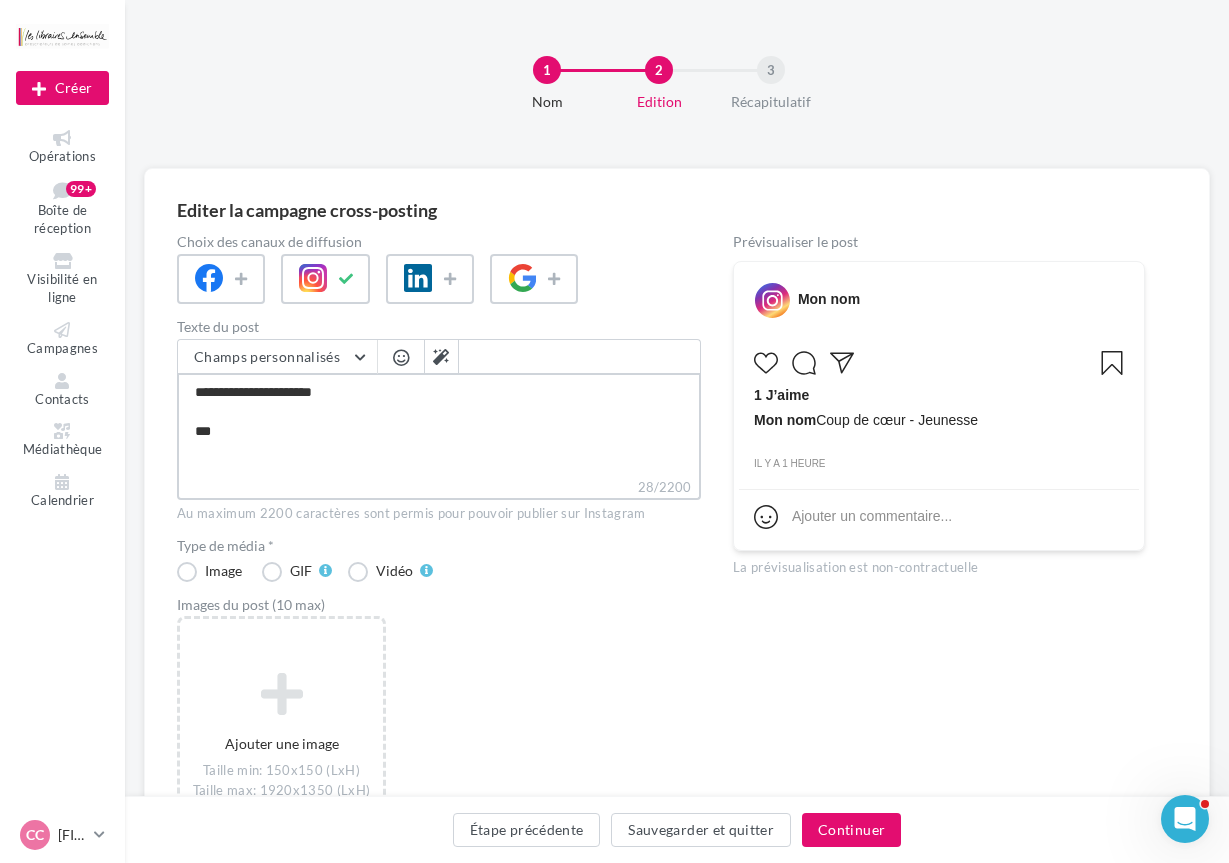 type on "**********" 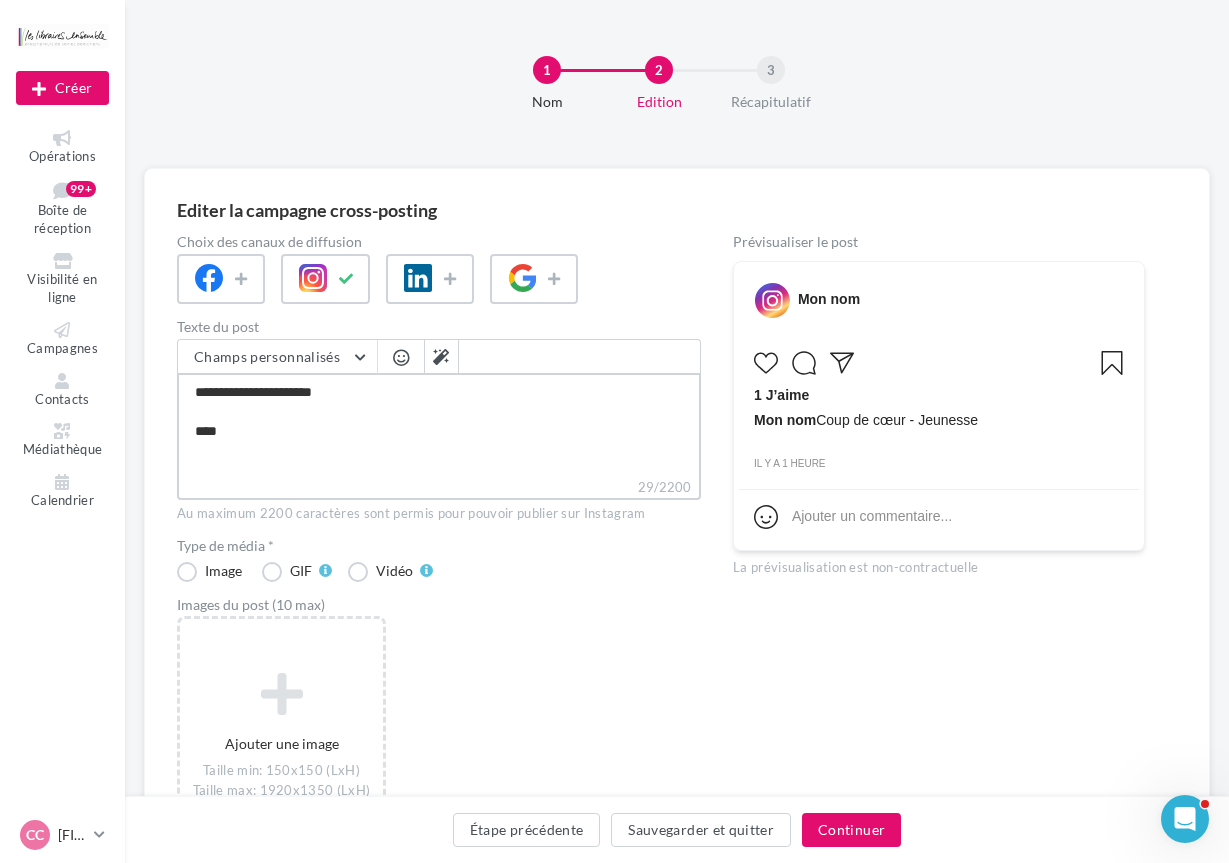 type on "**********" 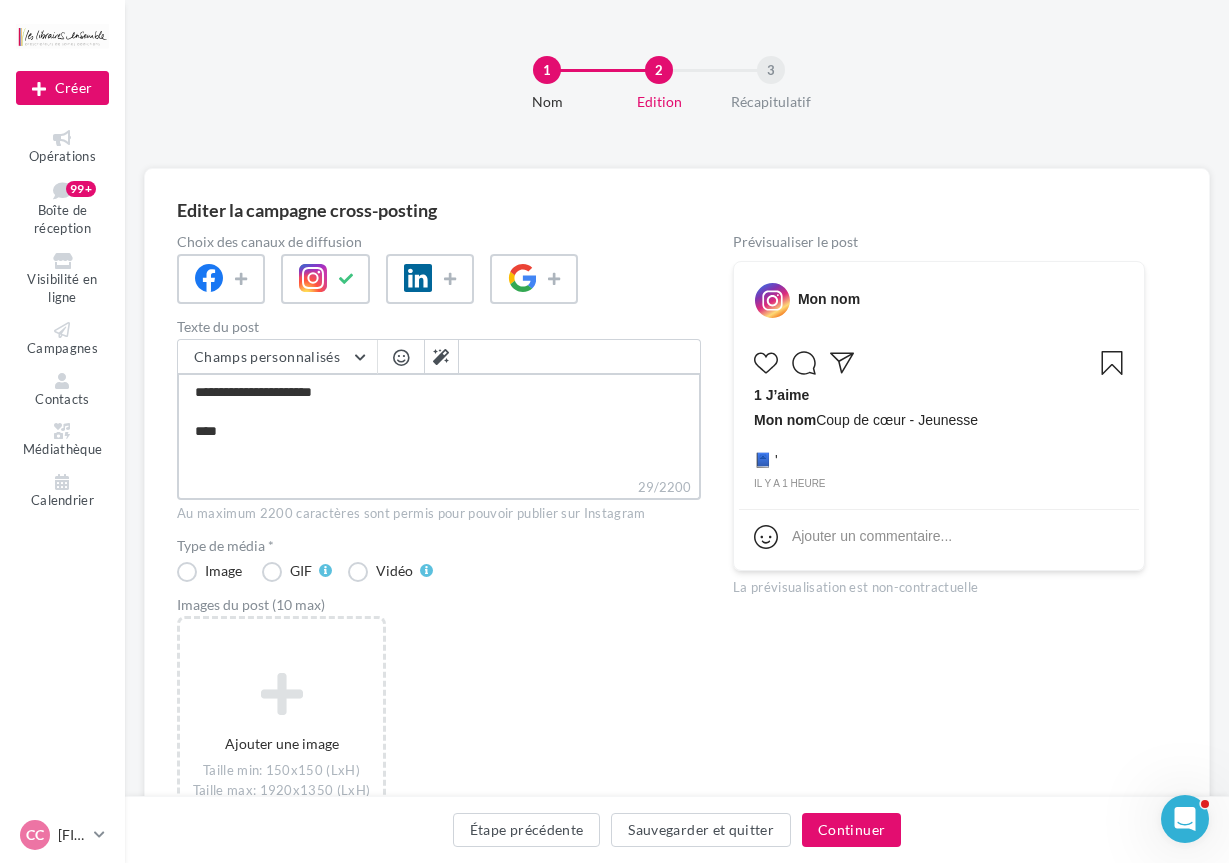 paste on "**********" 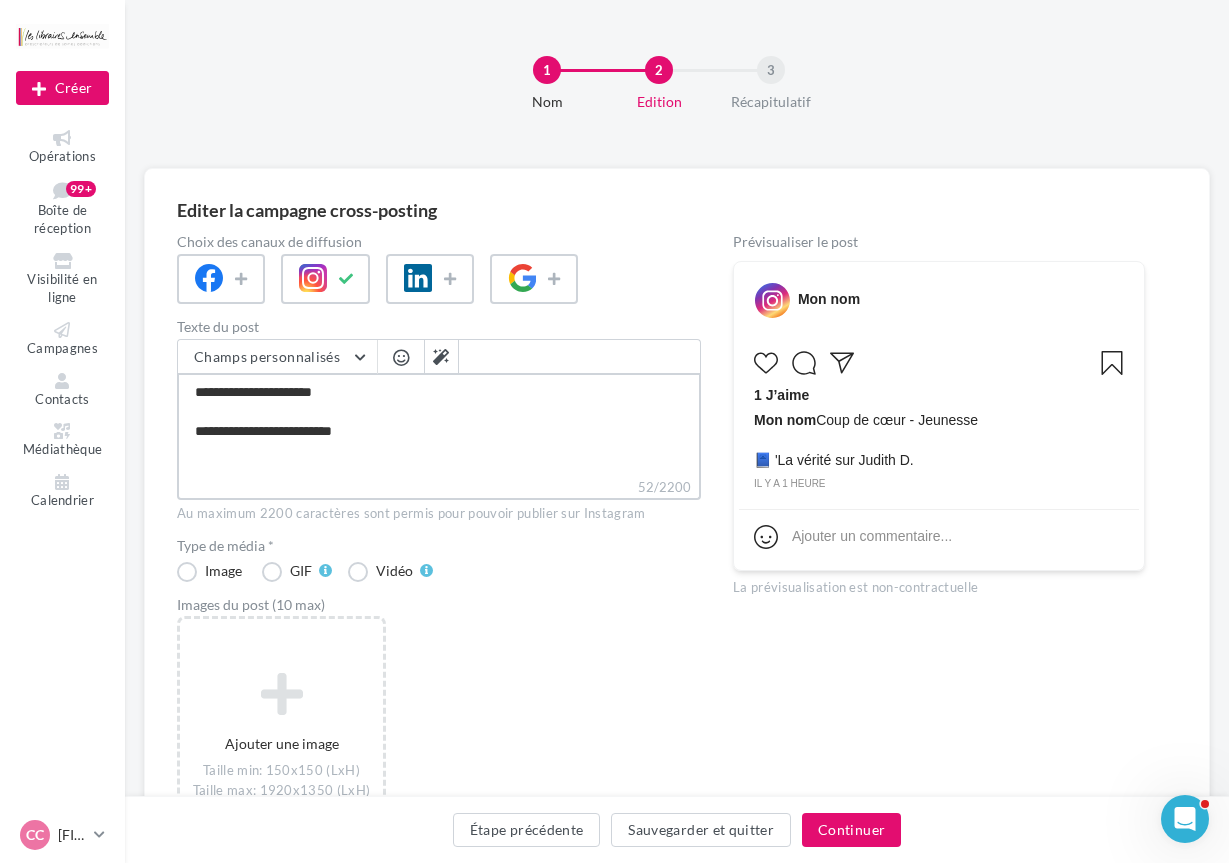 drag, startPoint x: 385, startPoint y: 430, endPoint x: 221, endPoint y: 440, distance: 164.3046 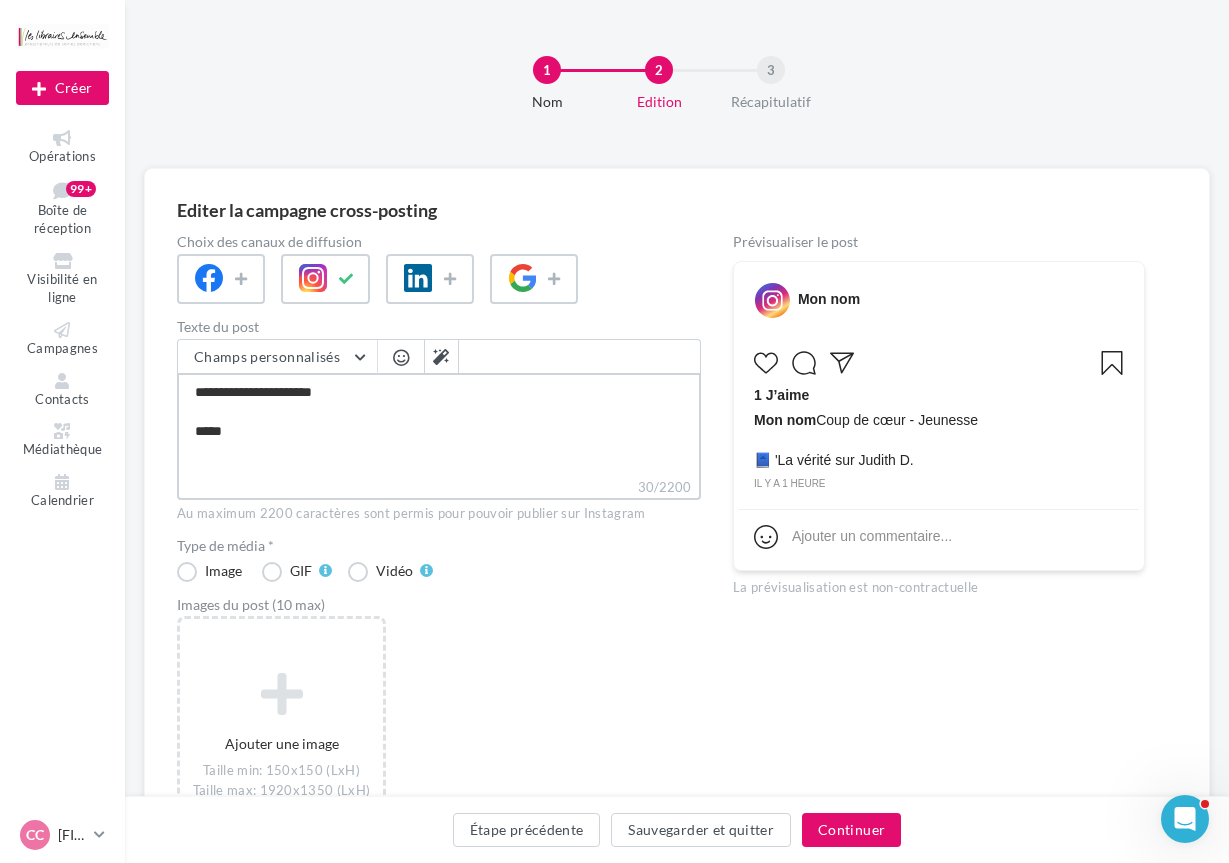 type on "**********" 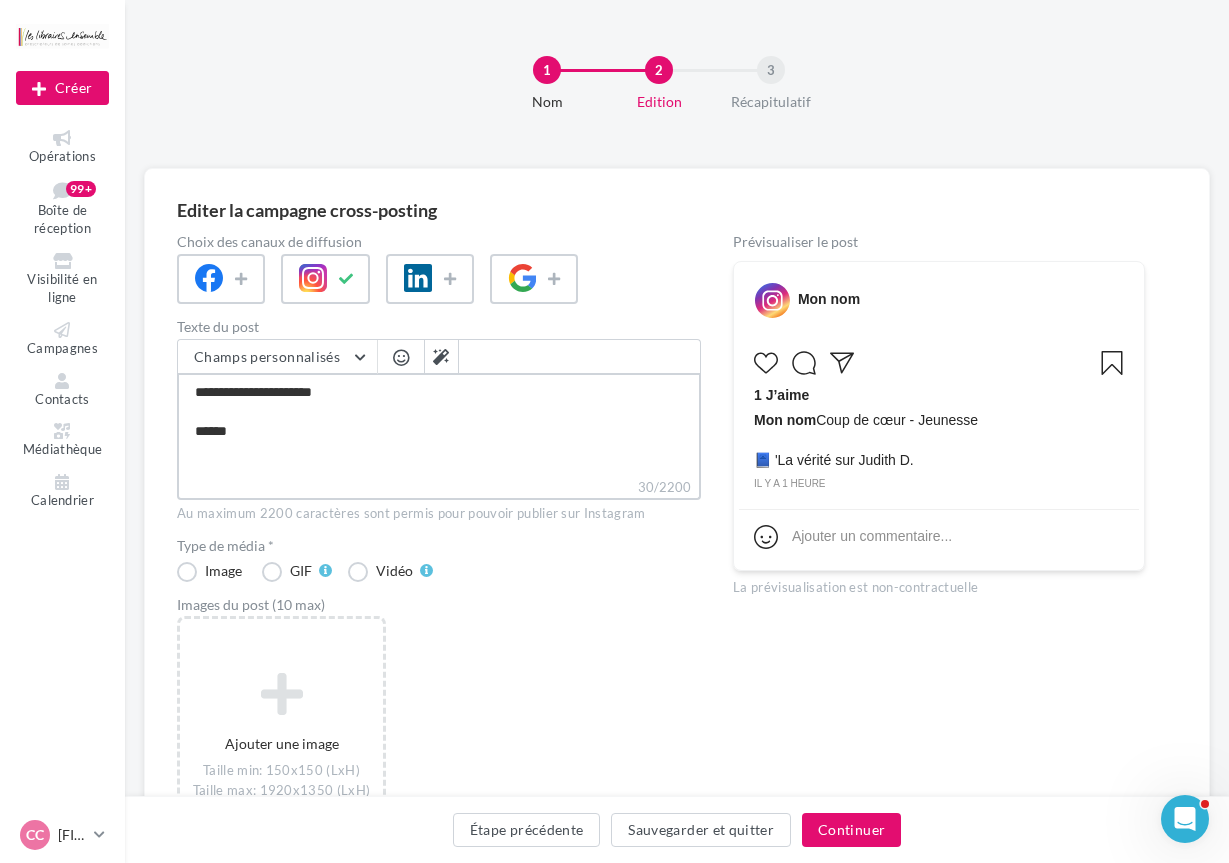 type on "**********" 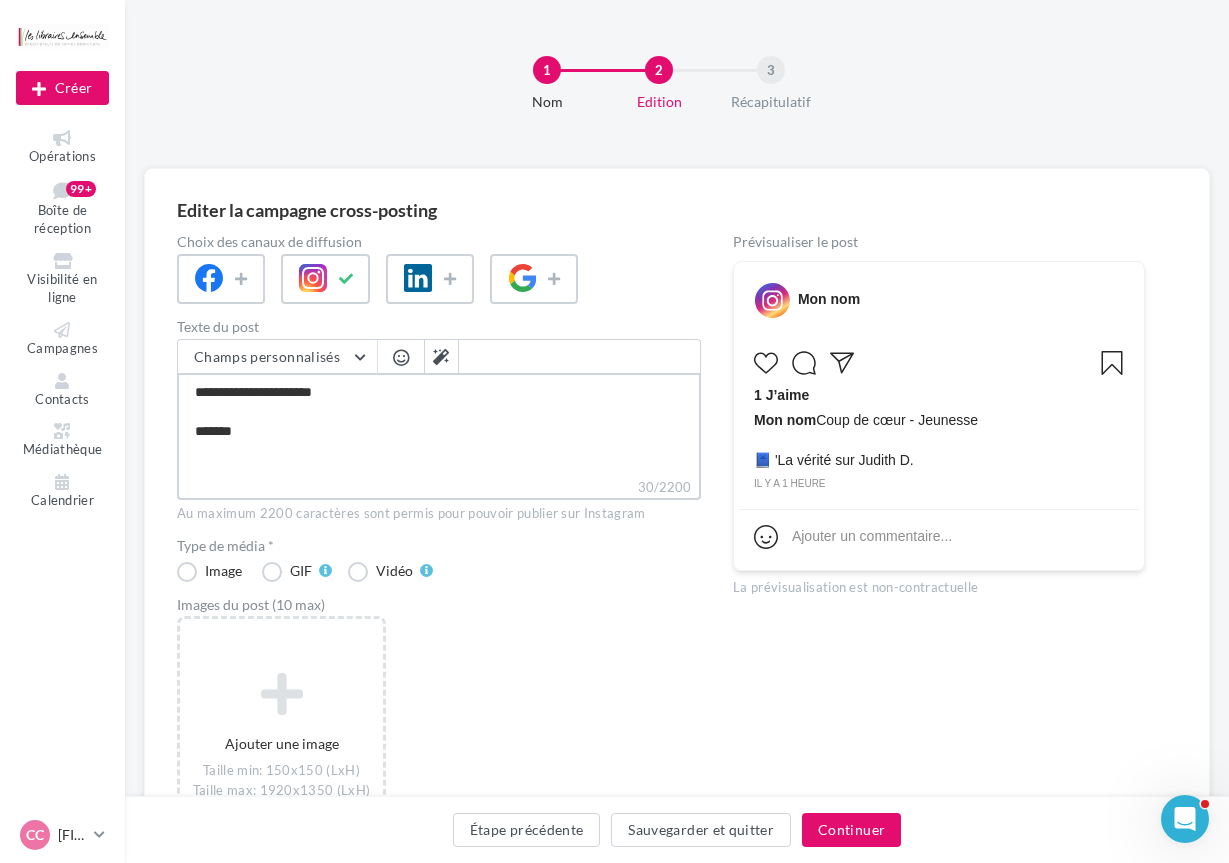 type on "**********" 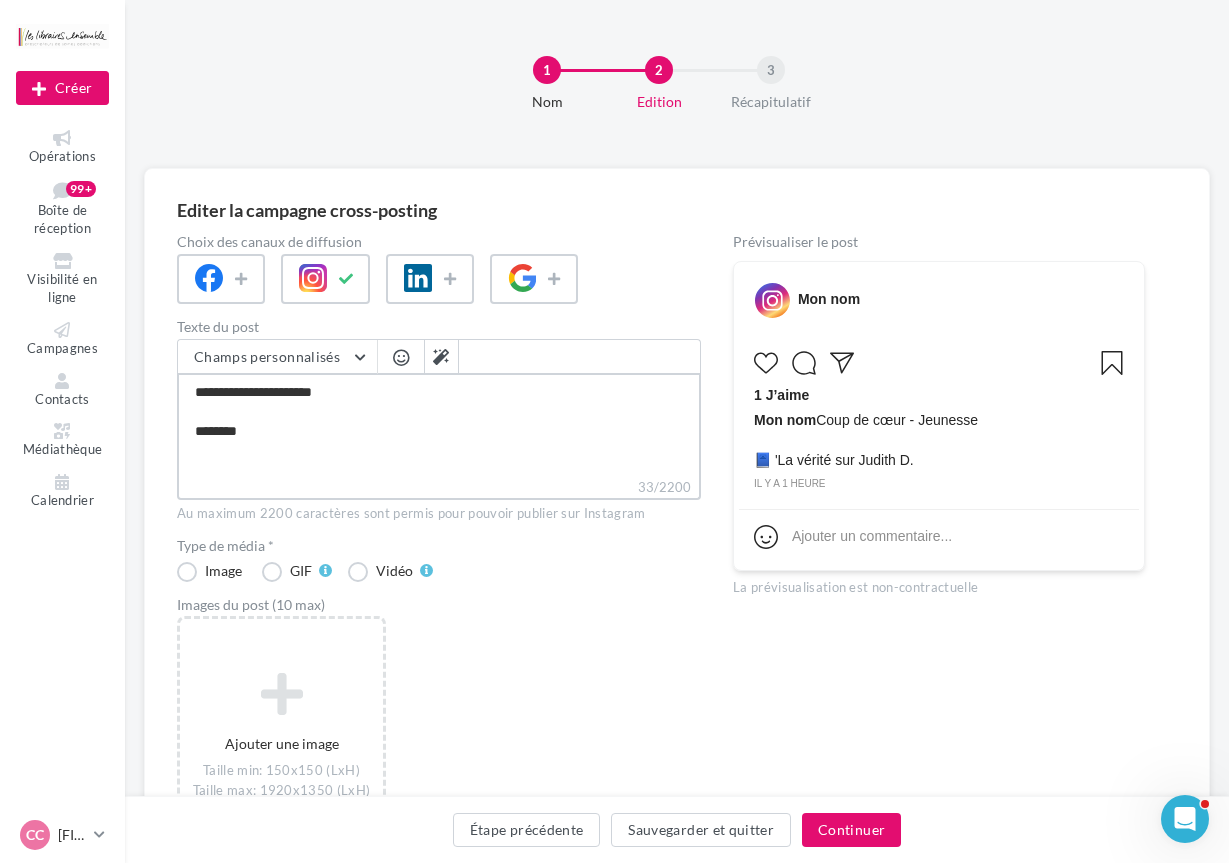 type on "**********" 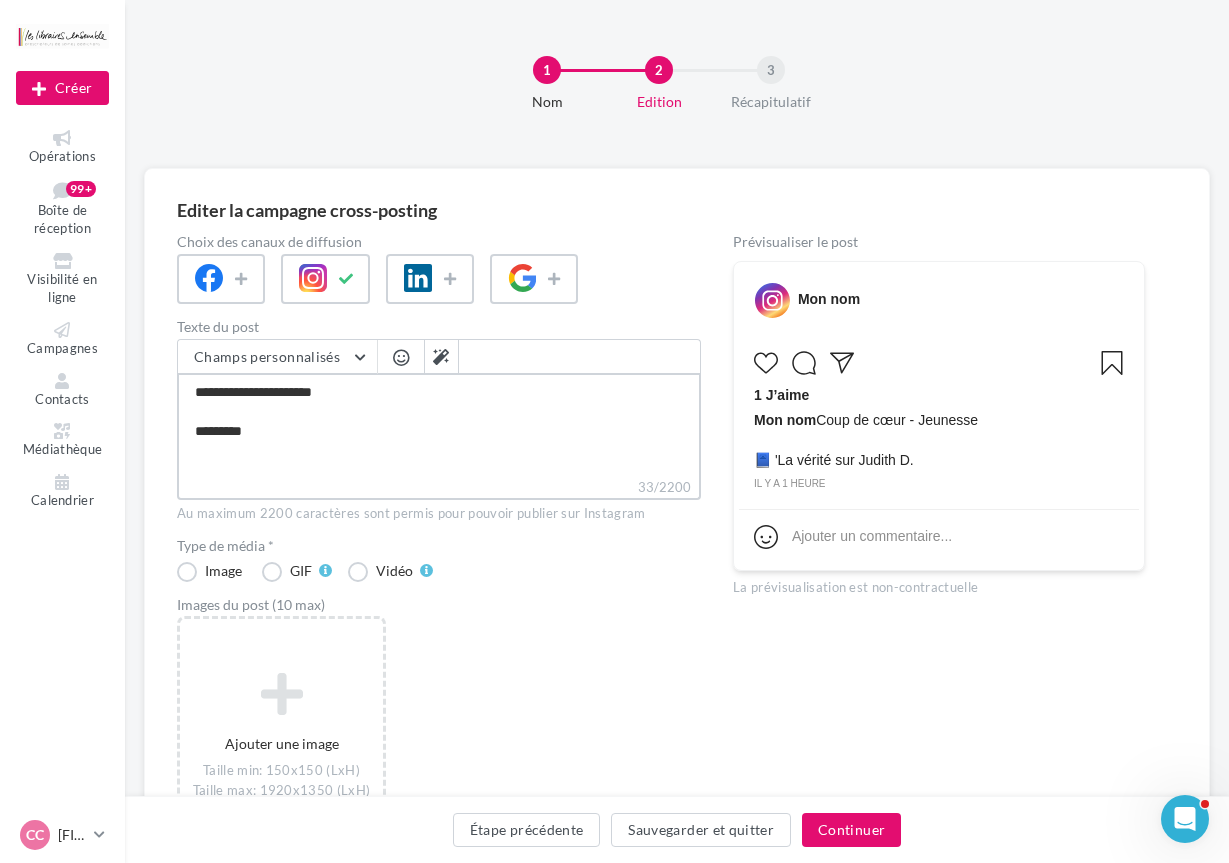 type on "**********" 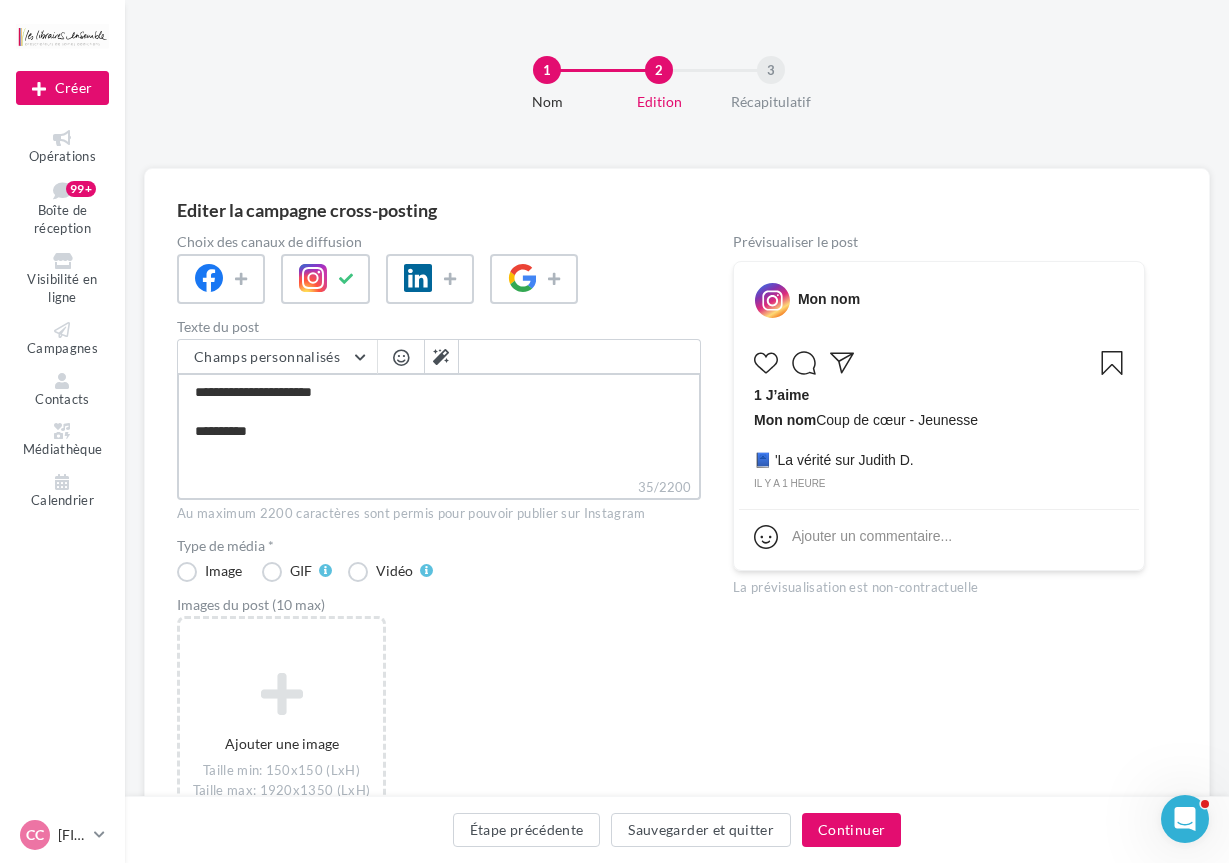 type on "**********" 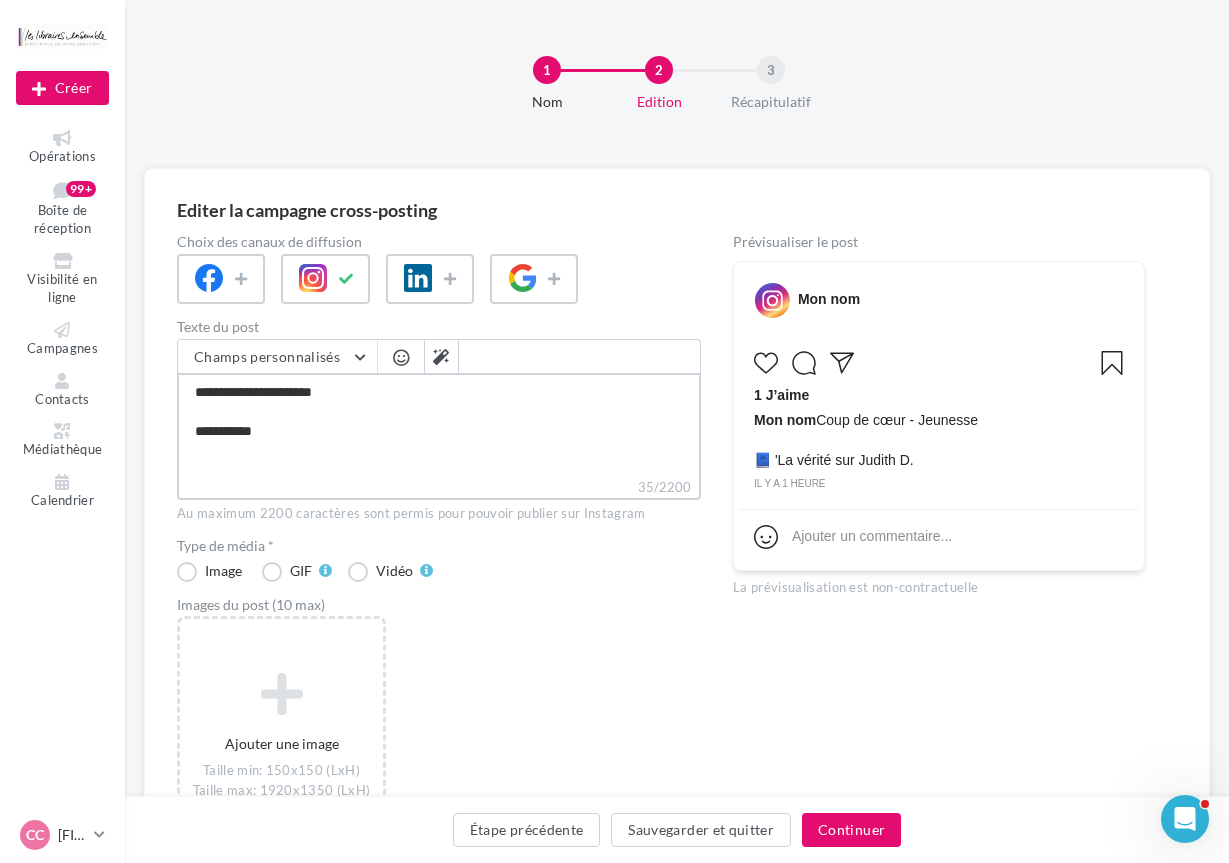 type on "**********" 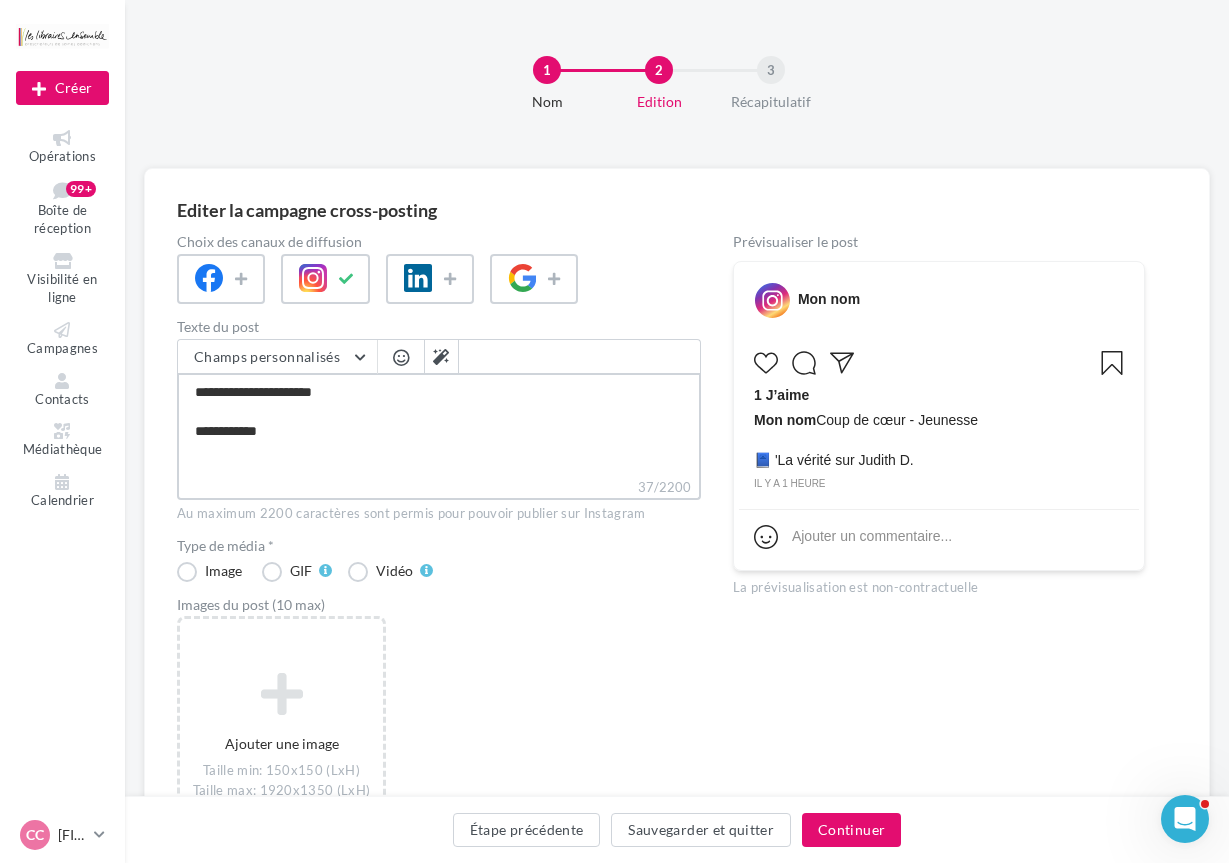type on "**********" 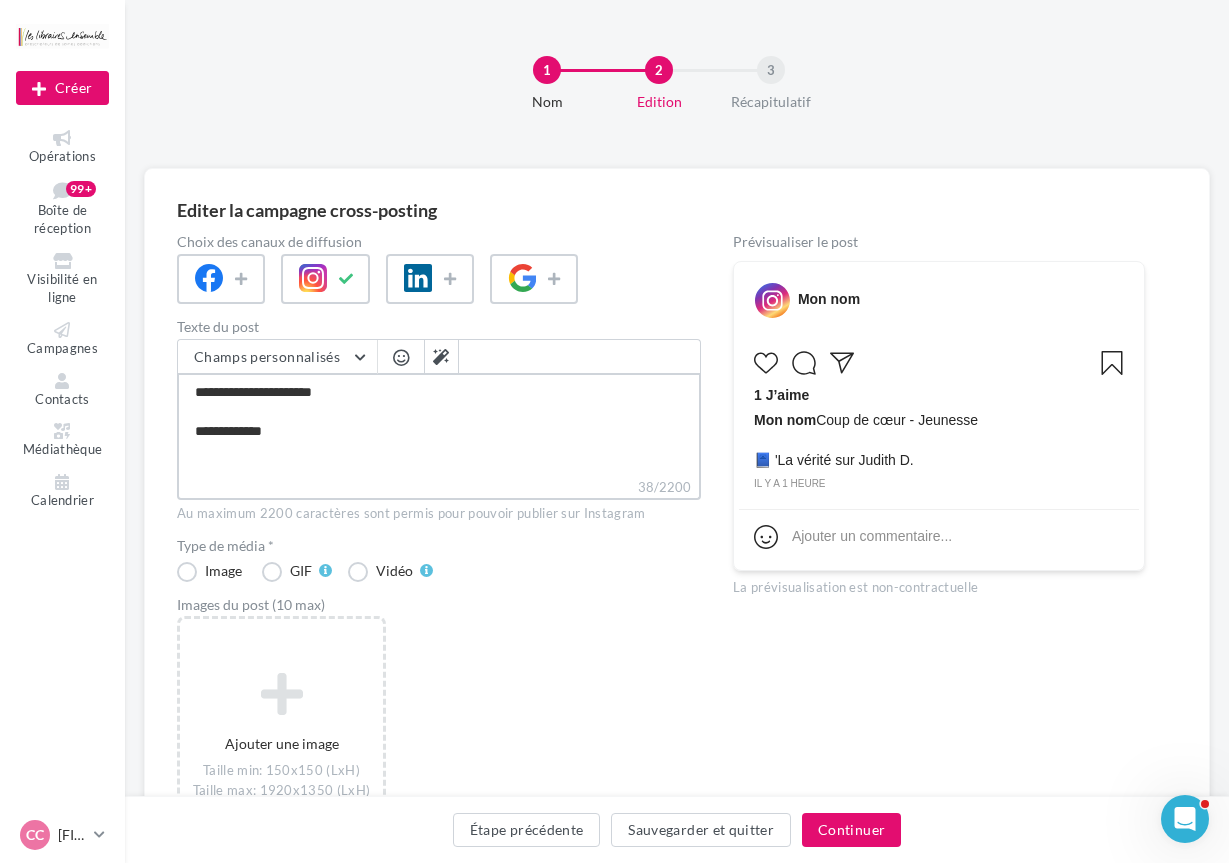 type on "**********" 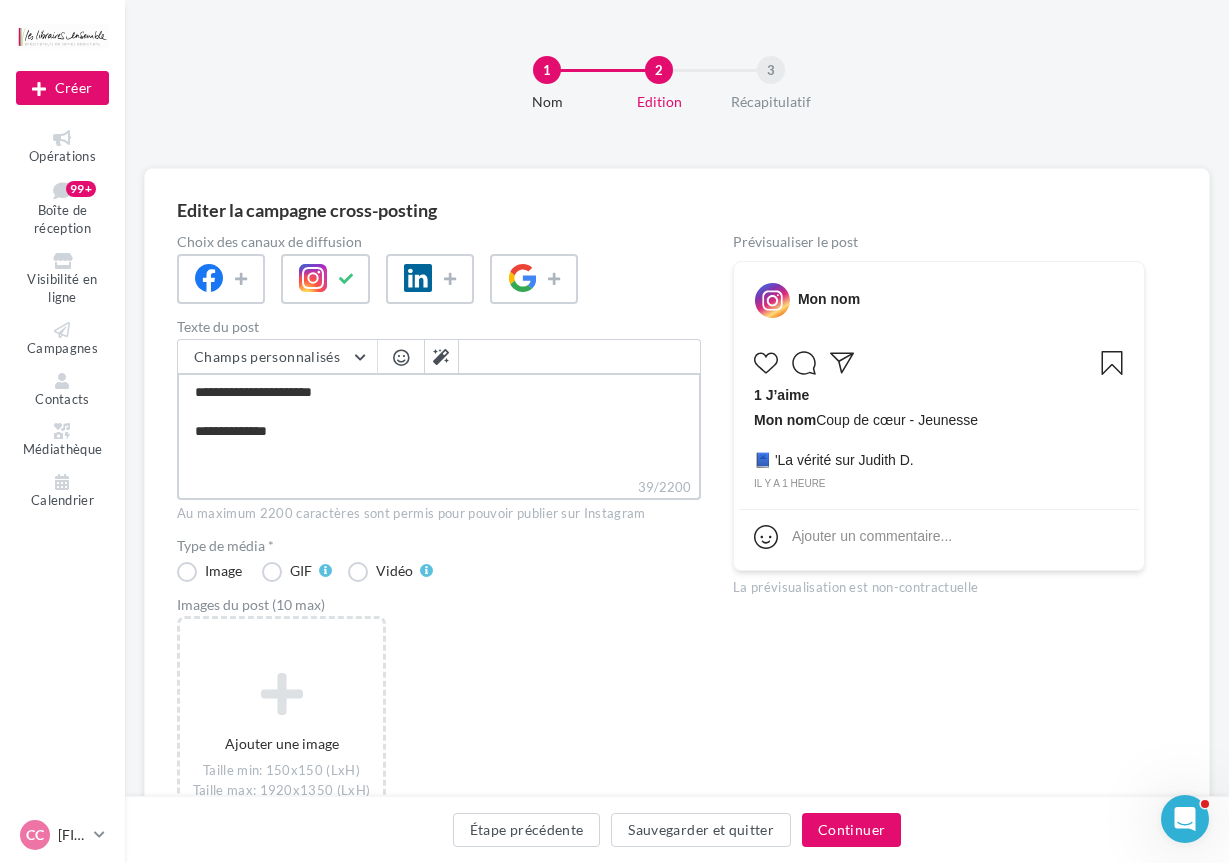 type on "**********" 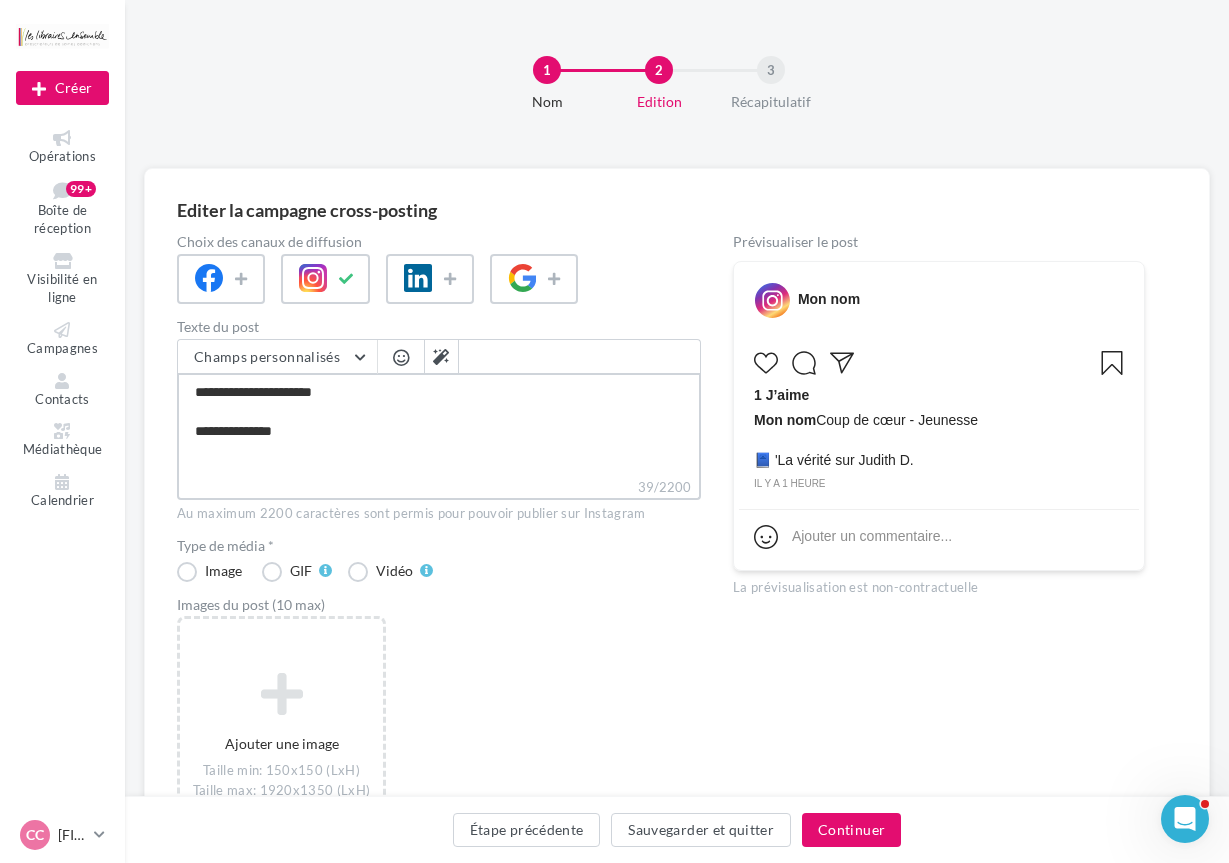 type on "**********" 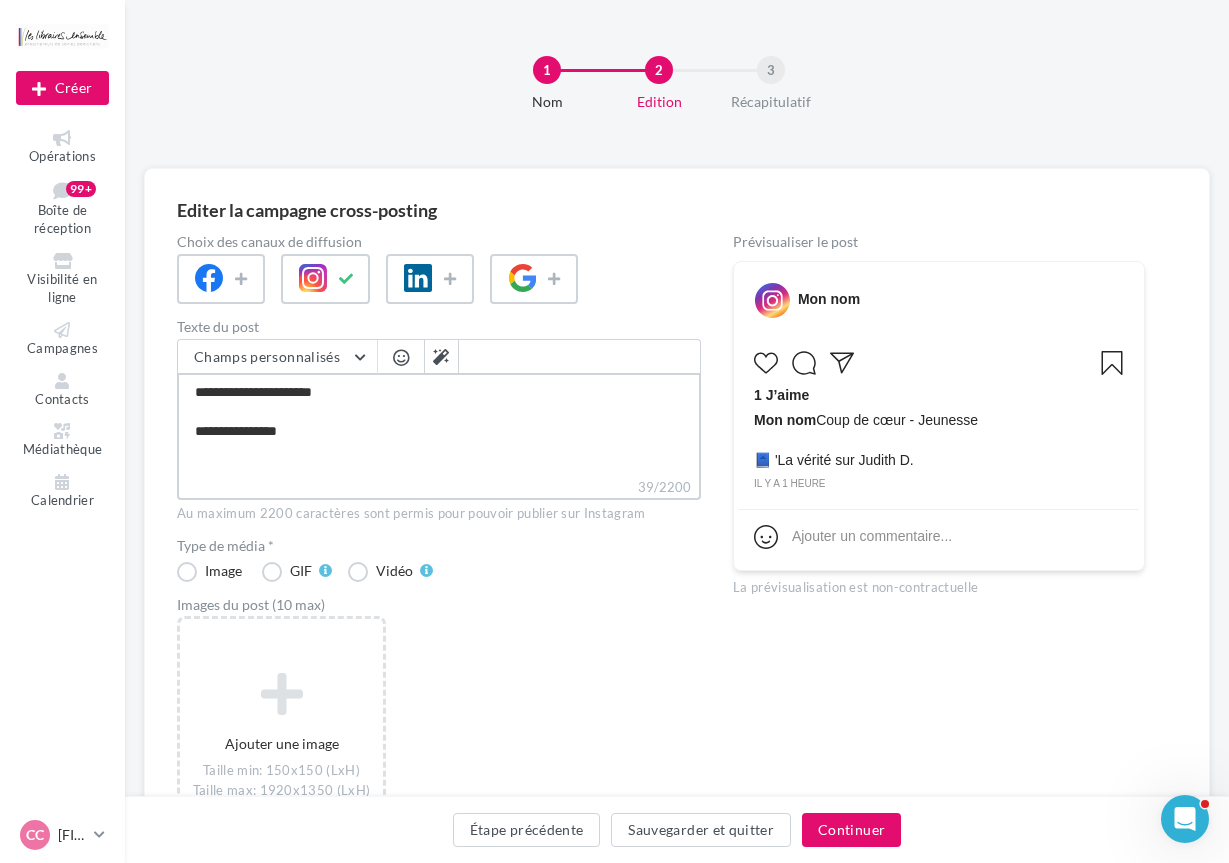 type on "**********" 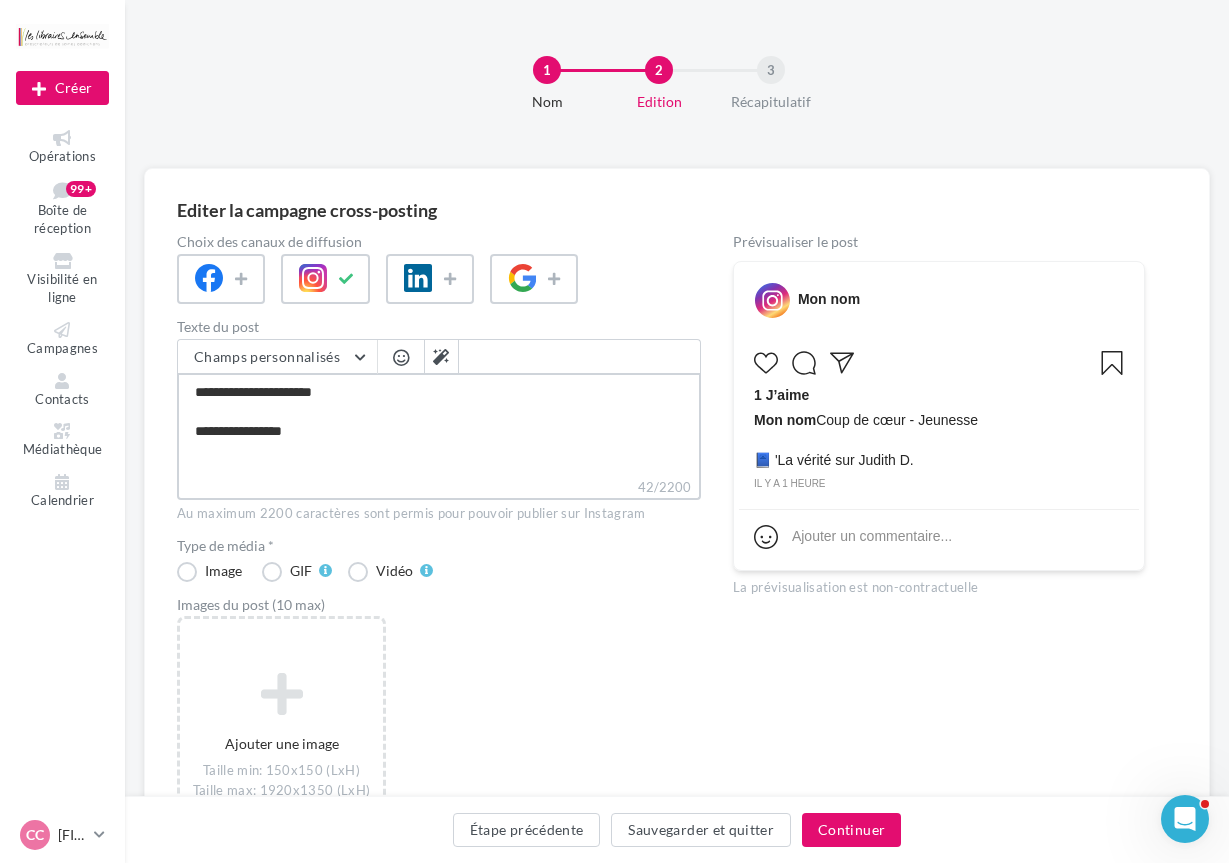 type on "**********" 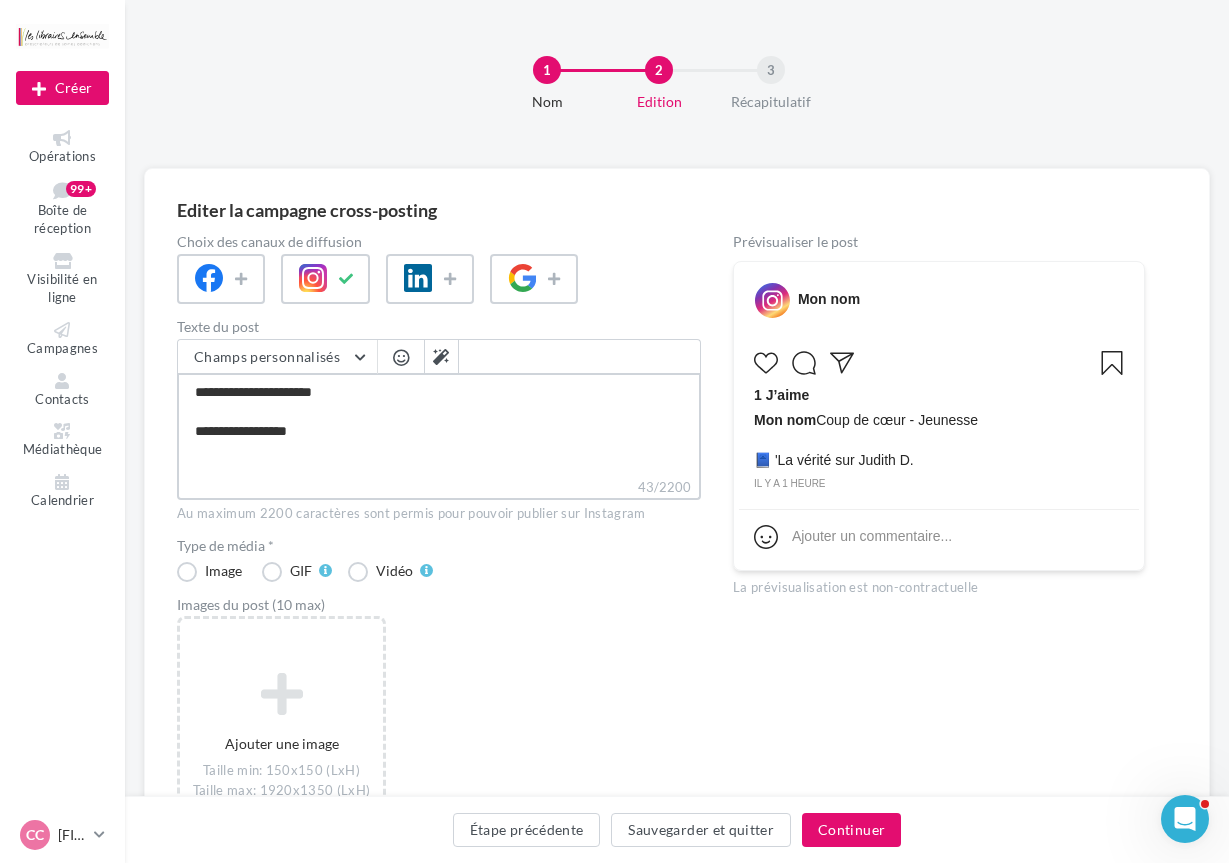type on "**********" 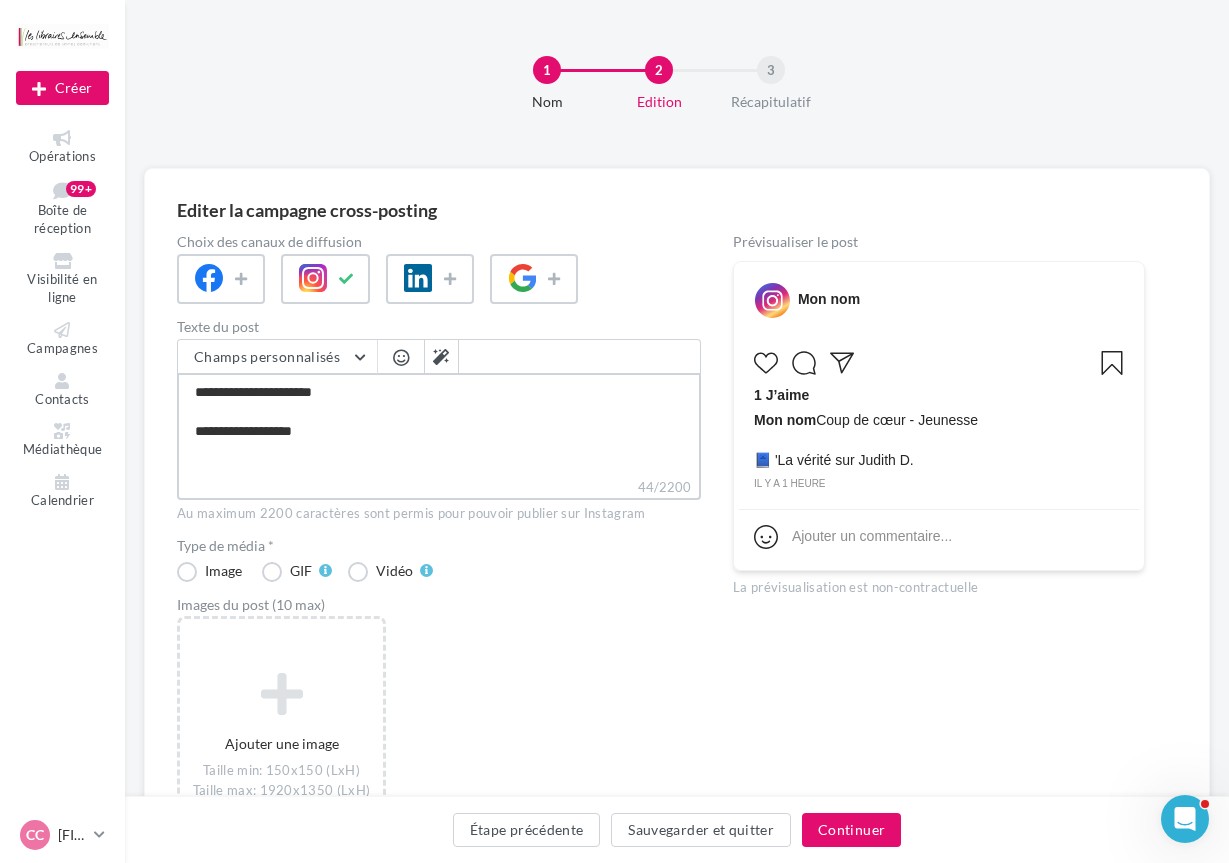 type on "**********" 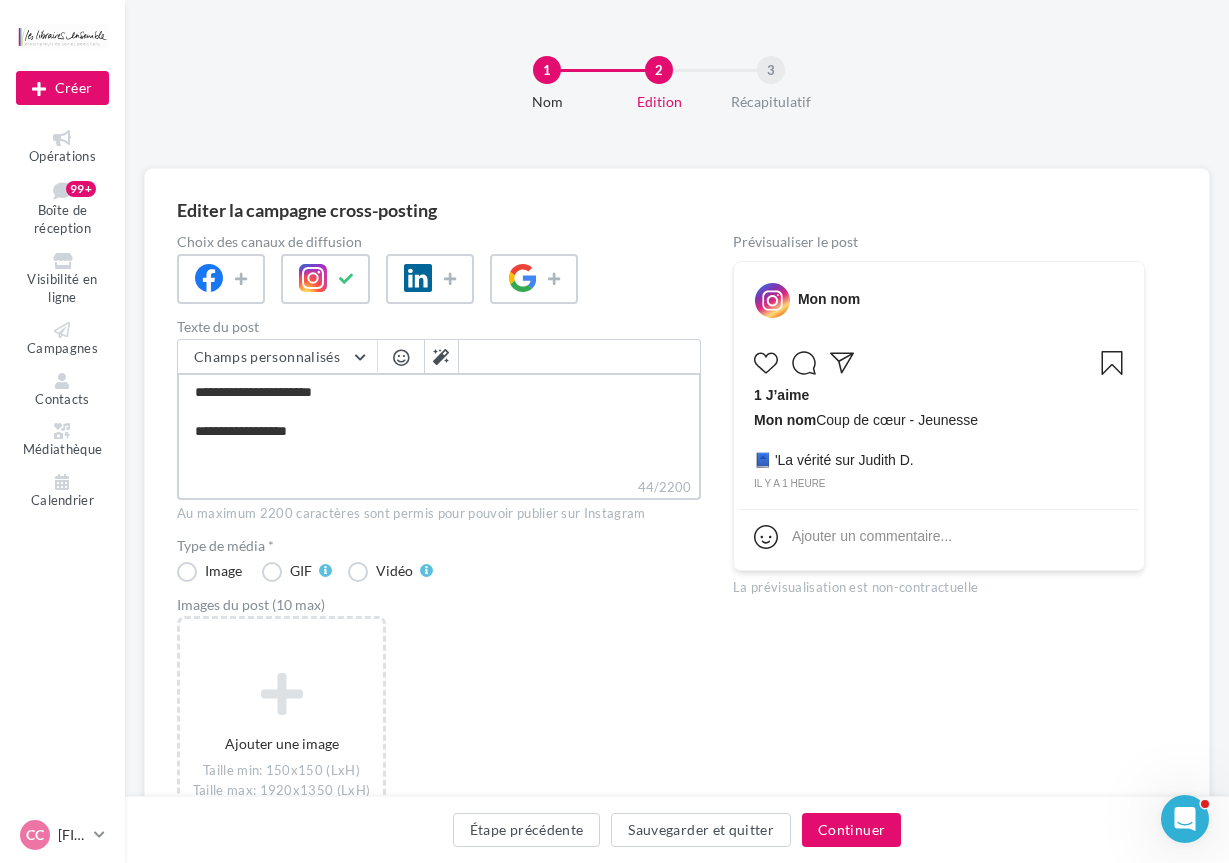 type on "**********" 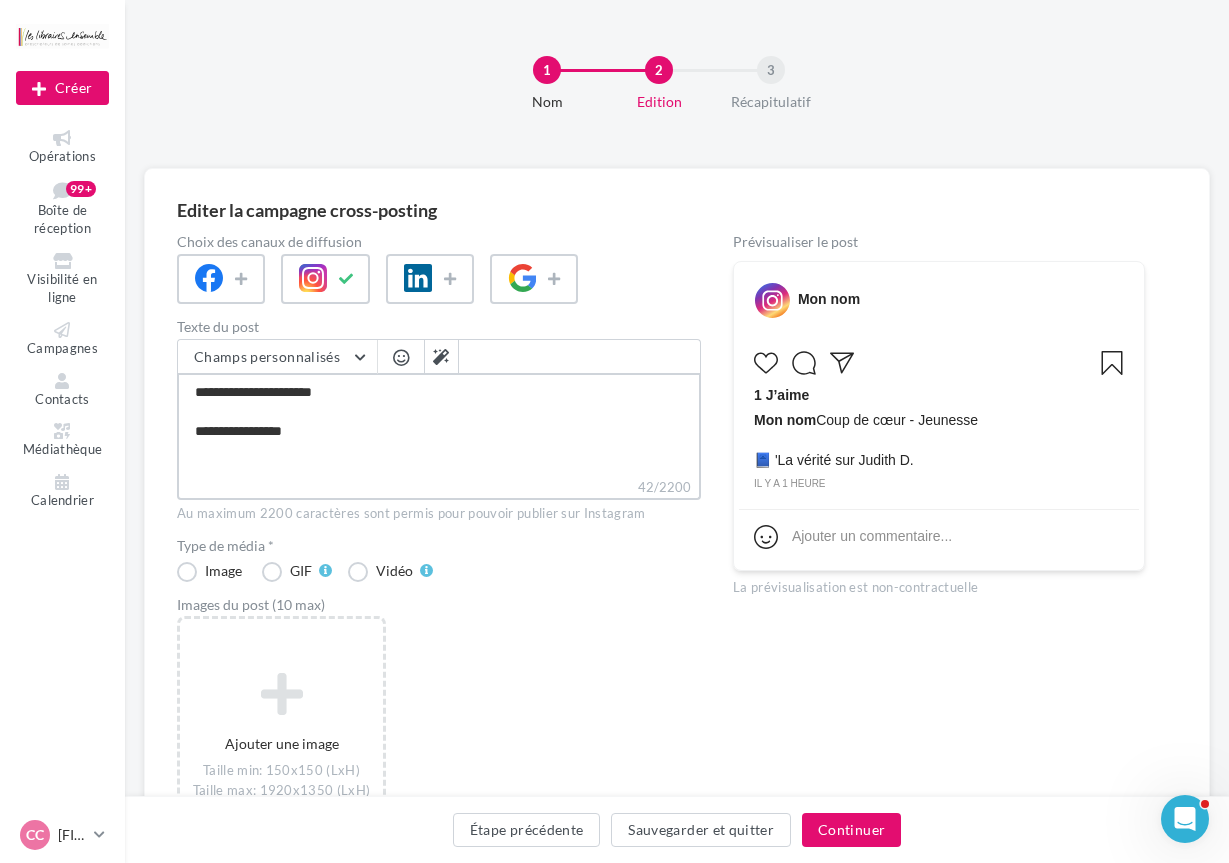 type on "**********" 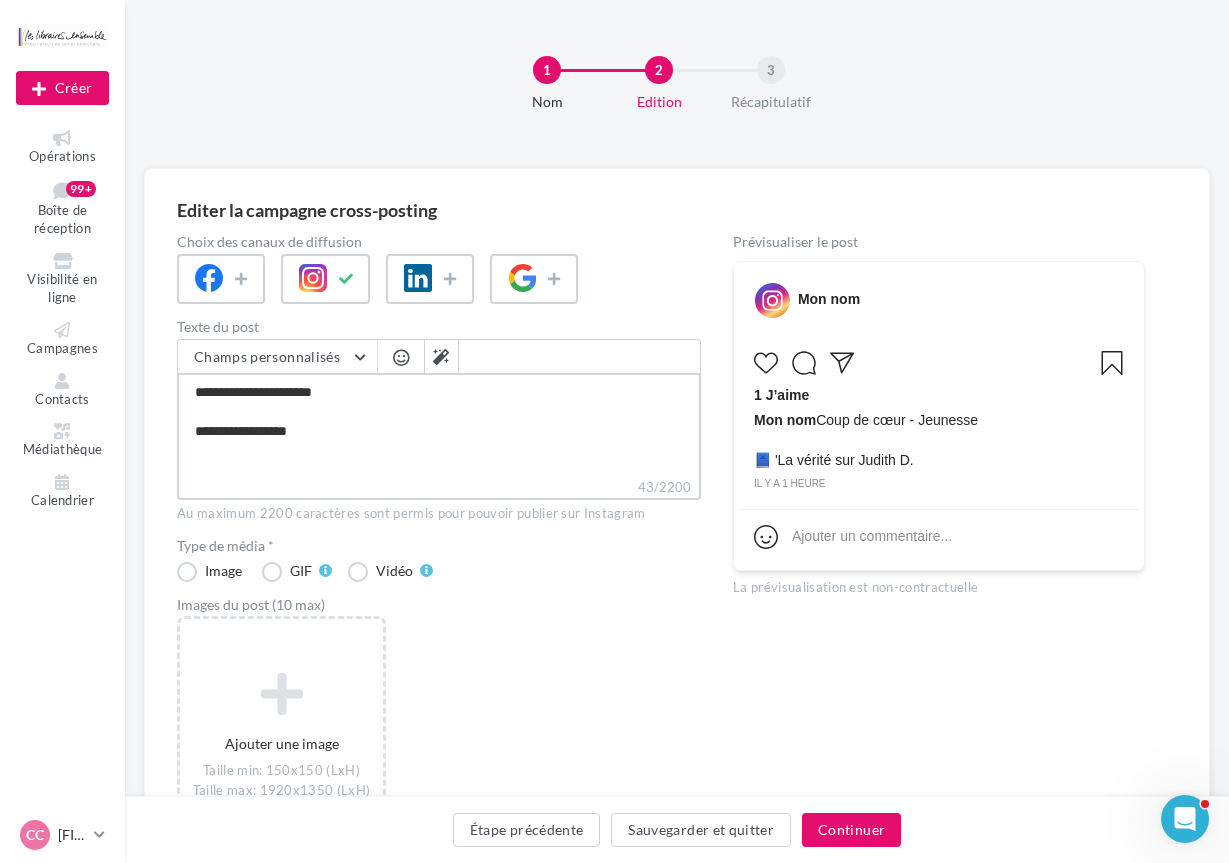 type on "**********" 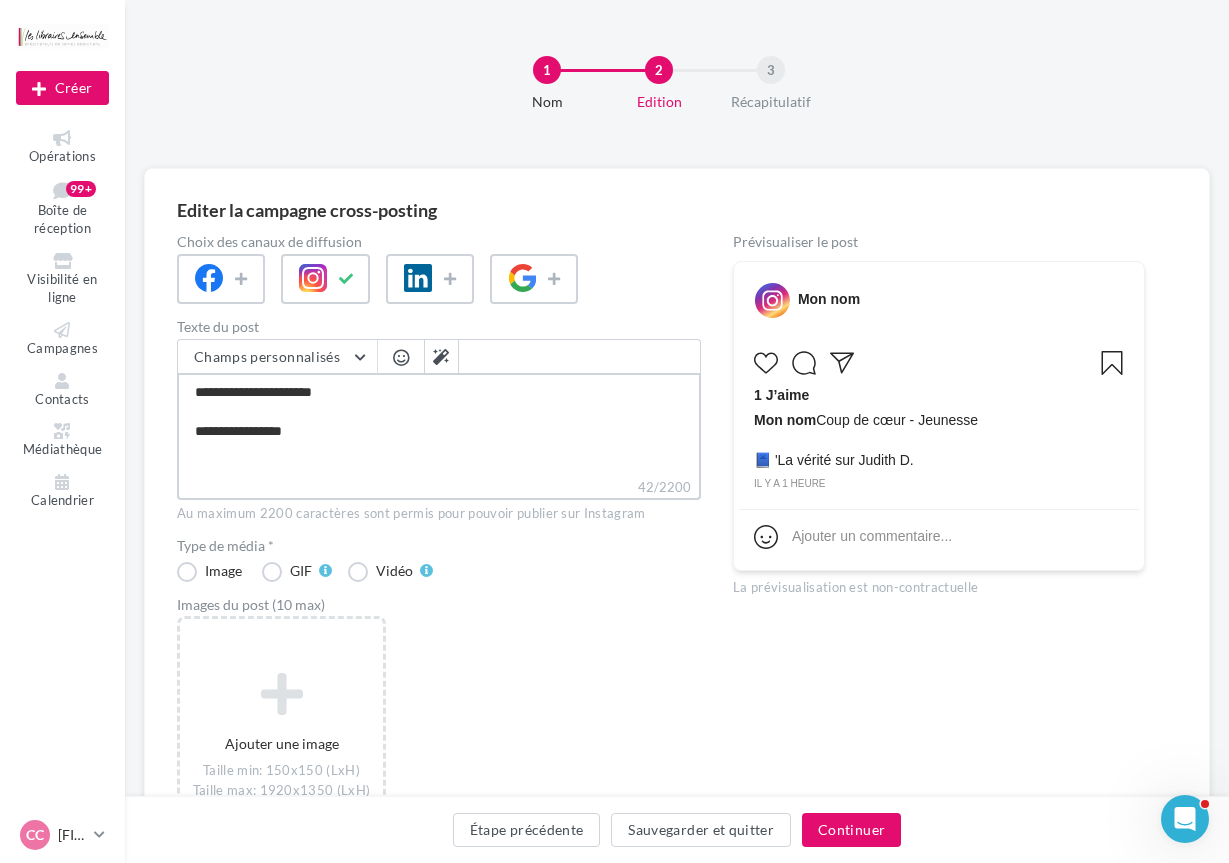 type on "**********" 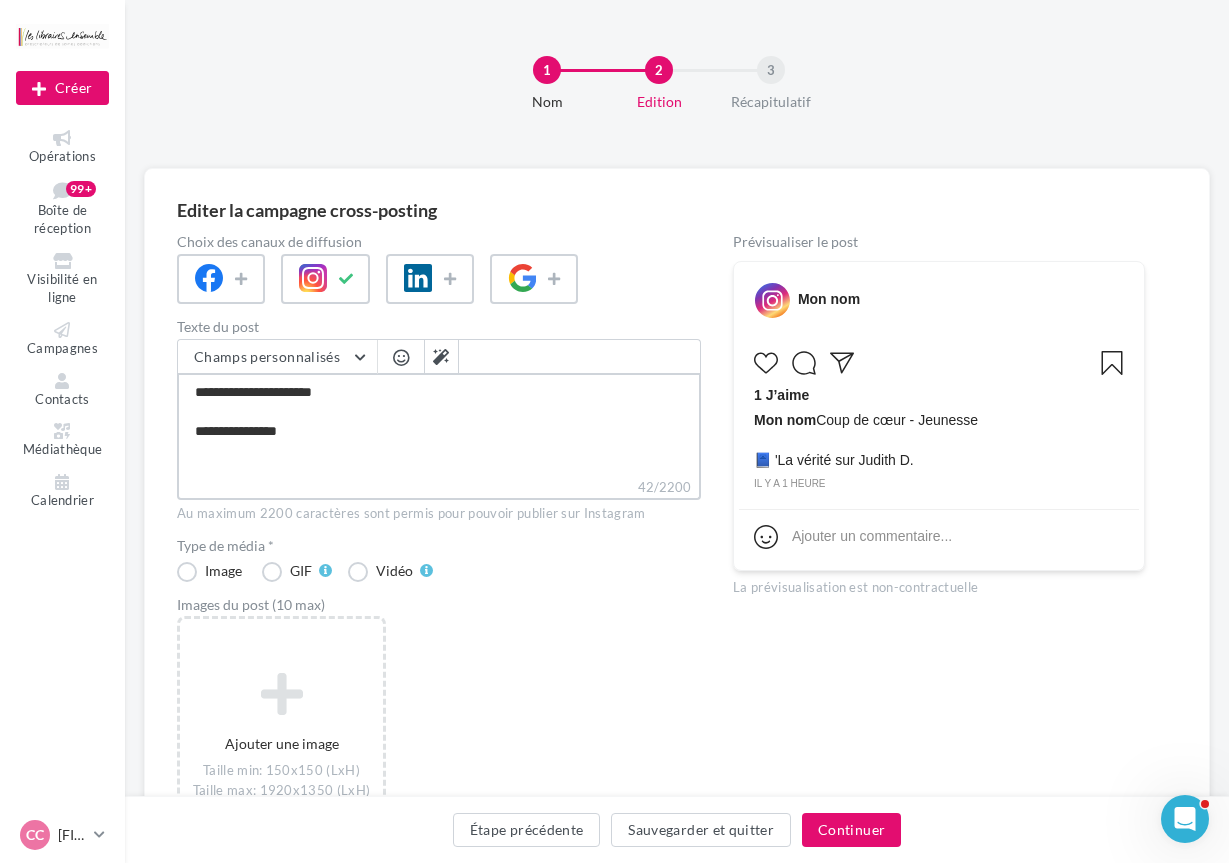 type on "**********" 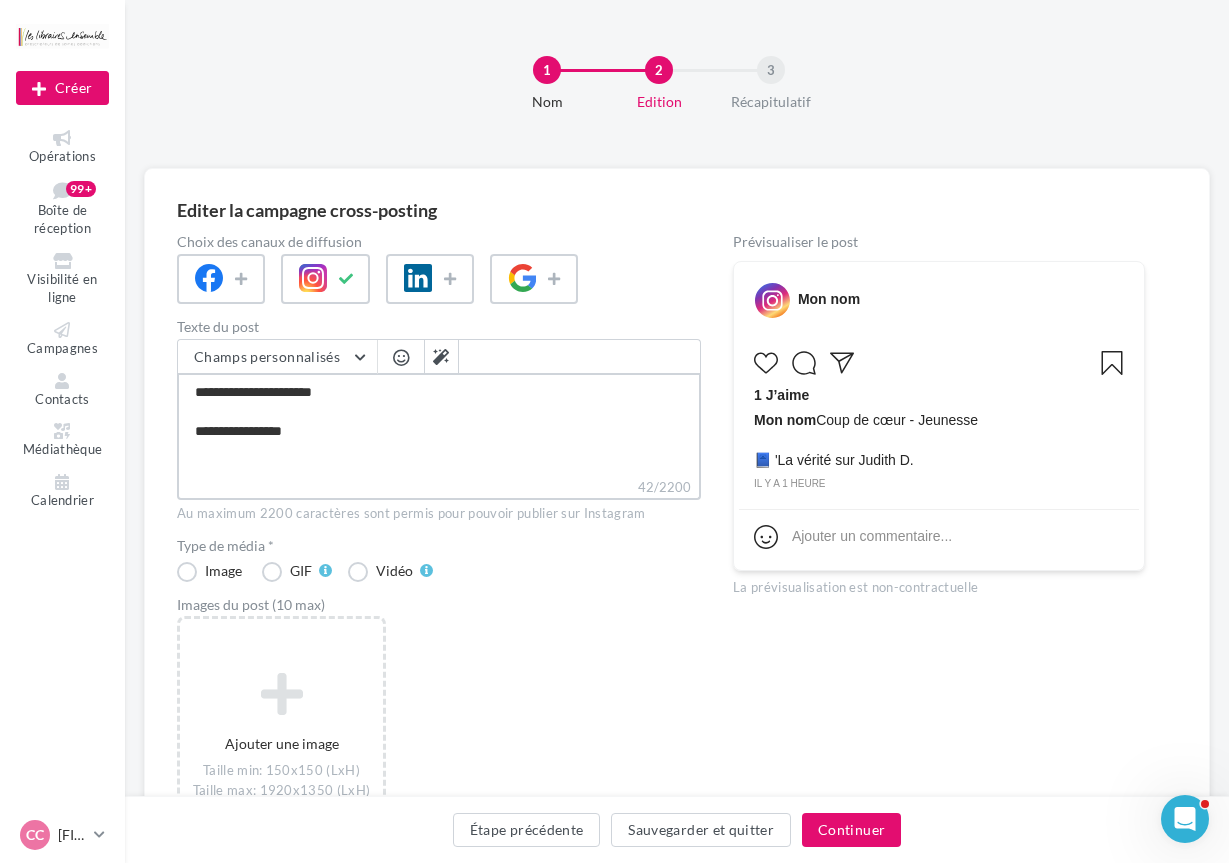 type on "**********" 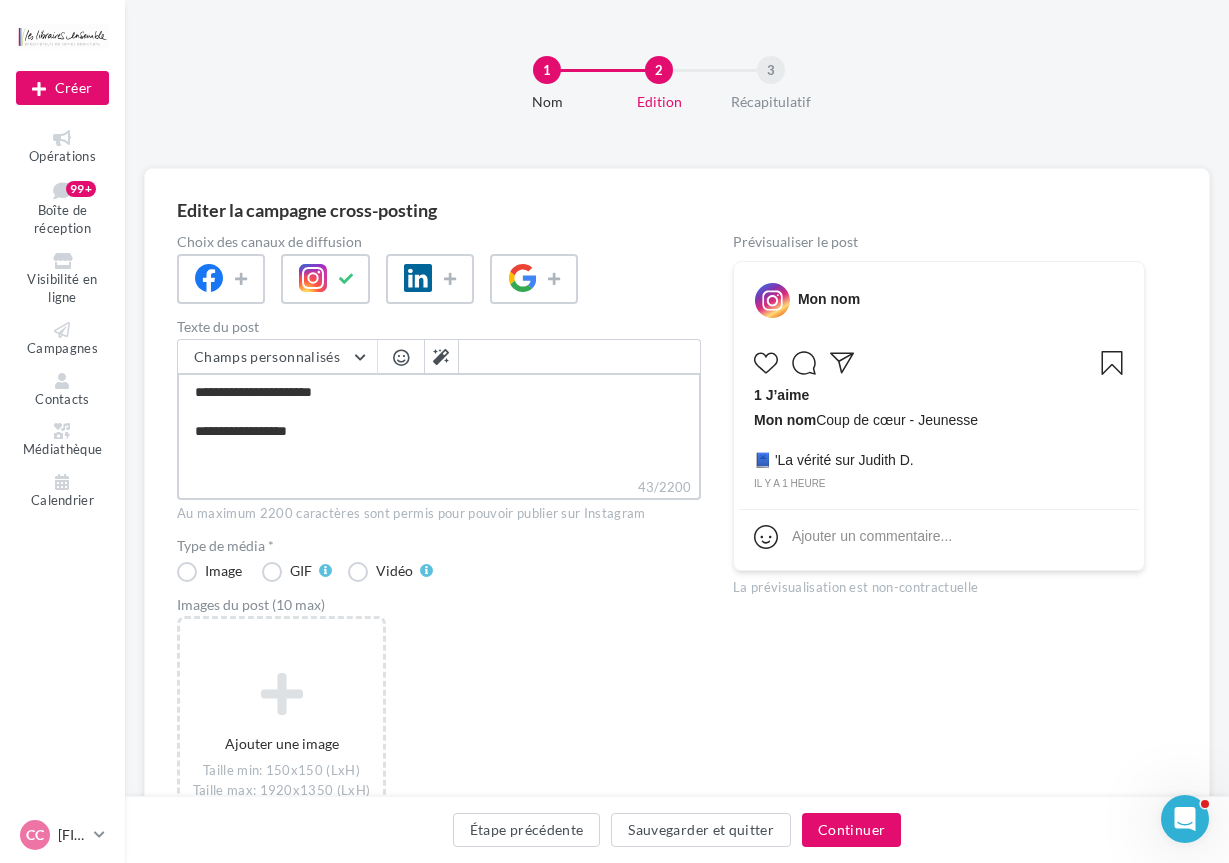 type on "**********" 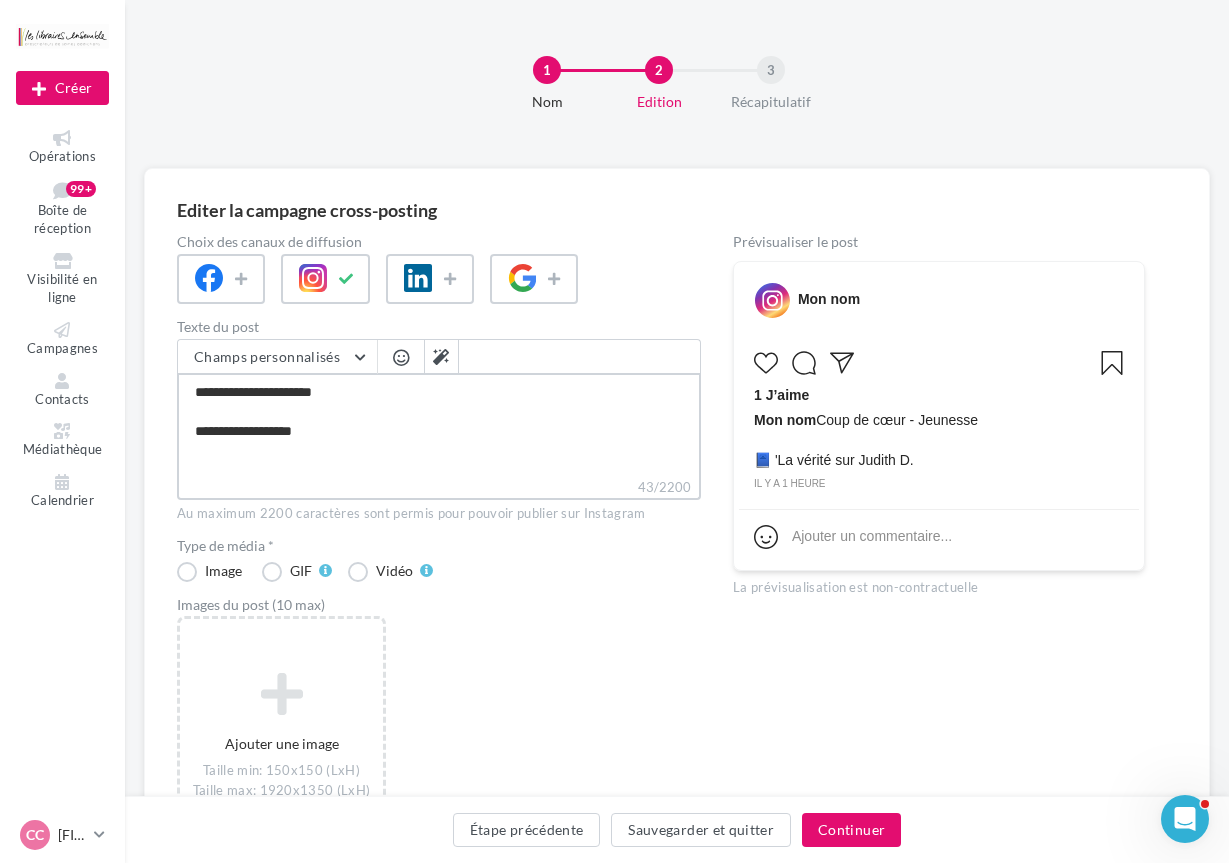 type on "**********" 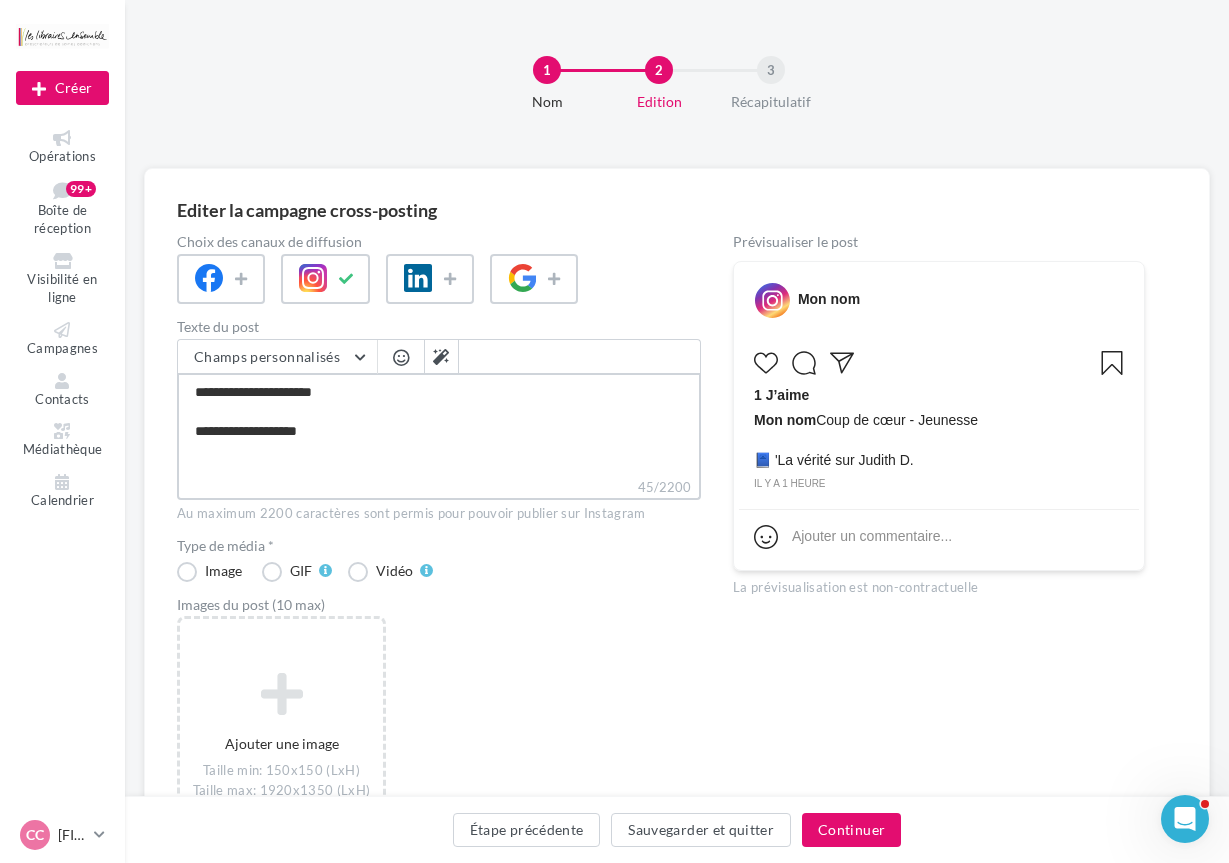 type on "**********" 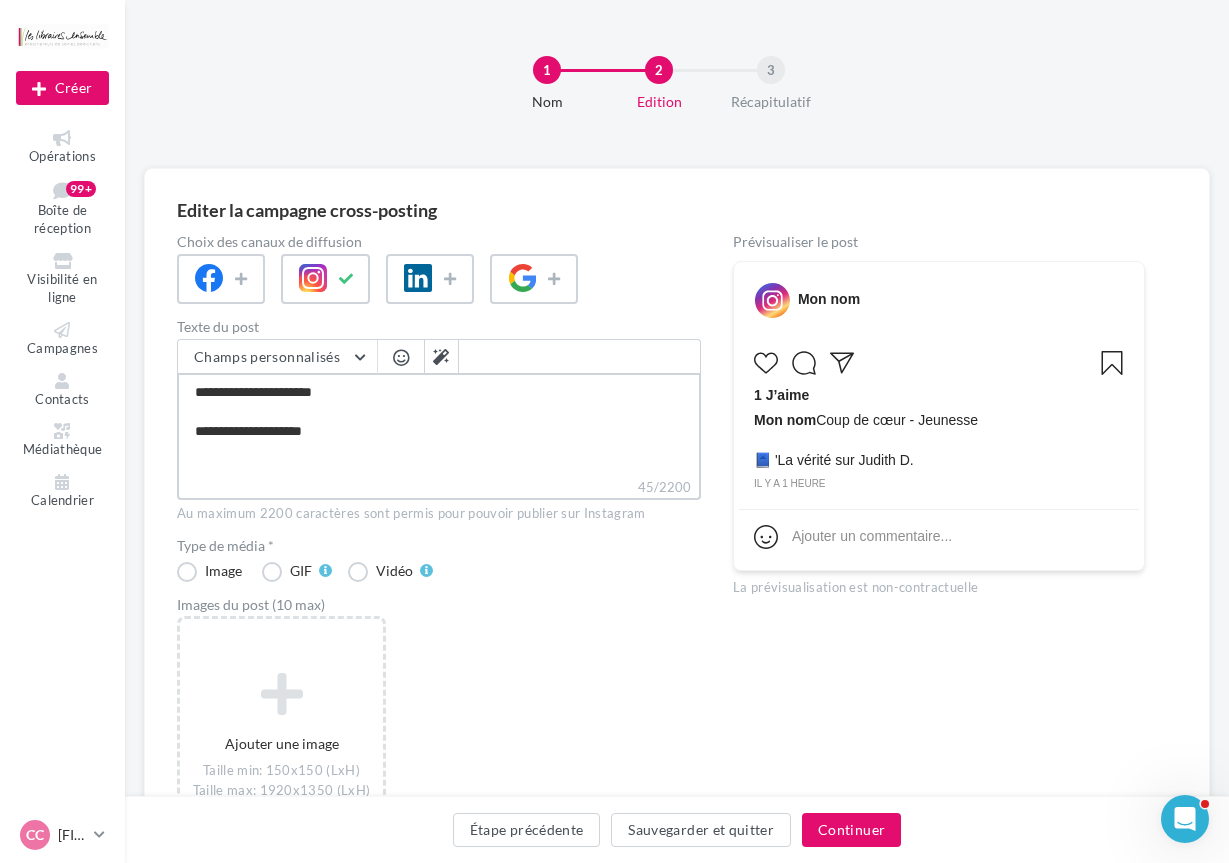 type on "**********" 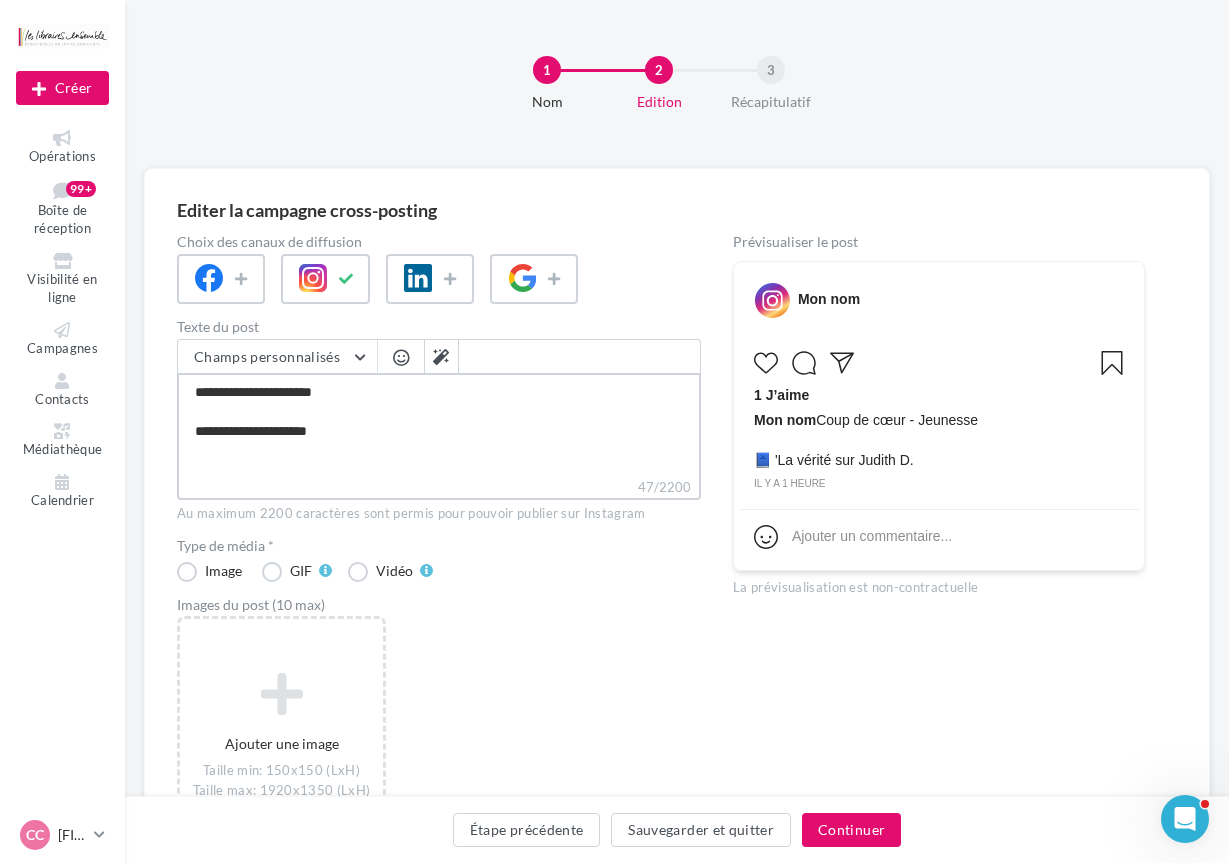 type on "**********" 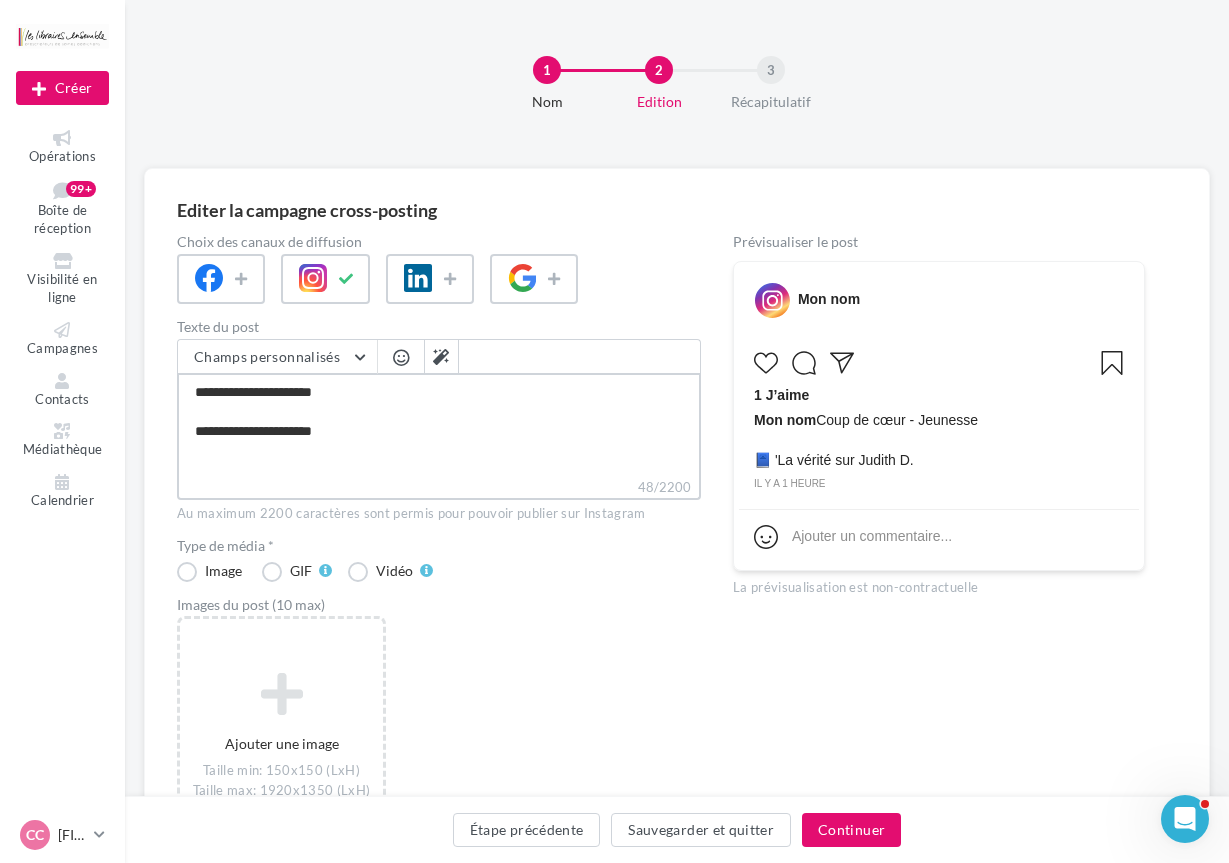 type on "**********" 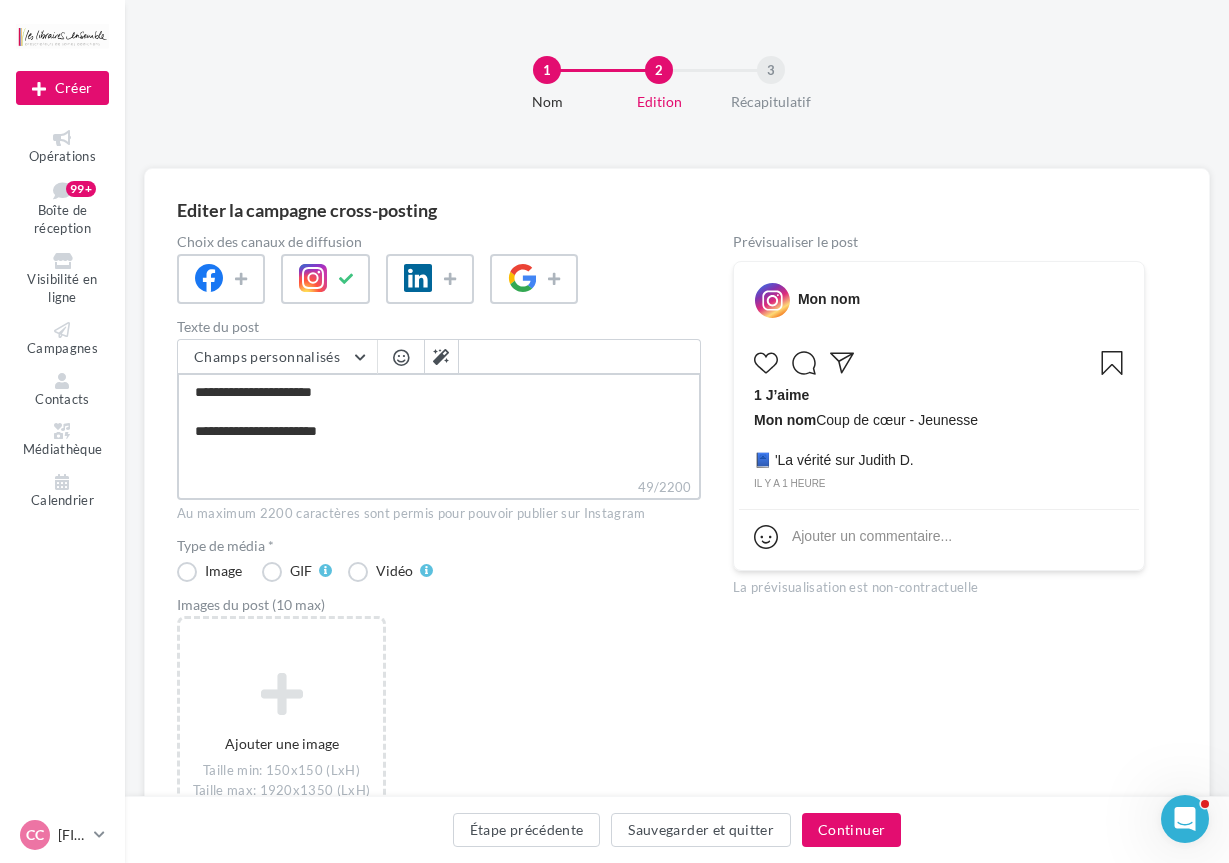 type on "**********" 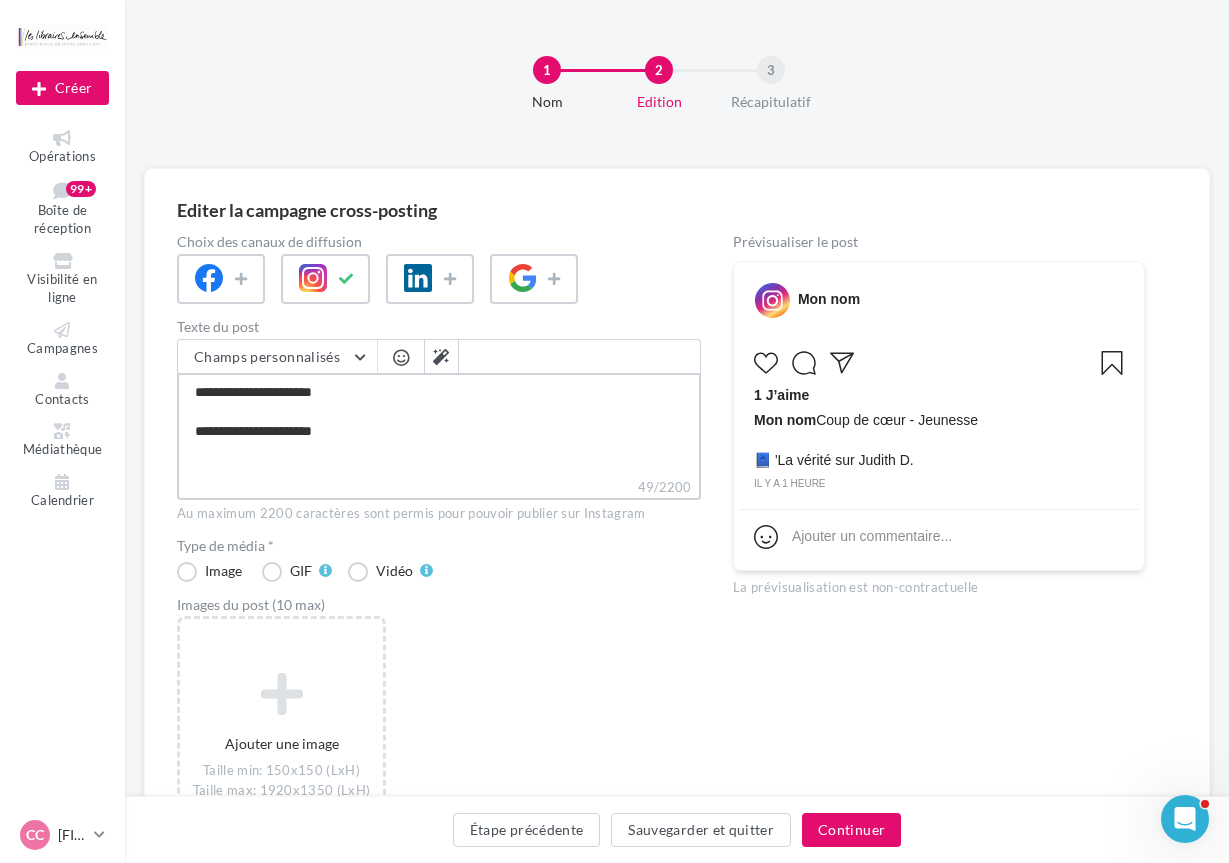 type on "**********" 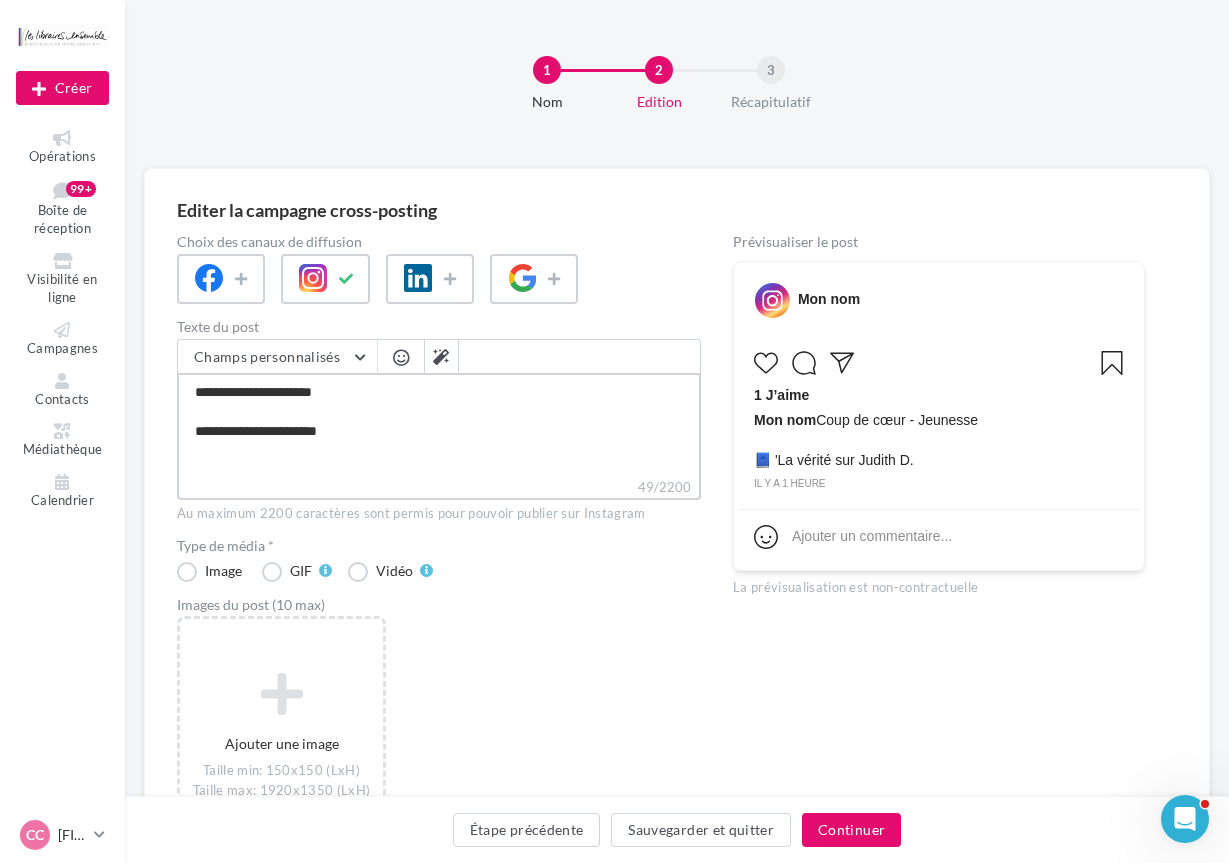 type on "**********" 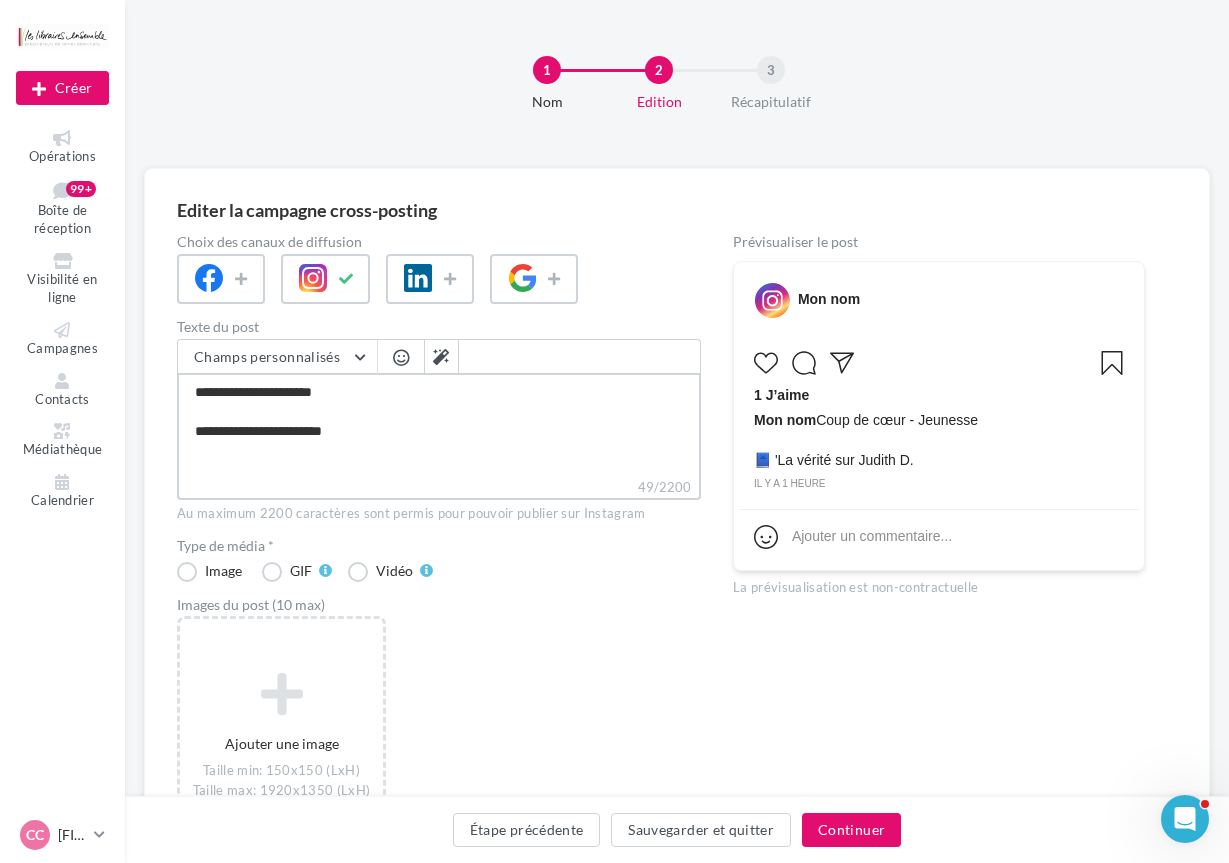 type on "**********" 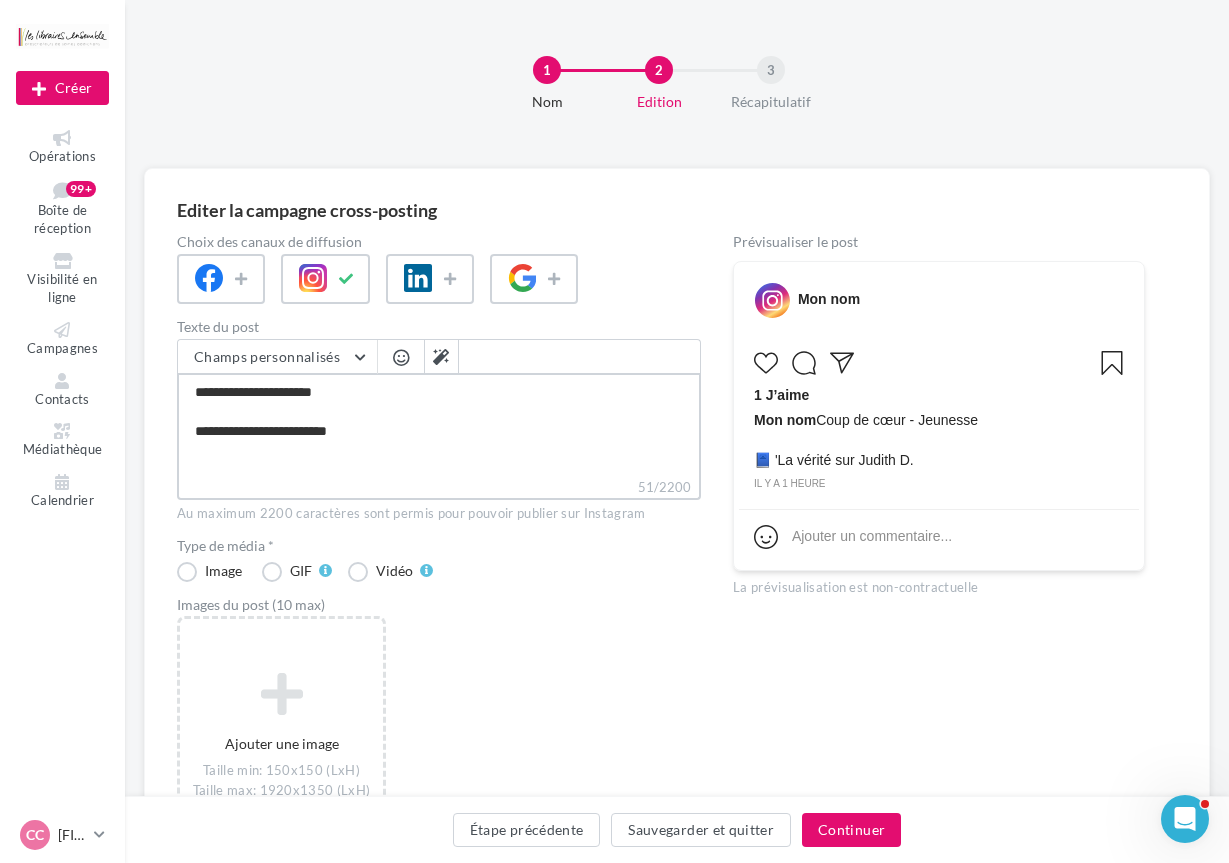 type on "**********" 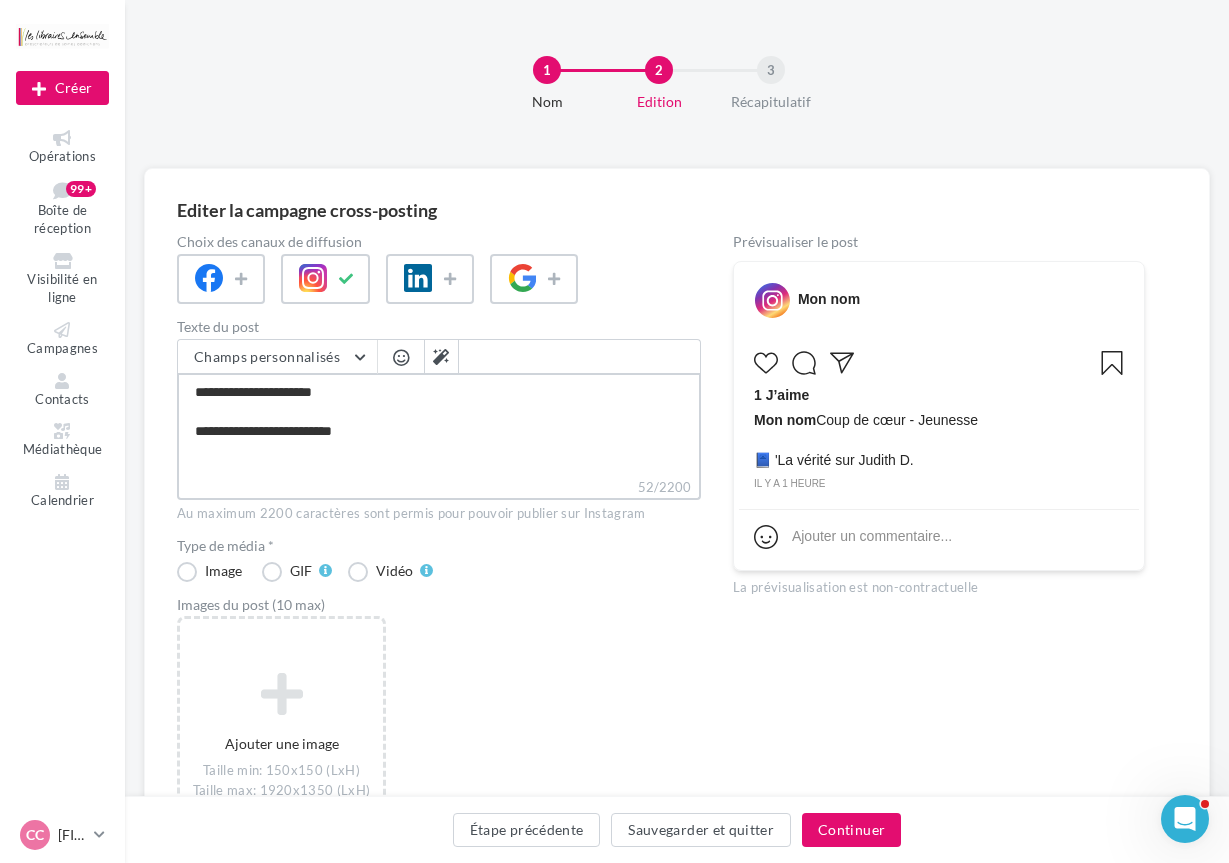 type on "**********" 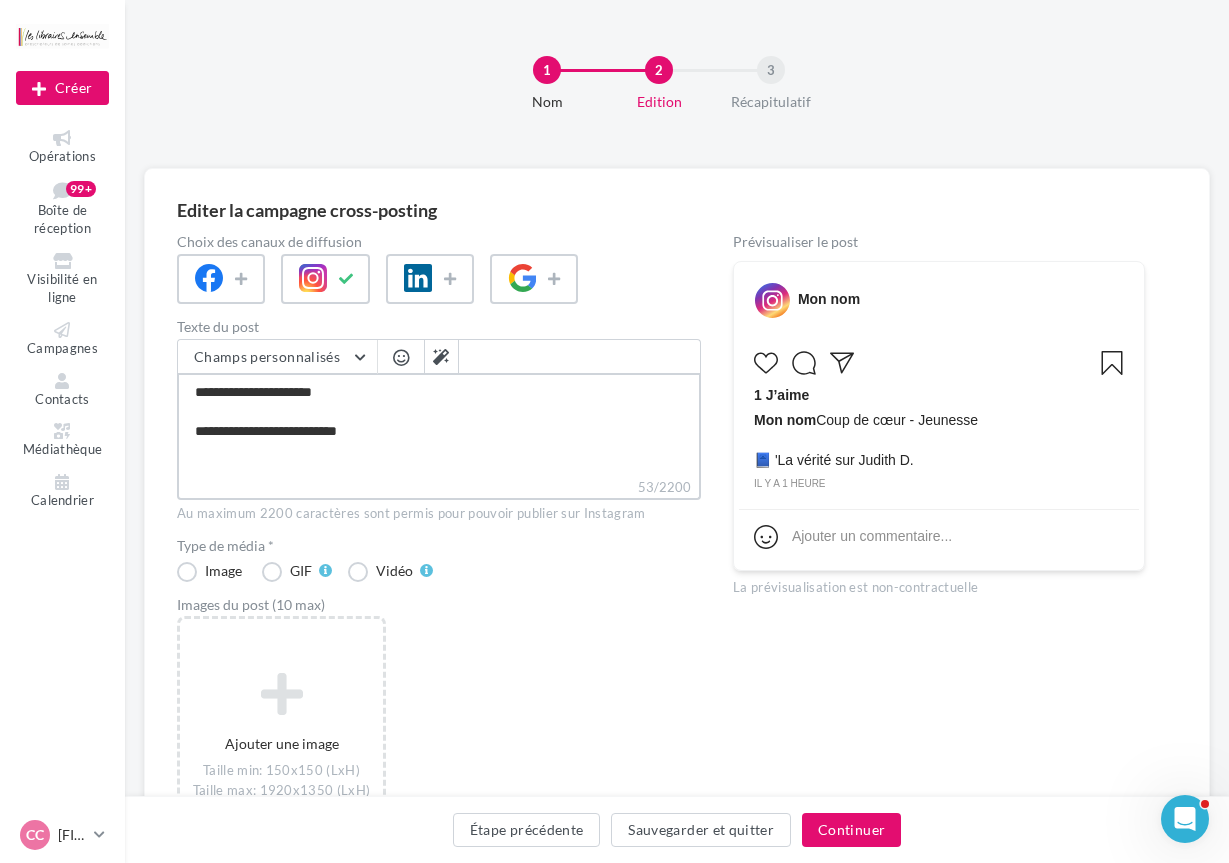 type on "**********" 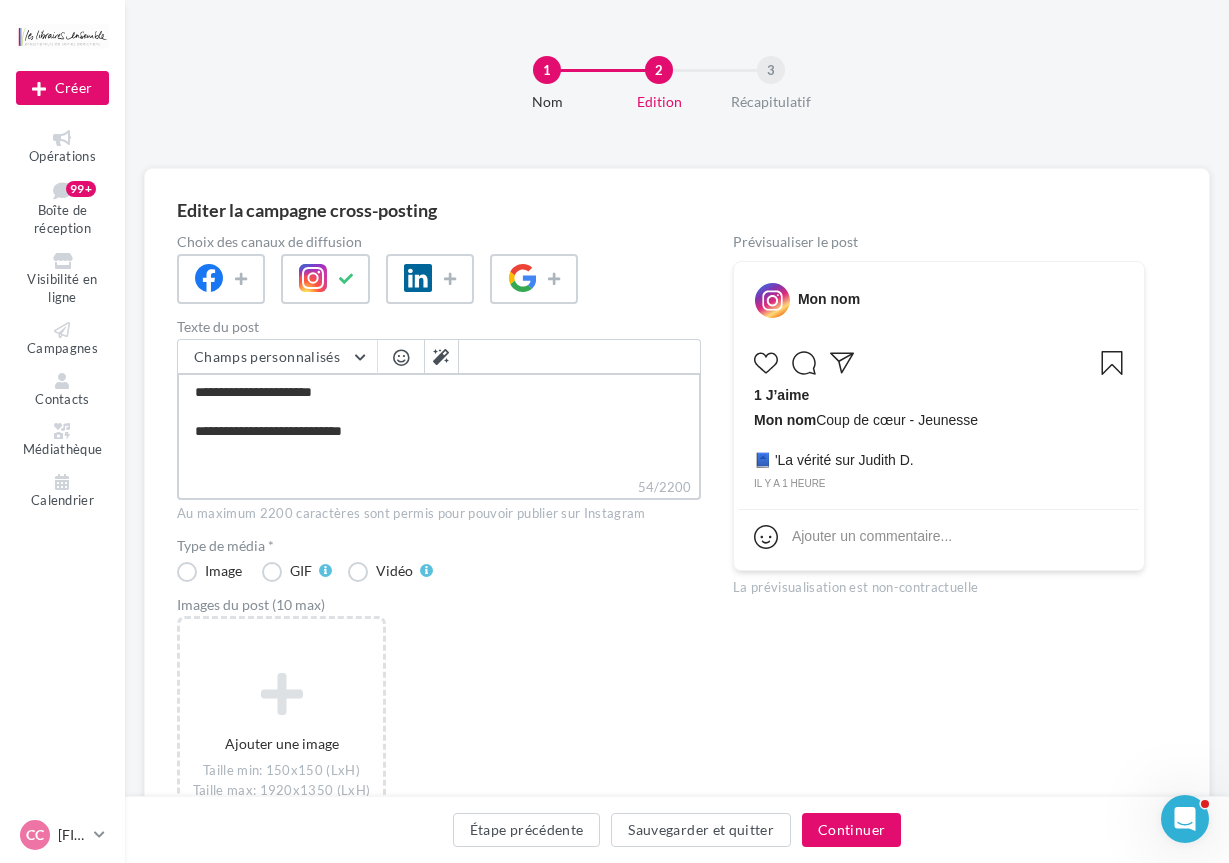 type on "**********" 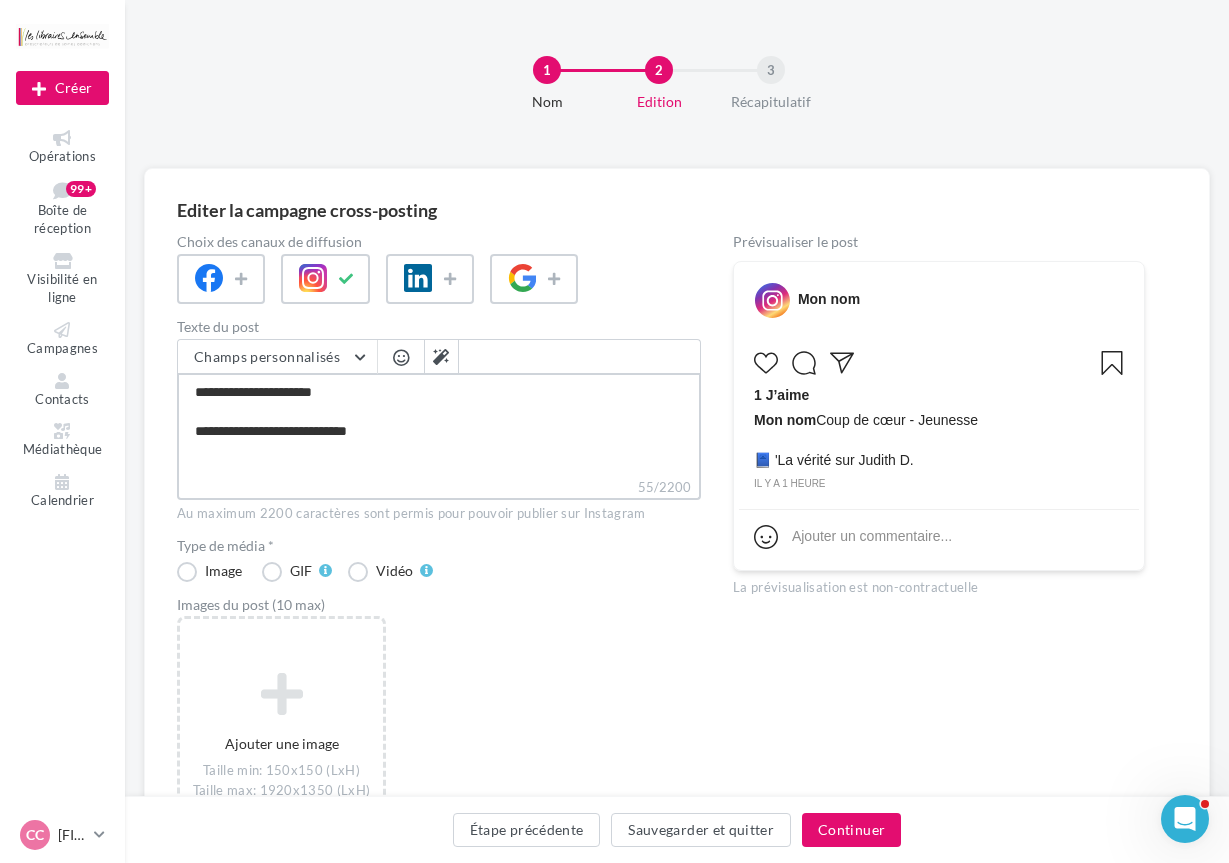 type on "**********" 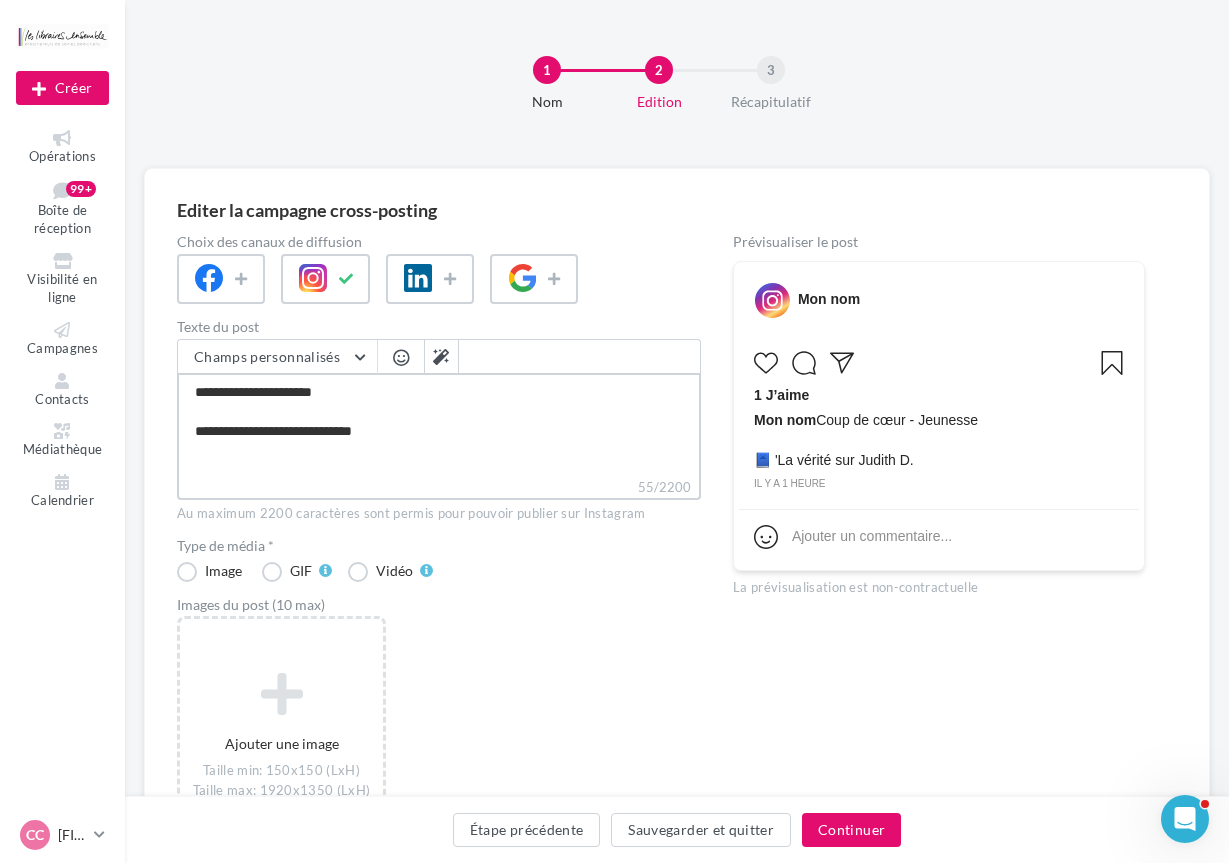type on "**********" 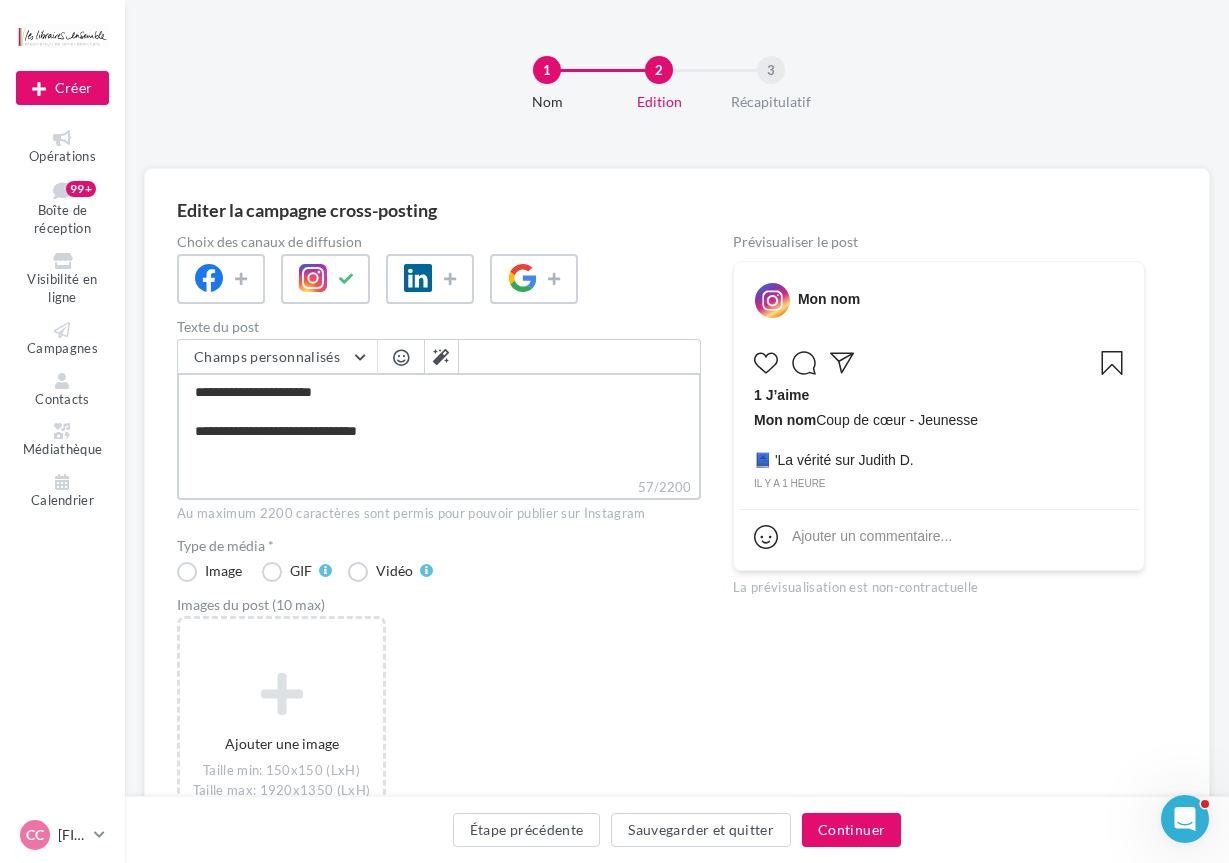 type on "**********" 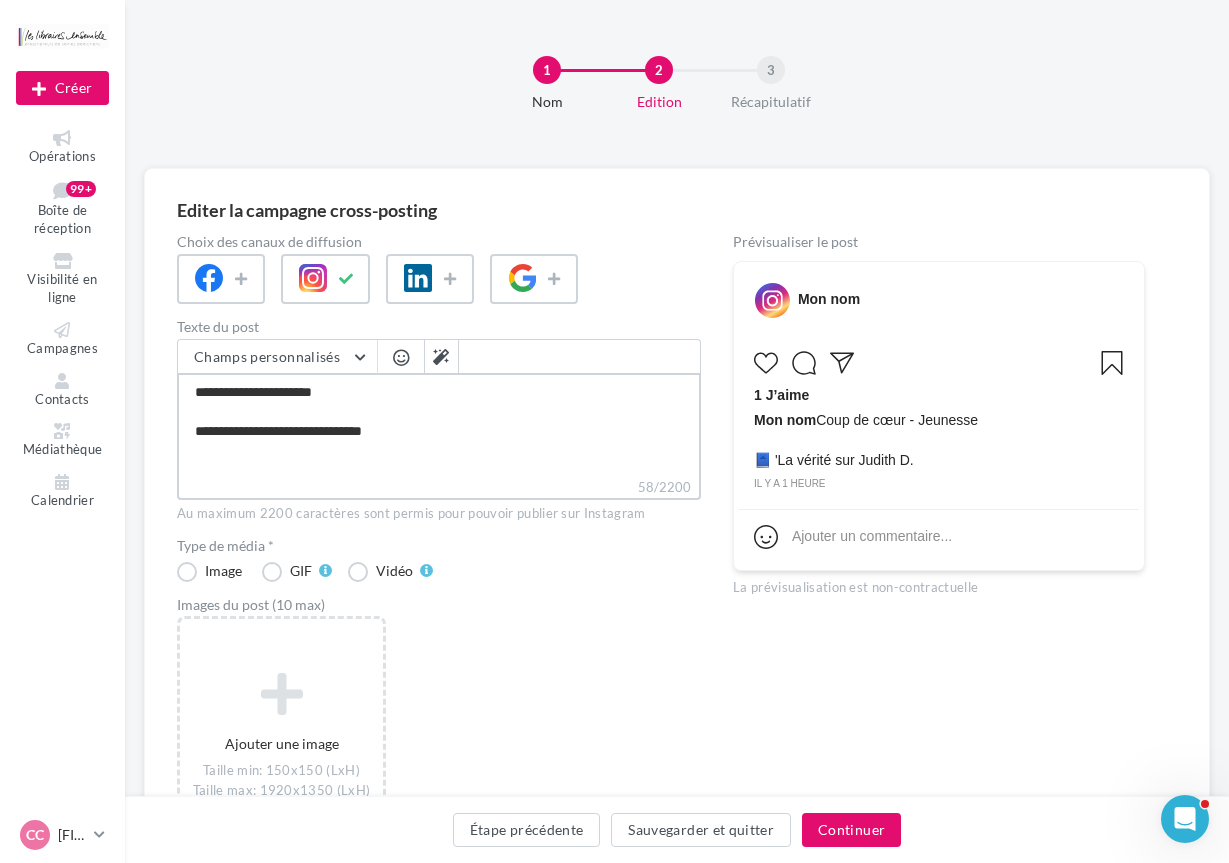 type on "**********" 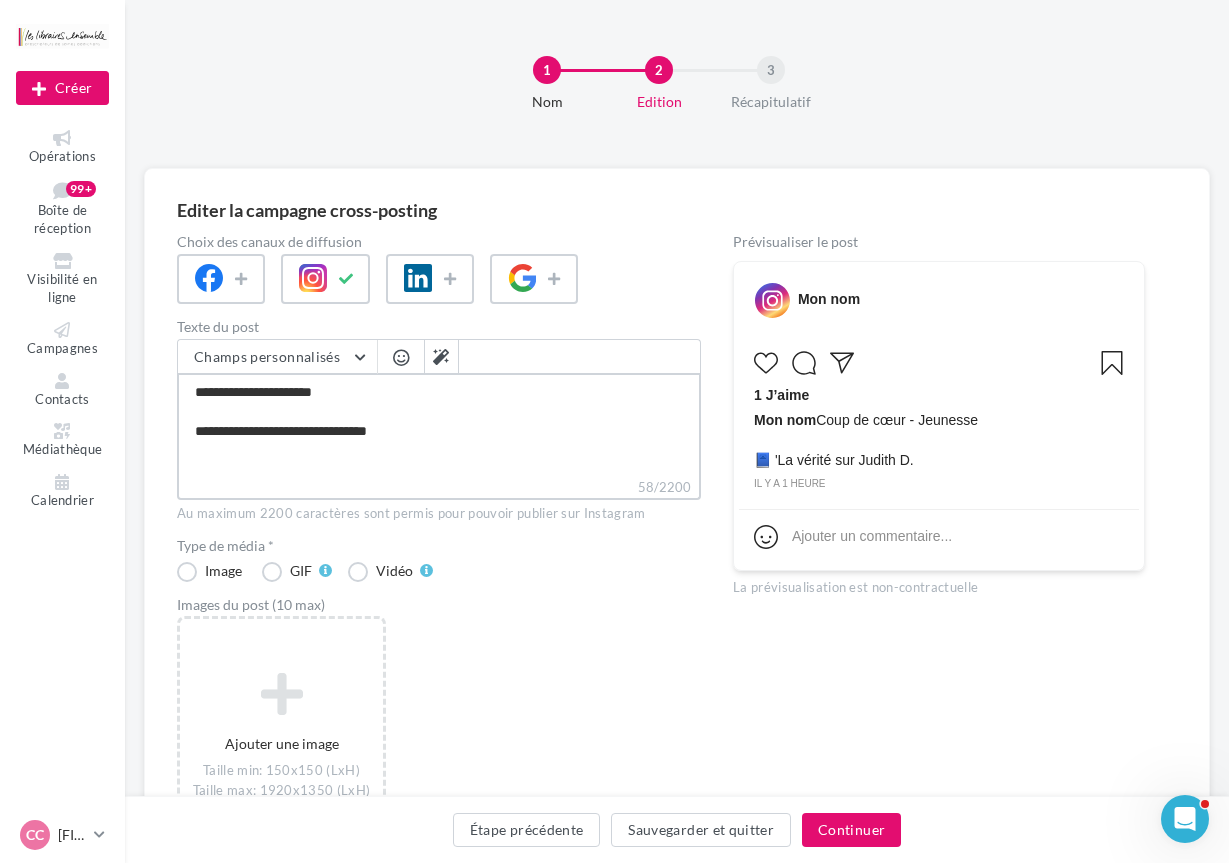 type on "**********" 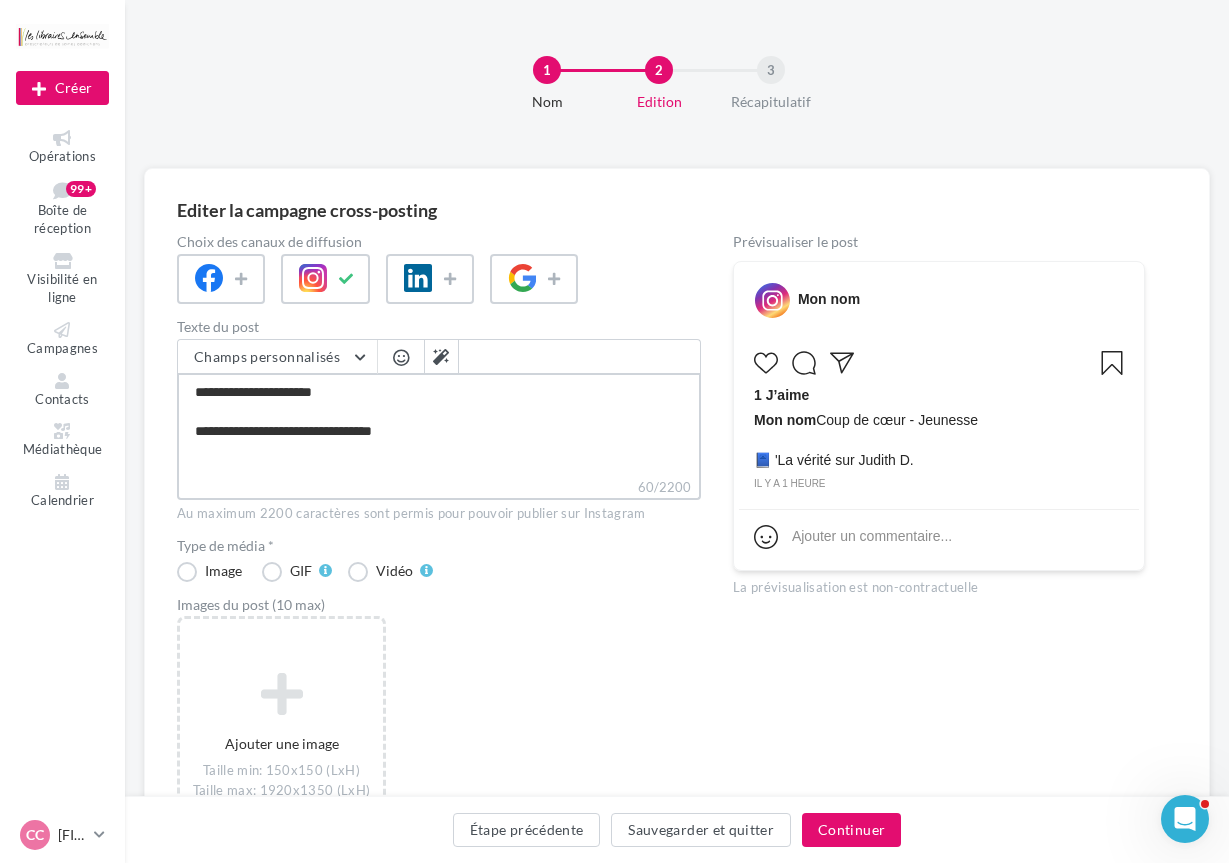 type on "**********" 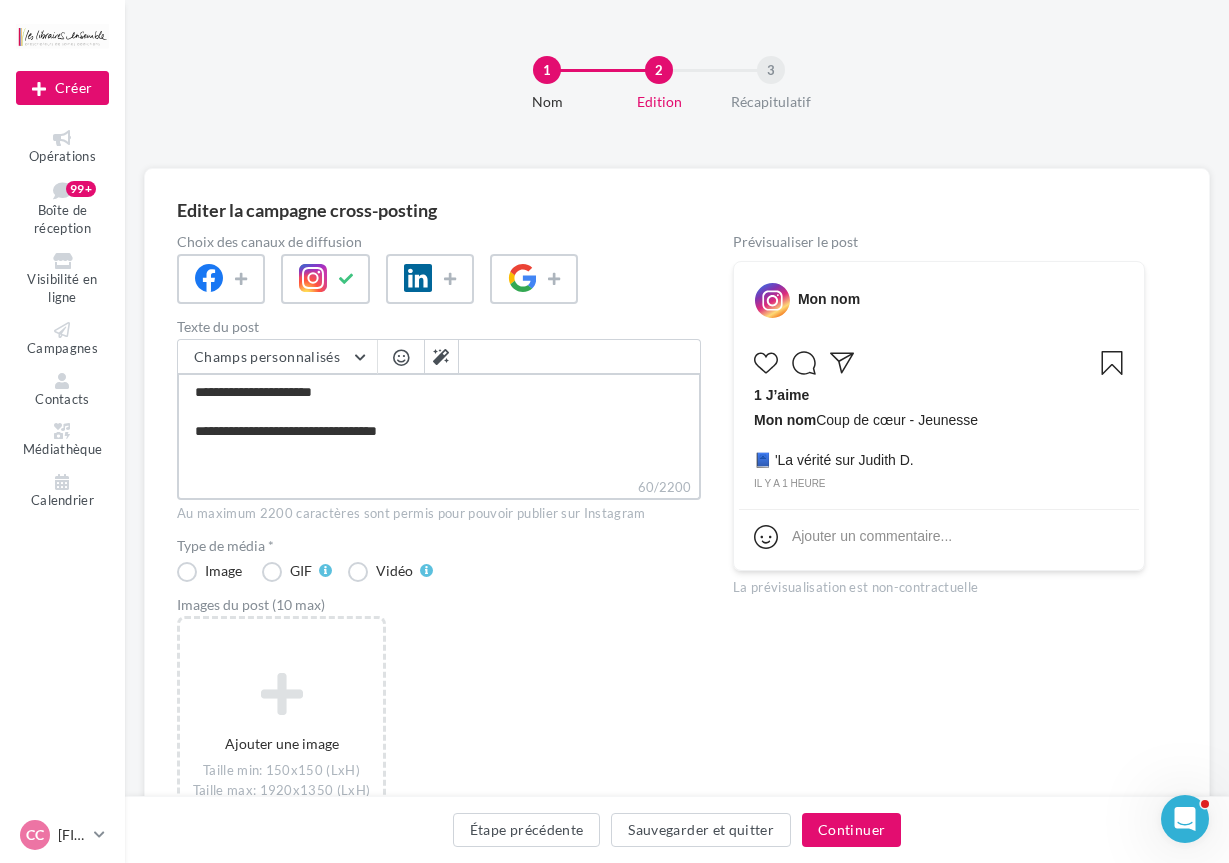 type on "**********" 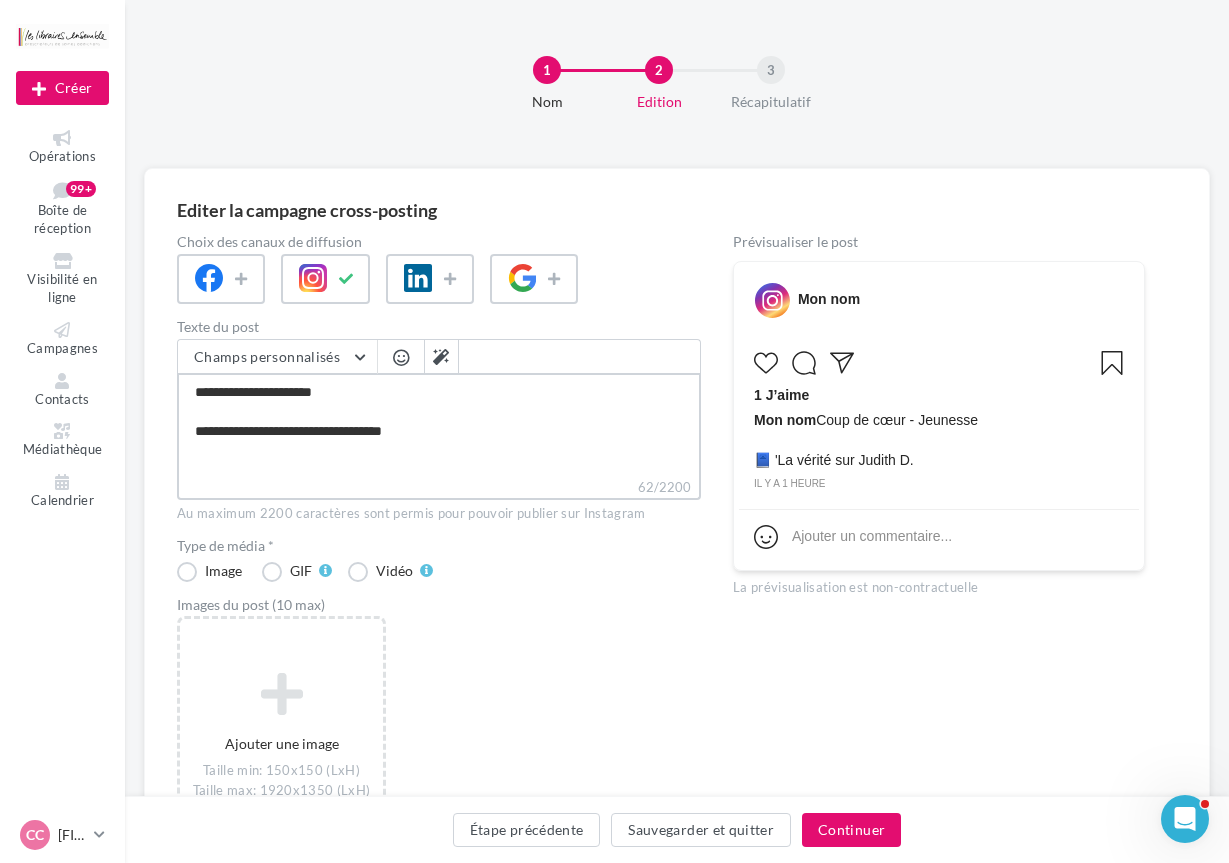 type on "**********" 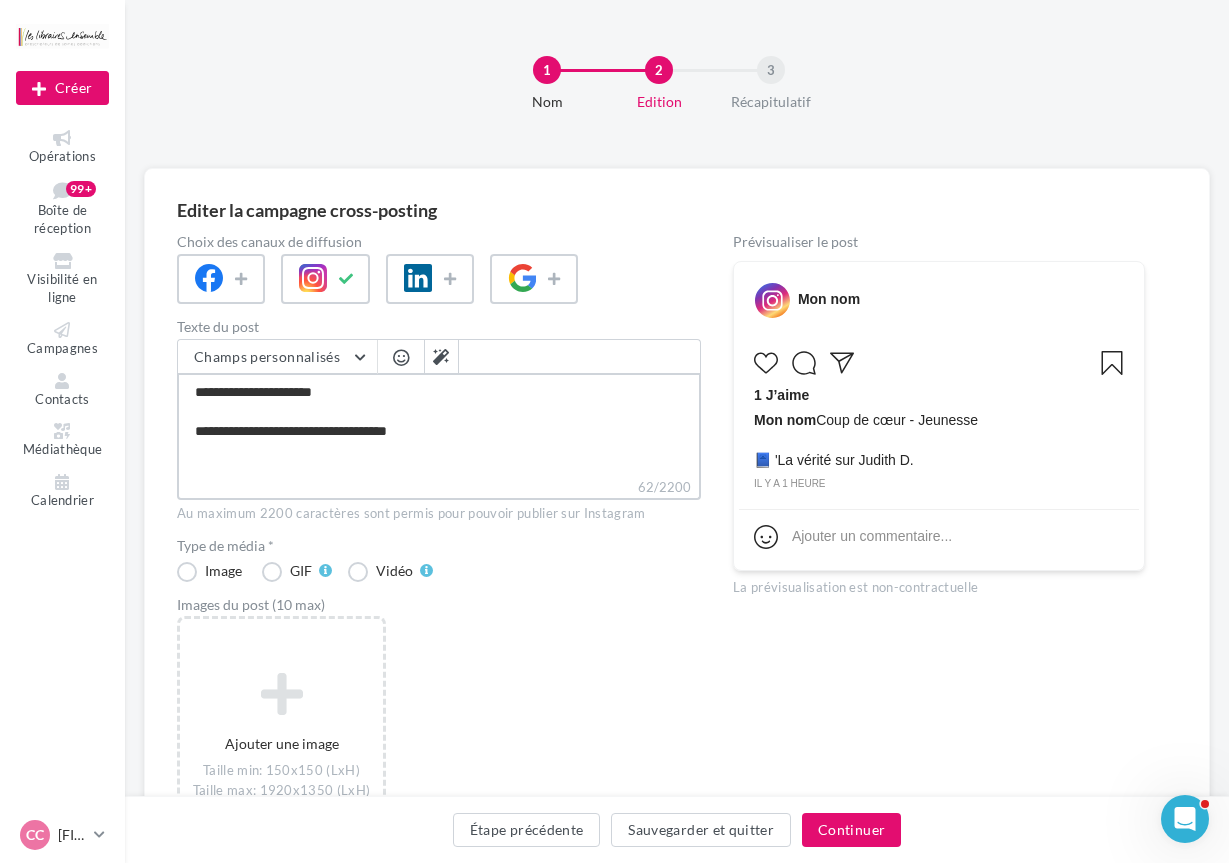 type on "**********" 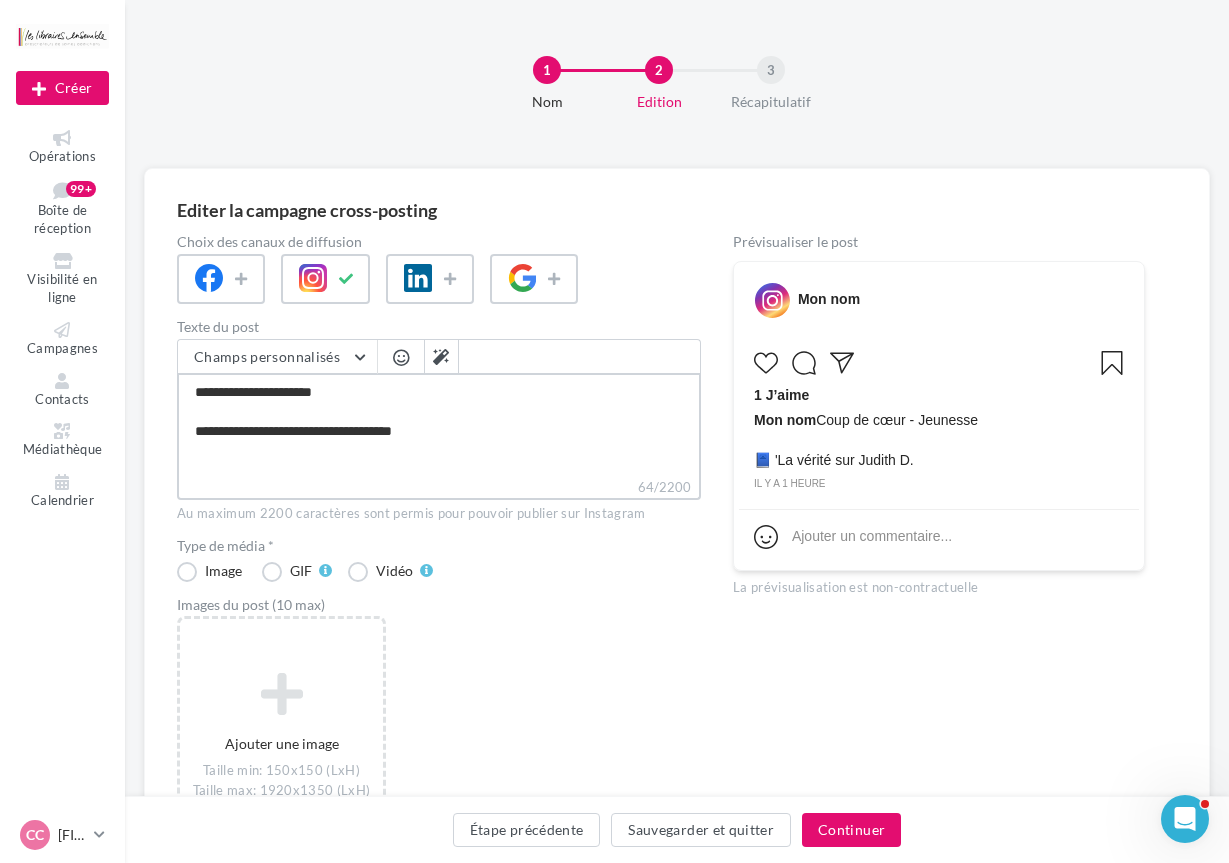 type on "**********" 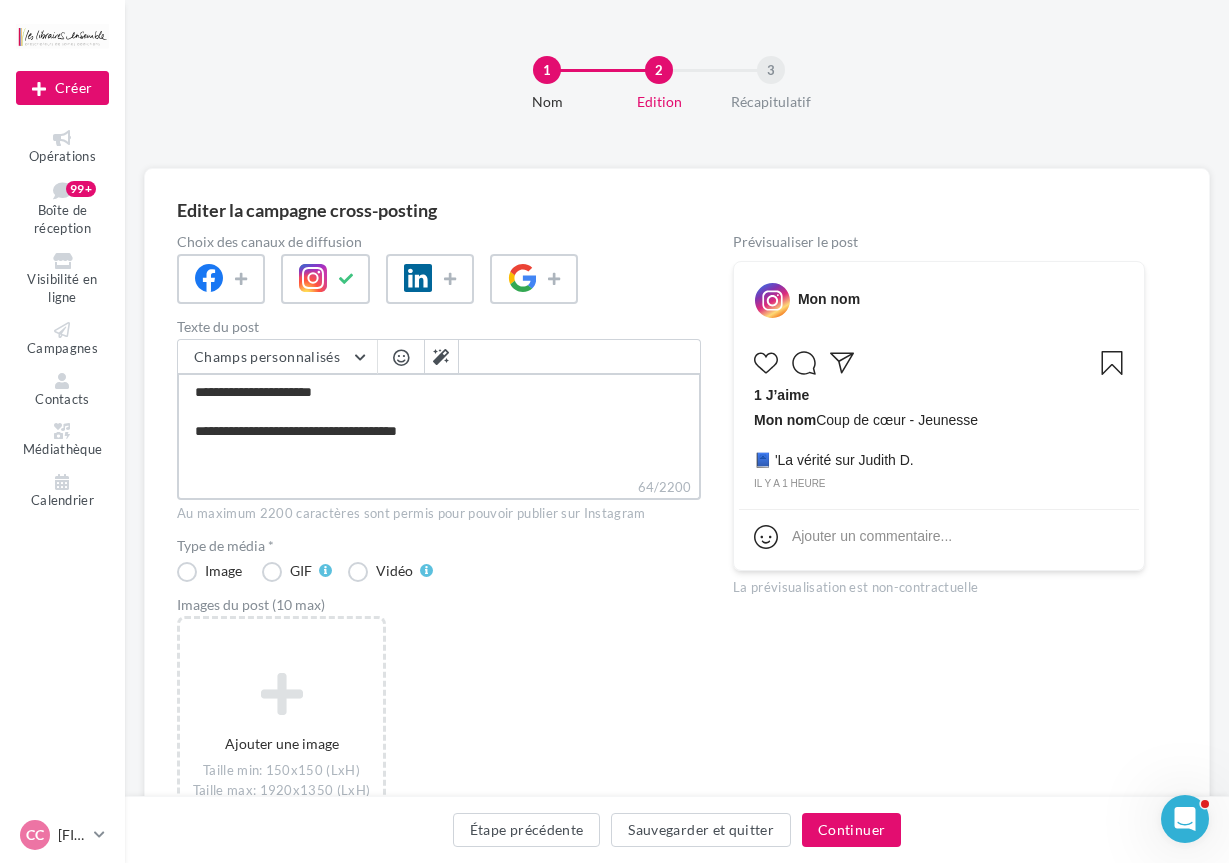 type on "**********" 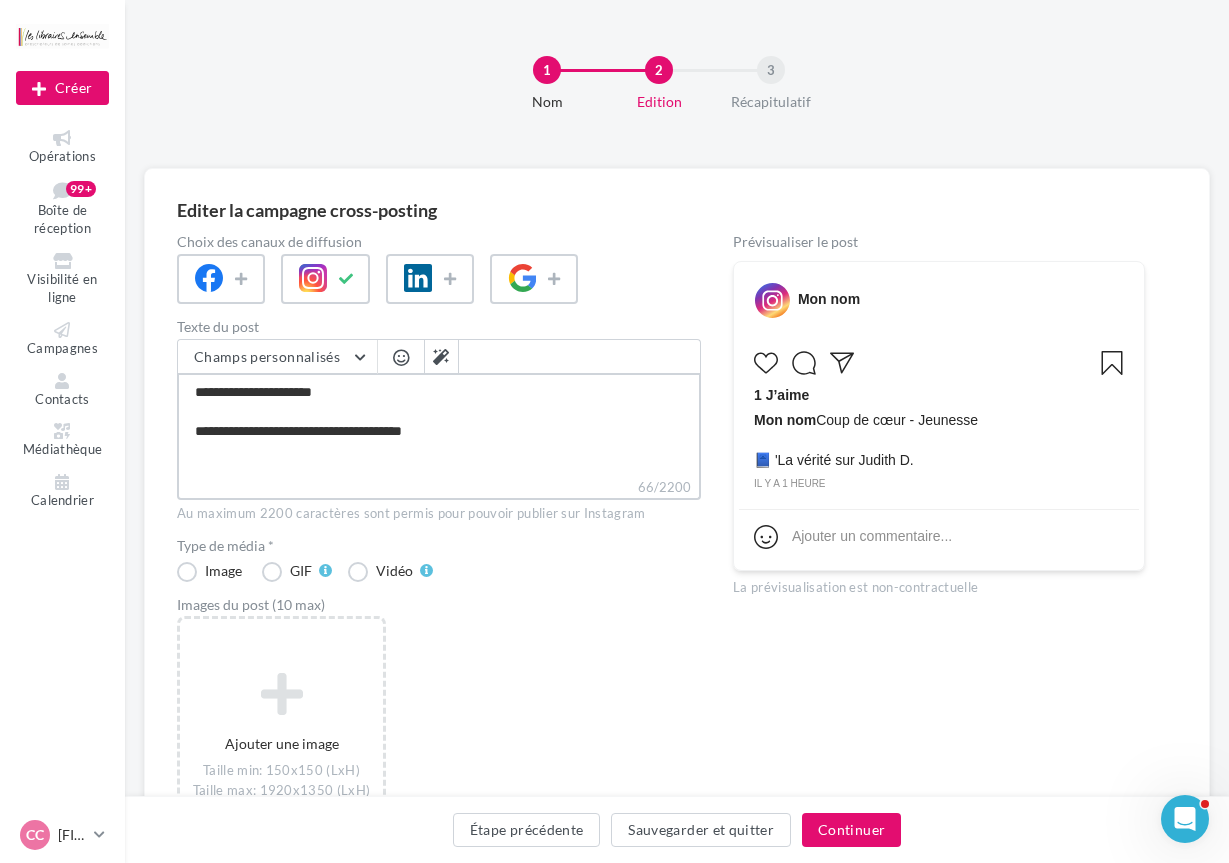 type on "**********" 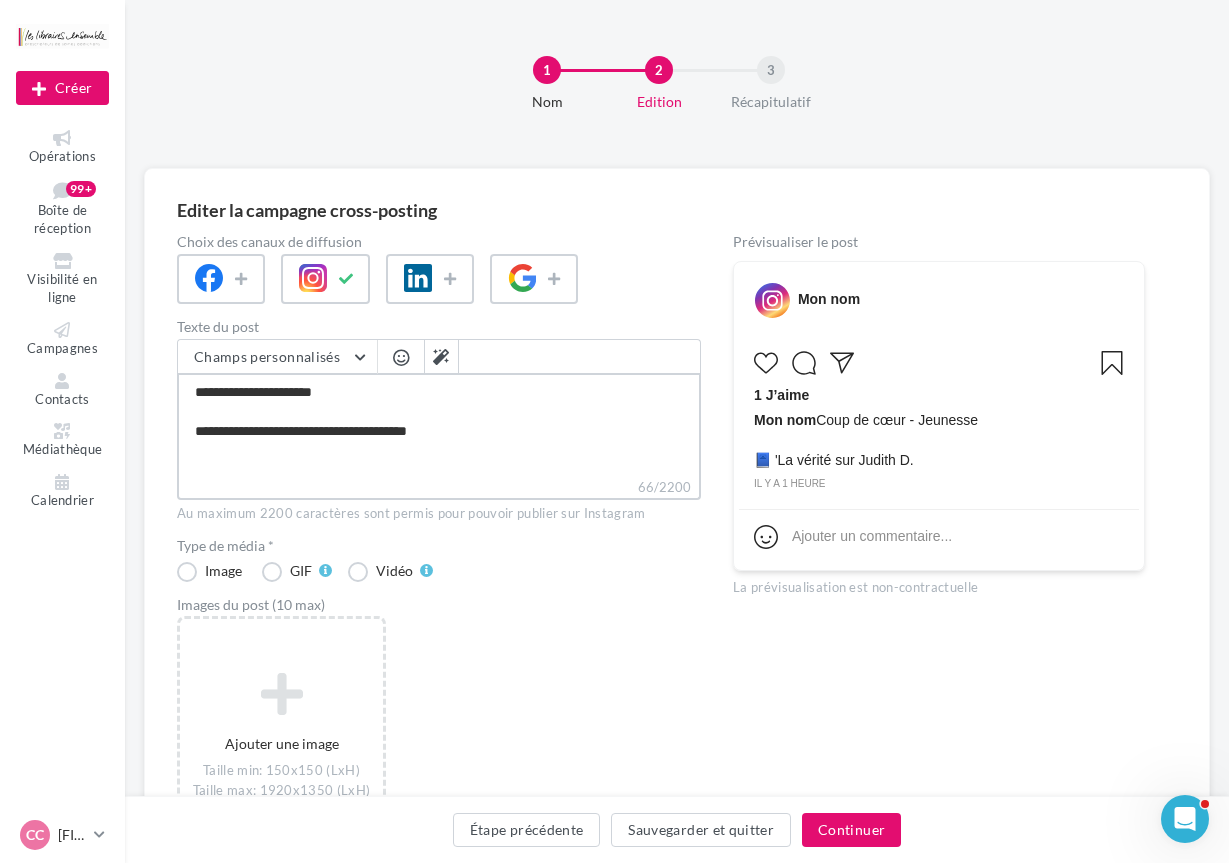 type on "**********" 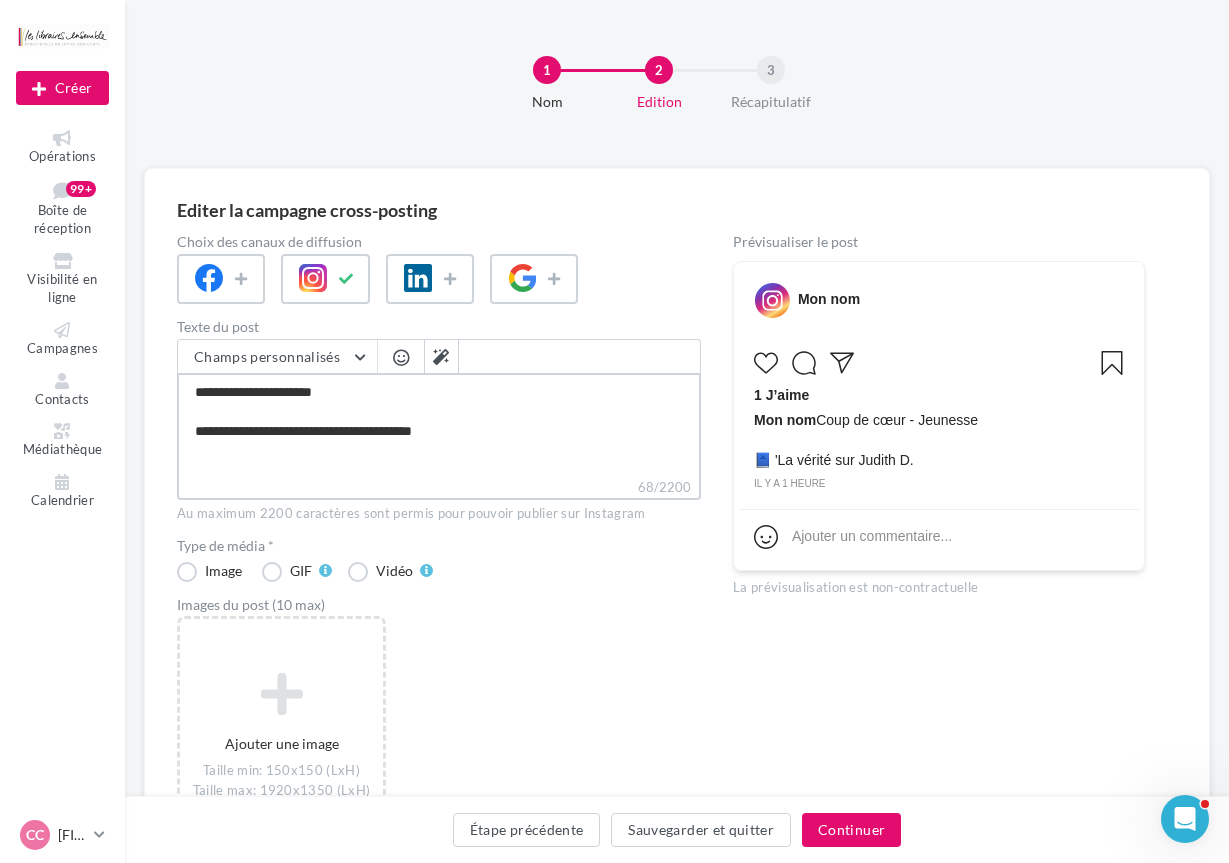 type on "**********" 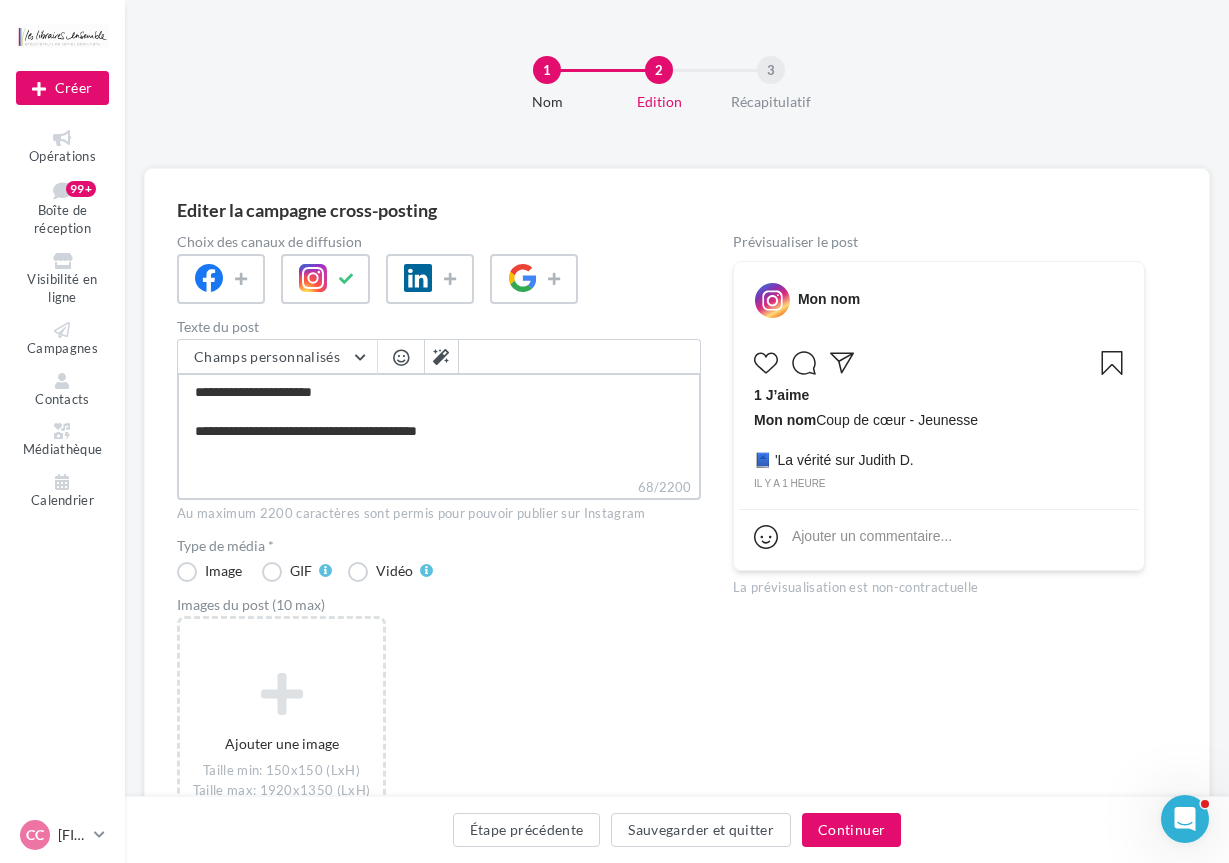 type on "**********" 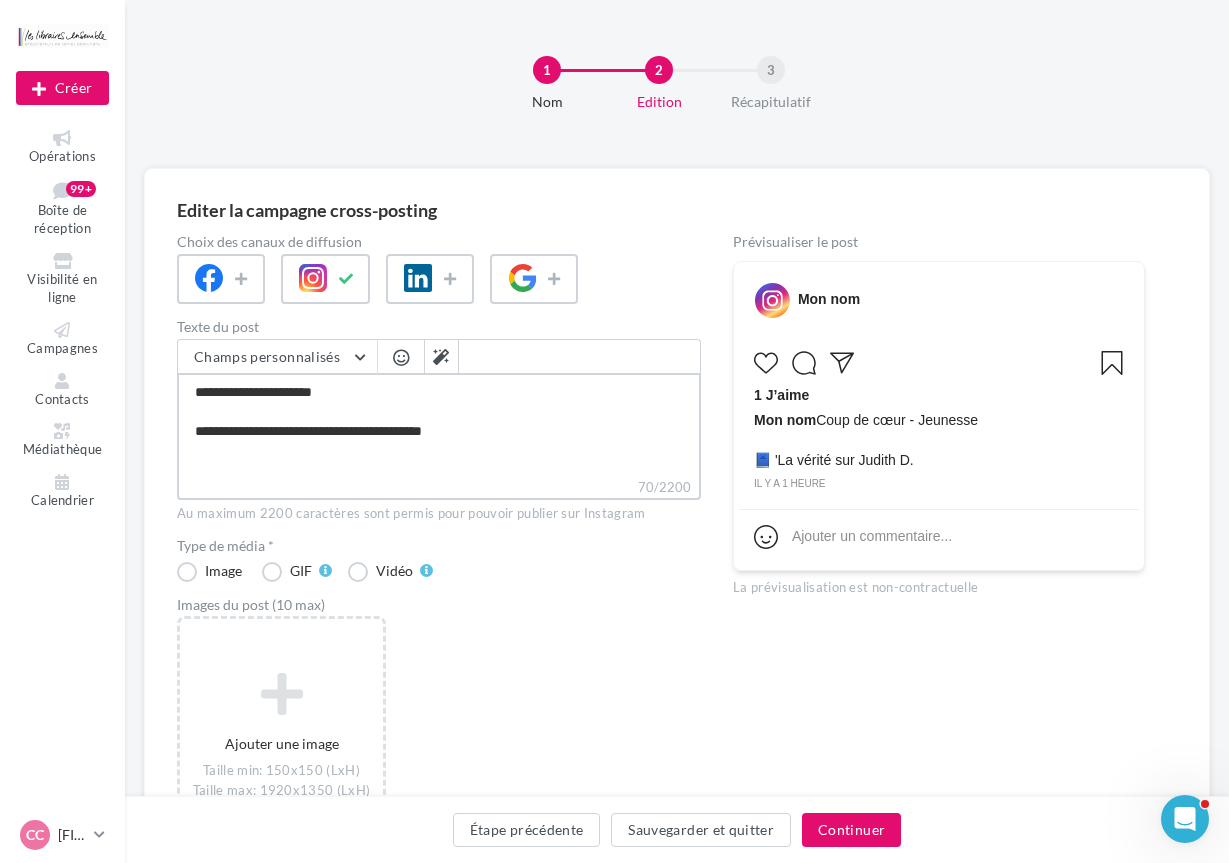type on "**********" 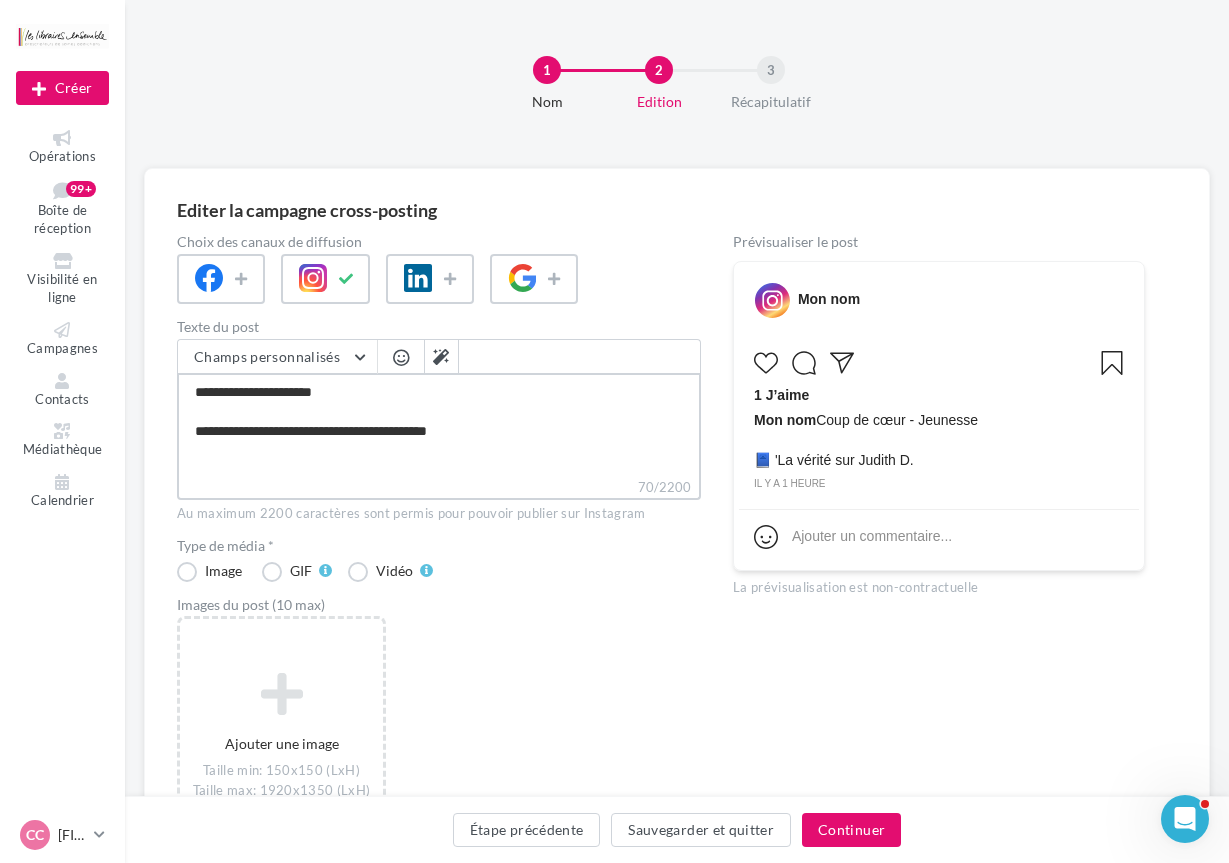type on "**********" 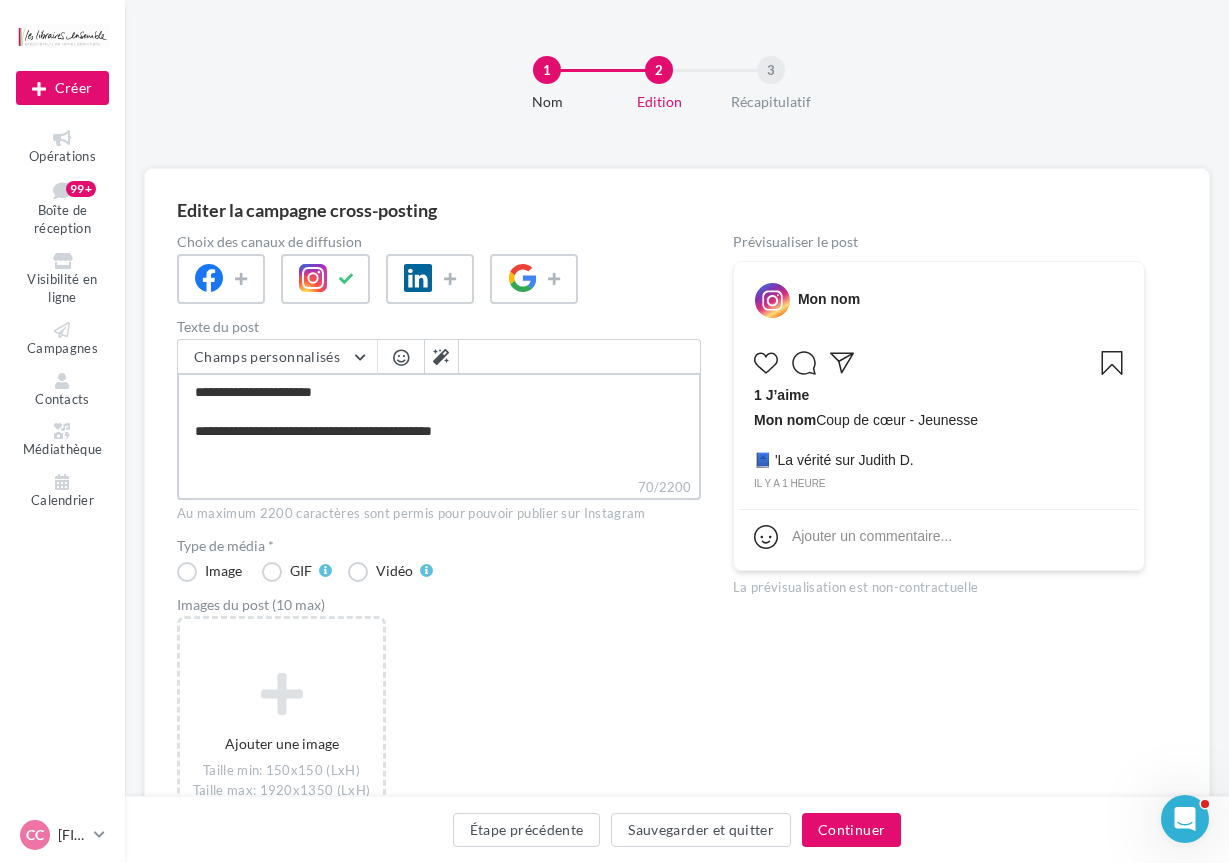 type on "**********" 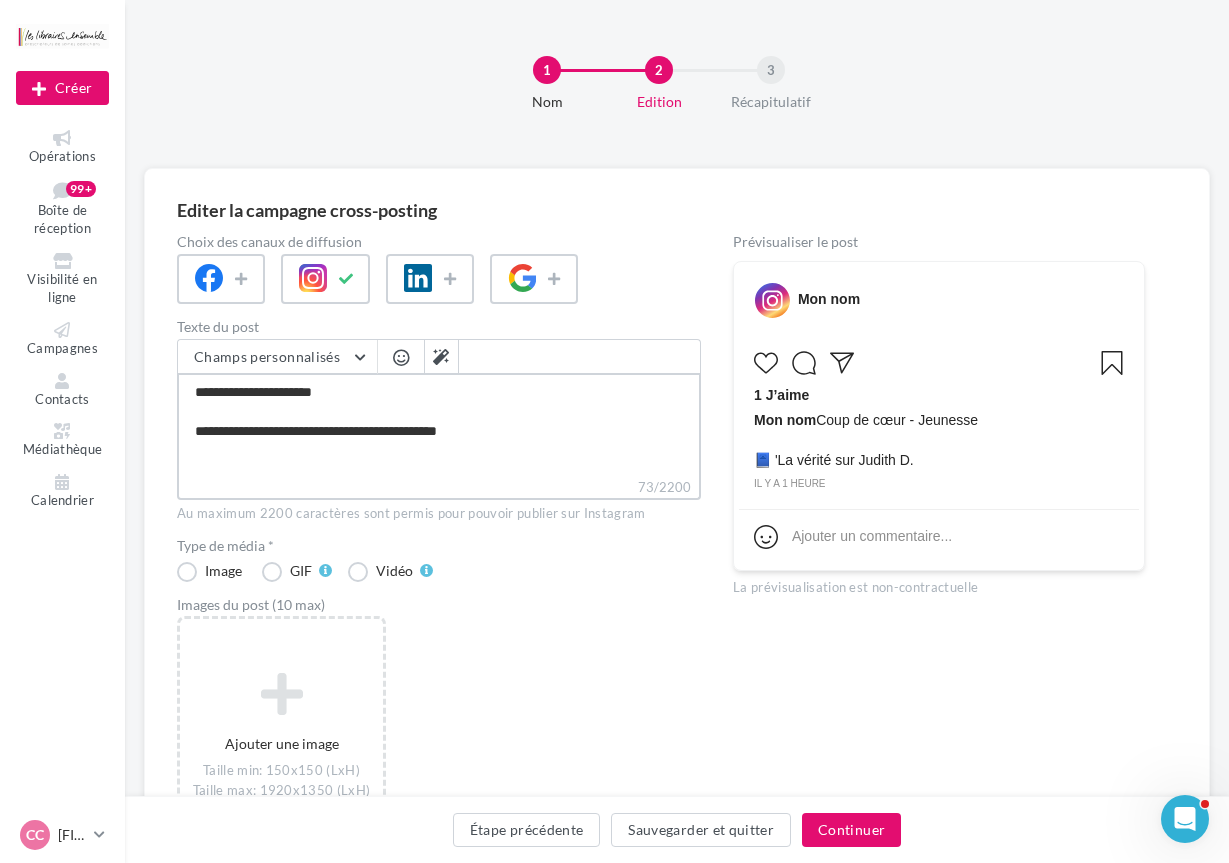 type on "**********" 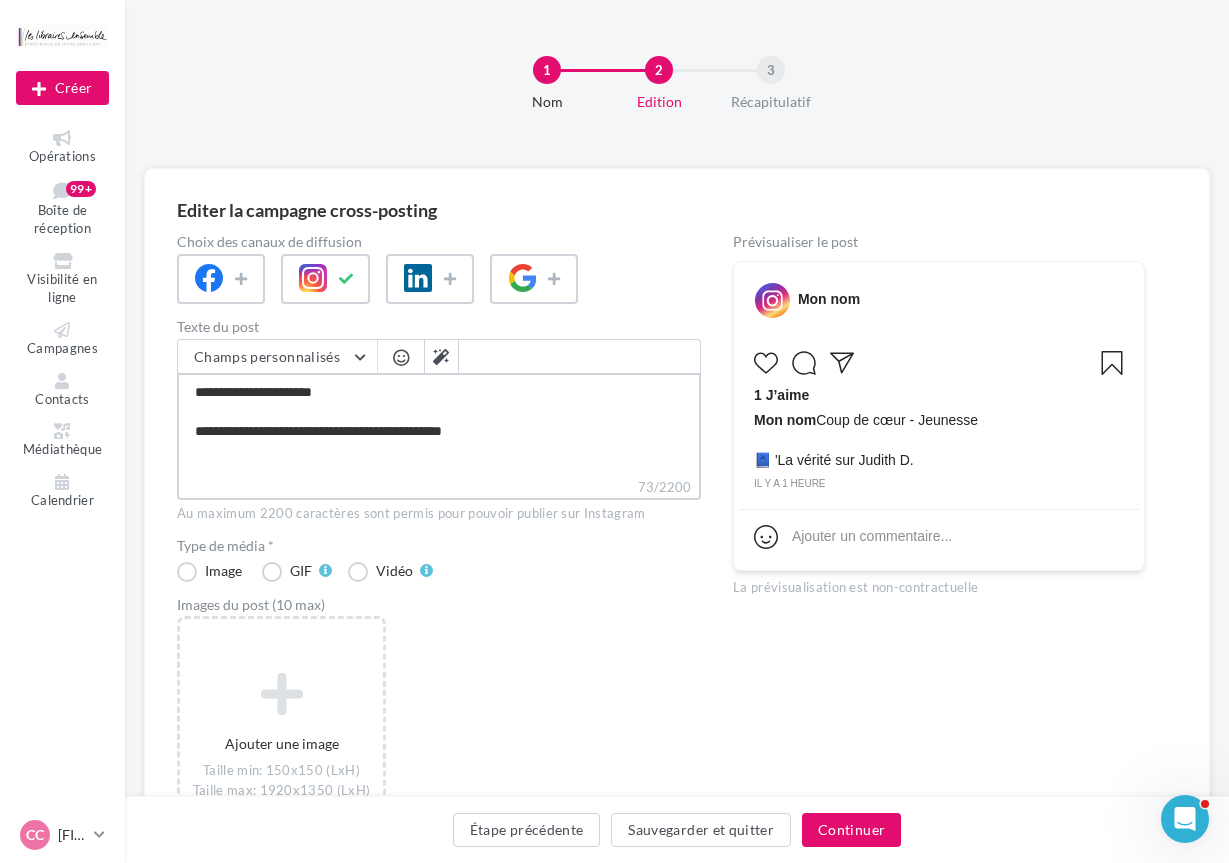 type on "**********" 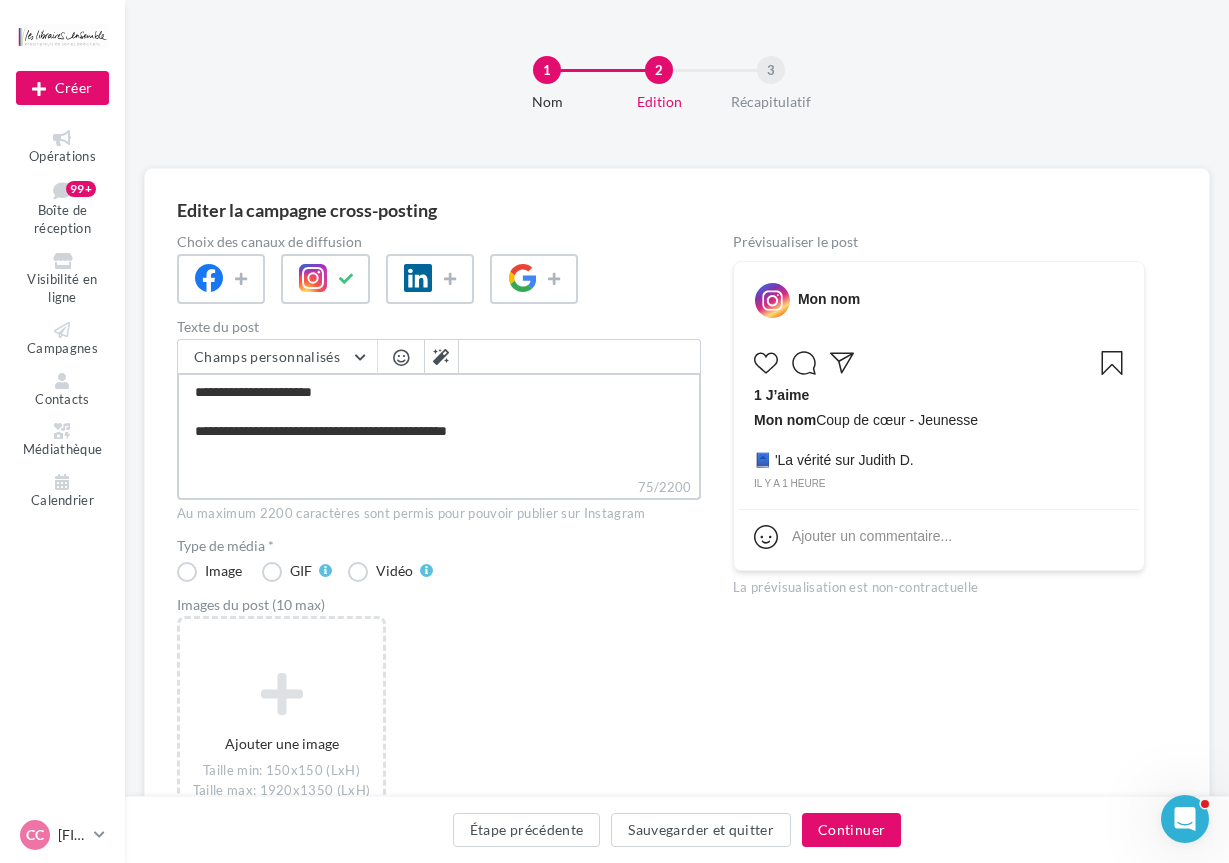type on "**********" 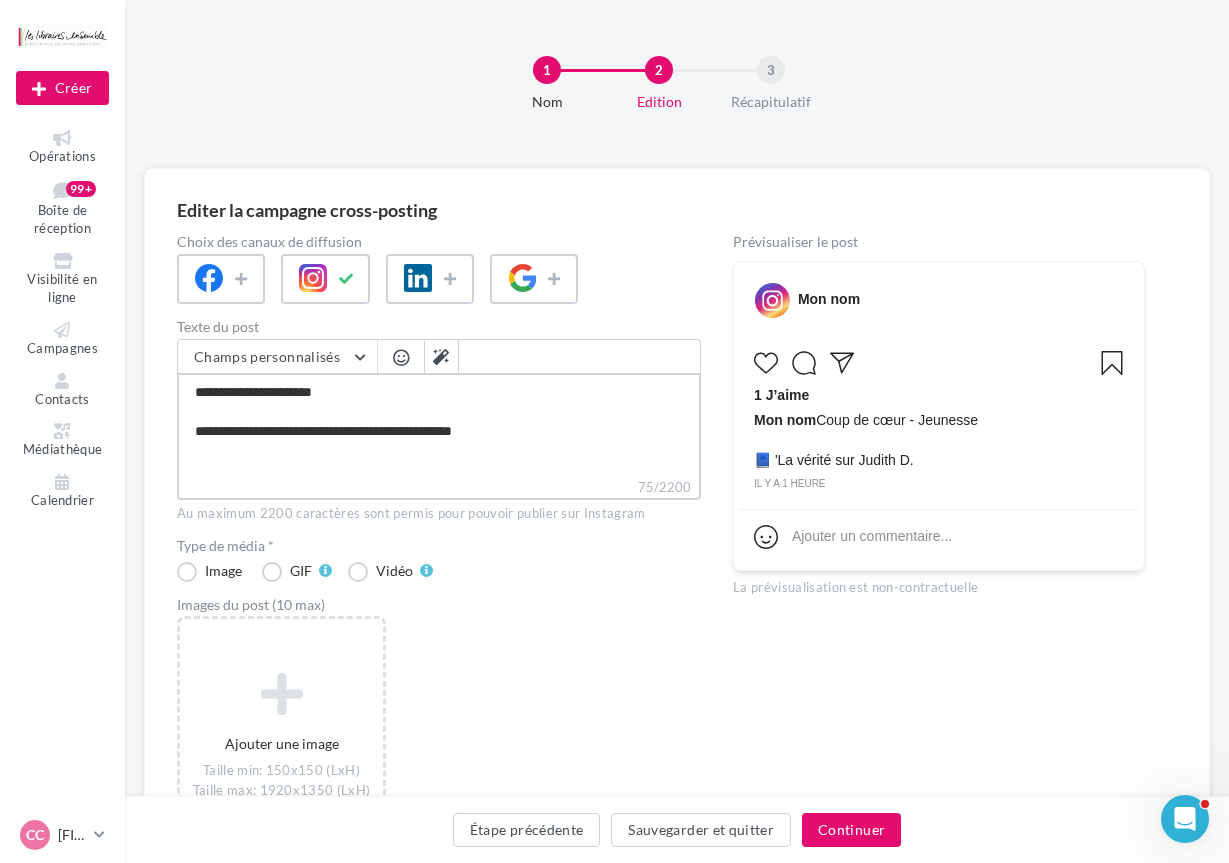 type on "**********" 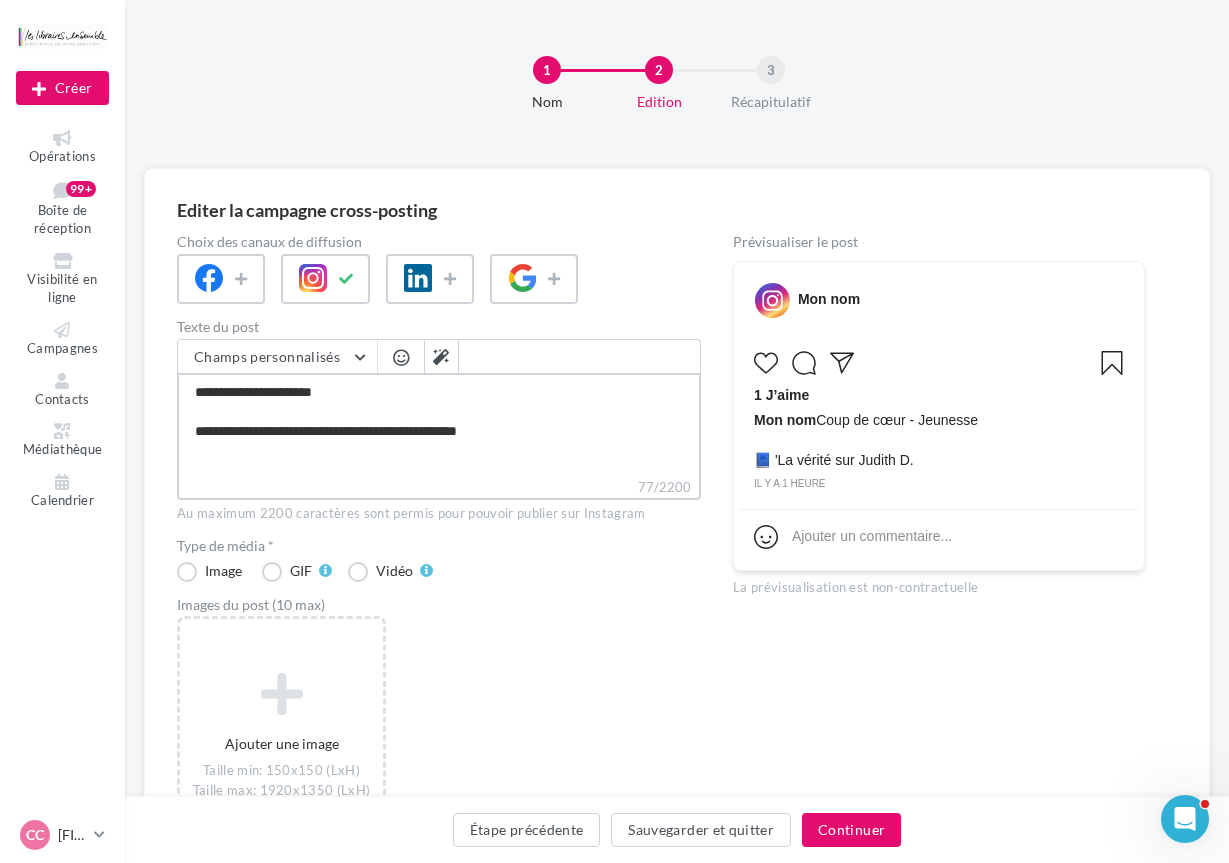 type on "**********" 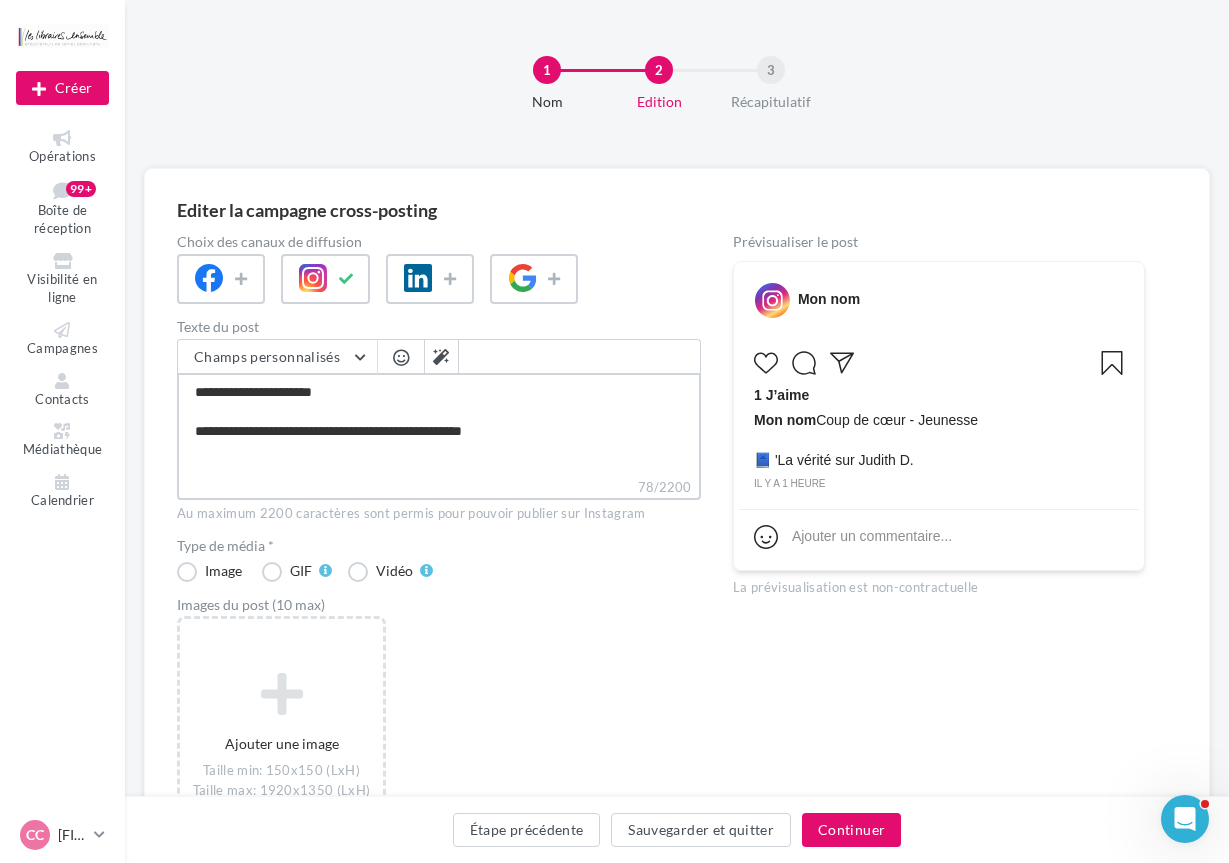 type on "**********" 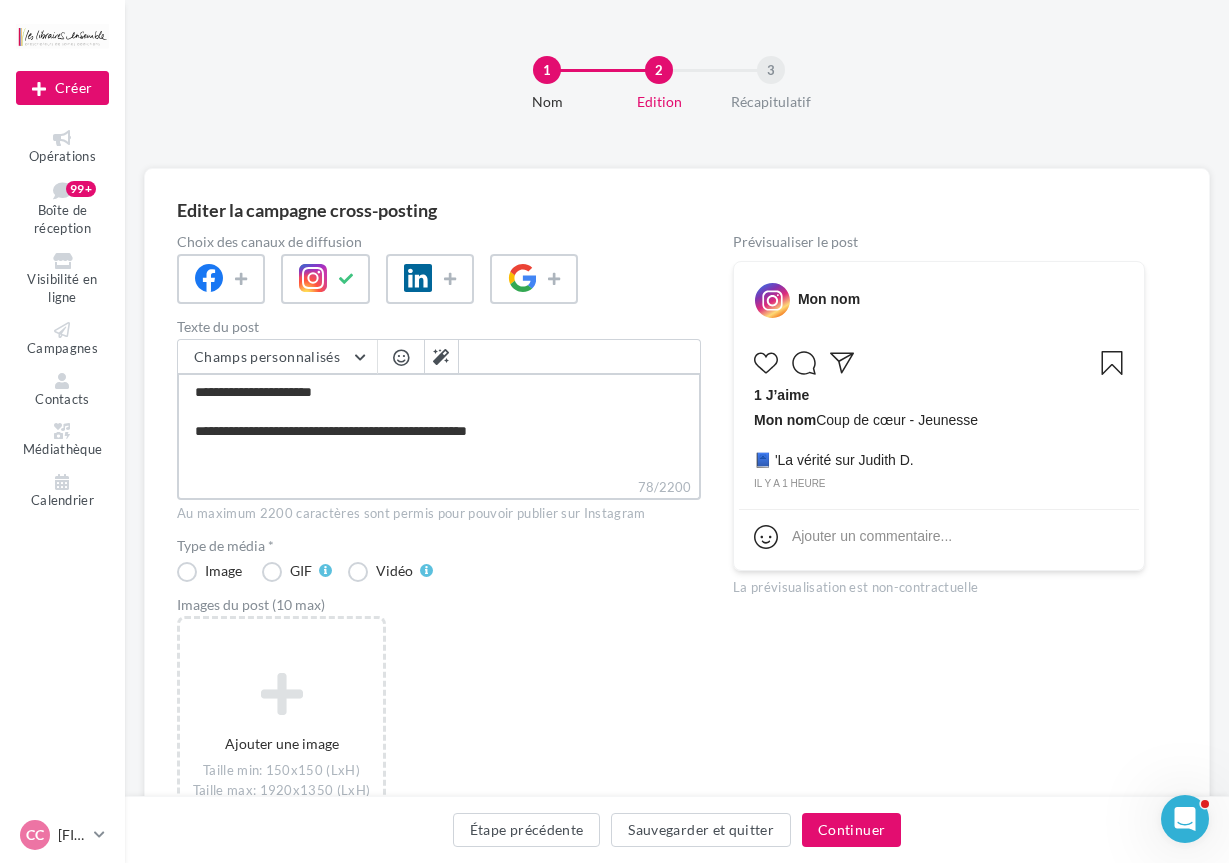 type on "**********" 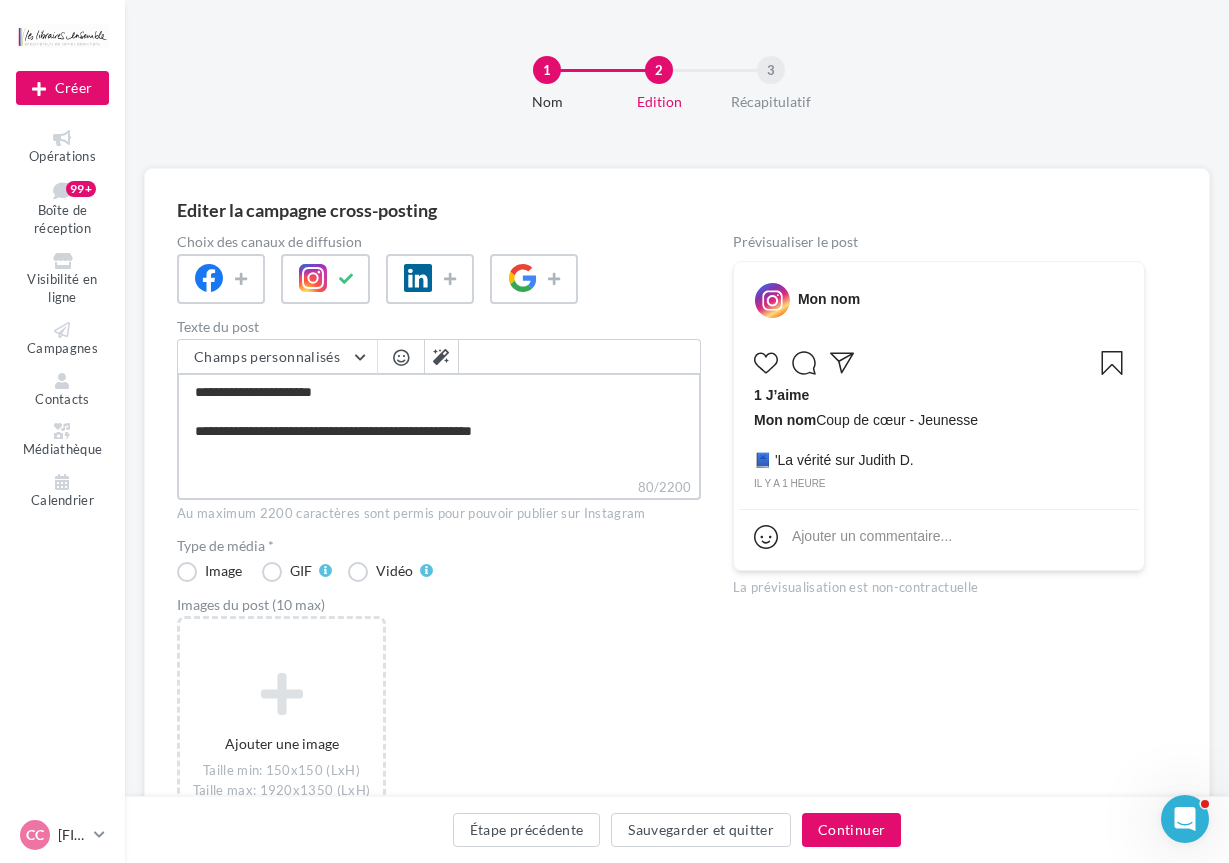 type on "**********" 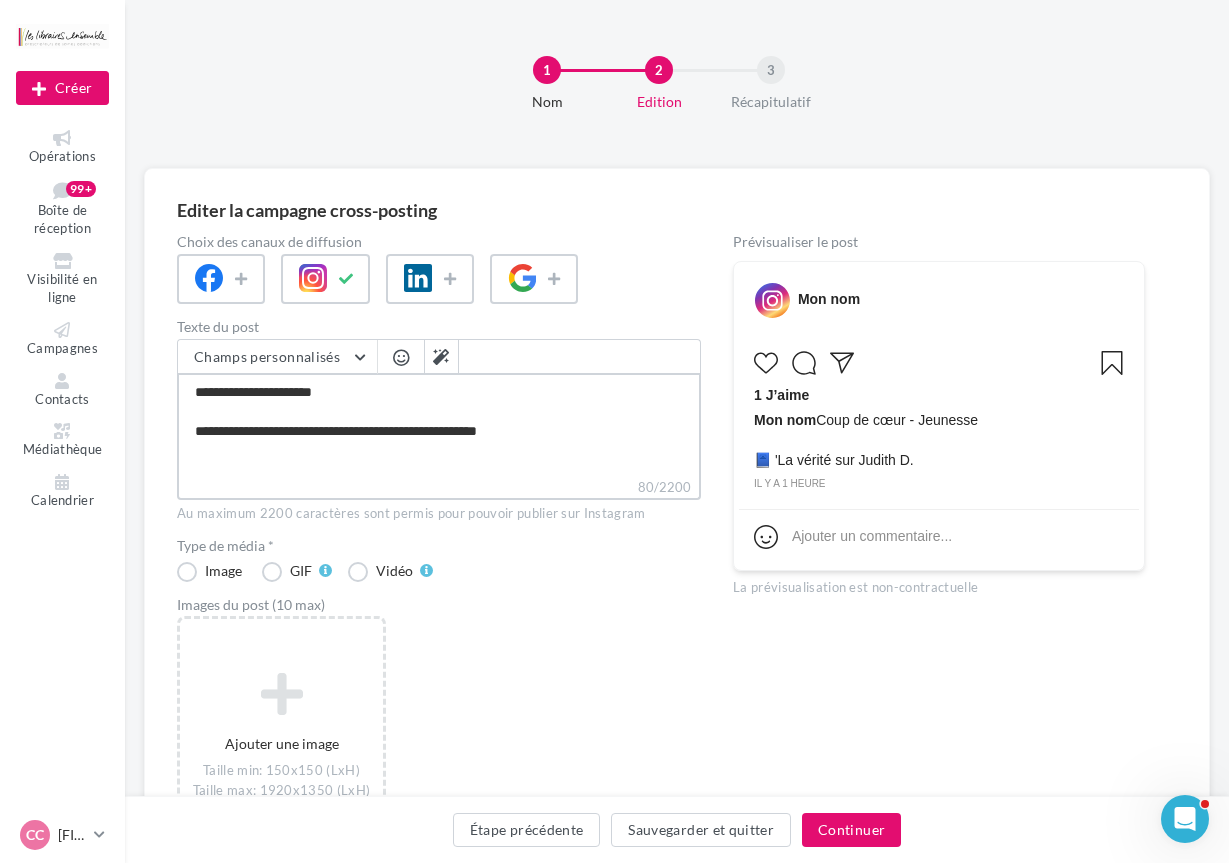 type on "**********" 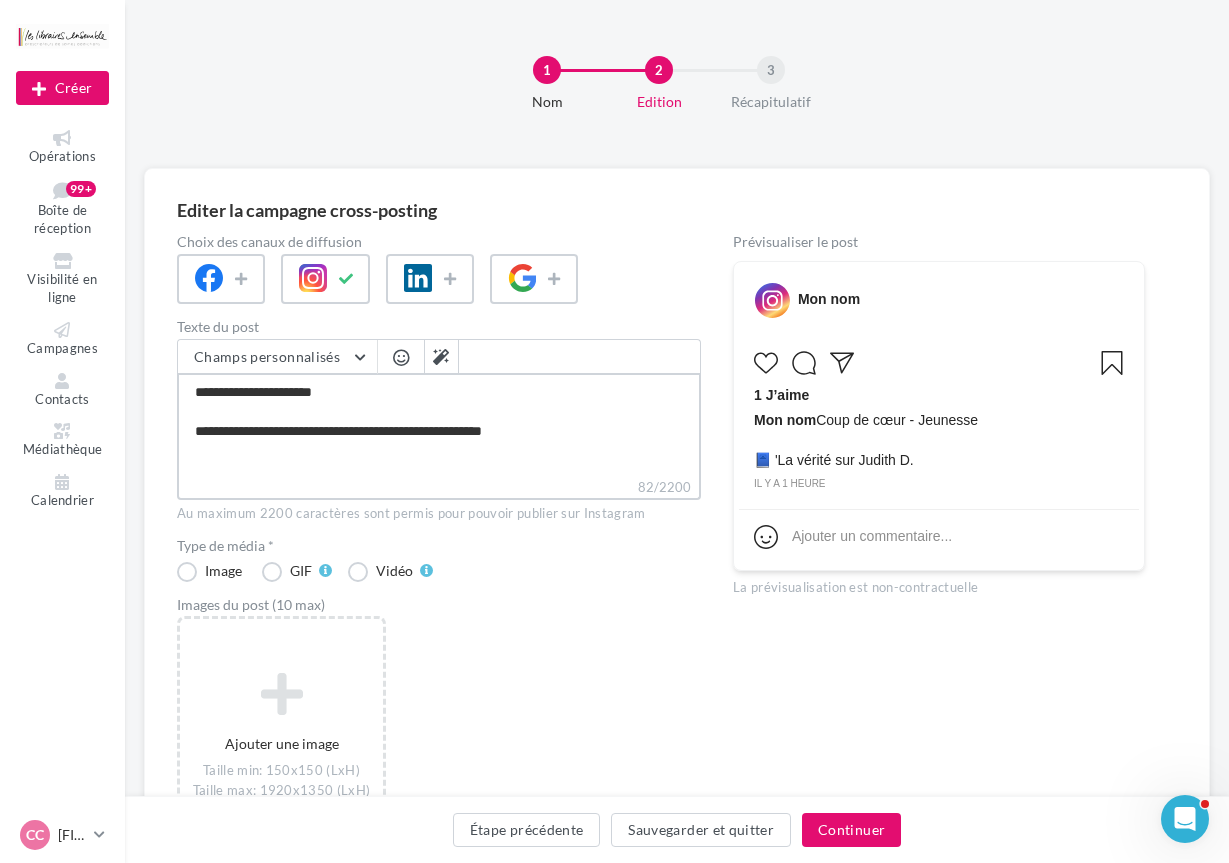 type on "**********" 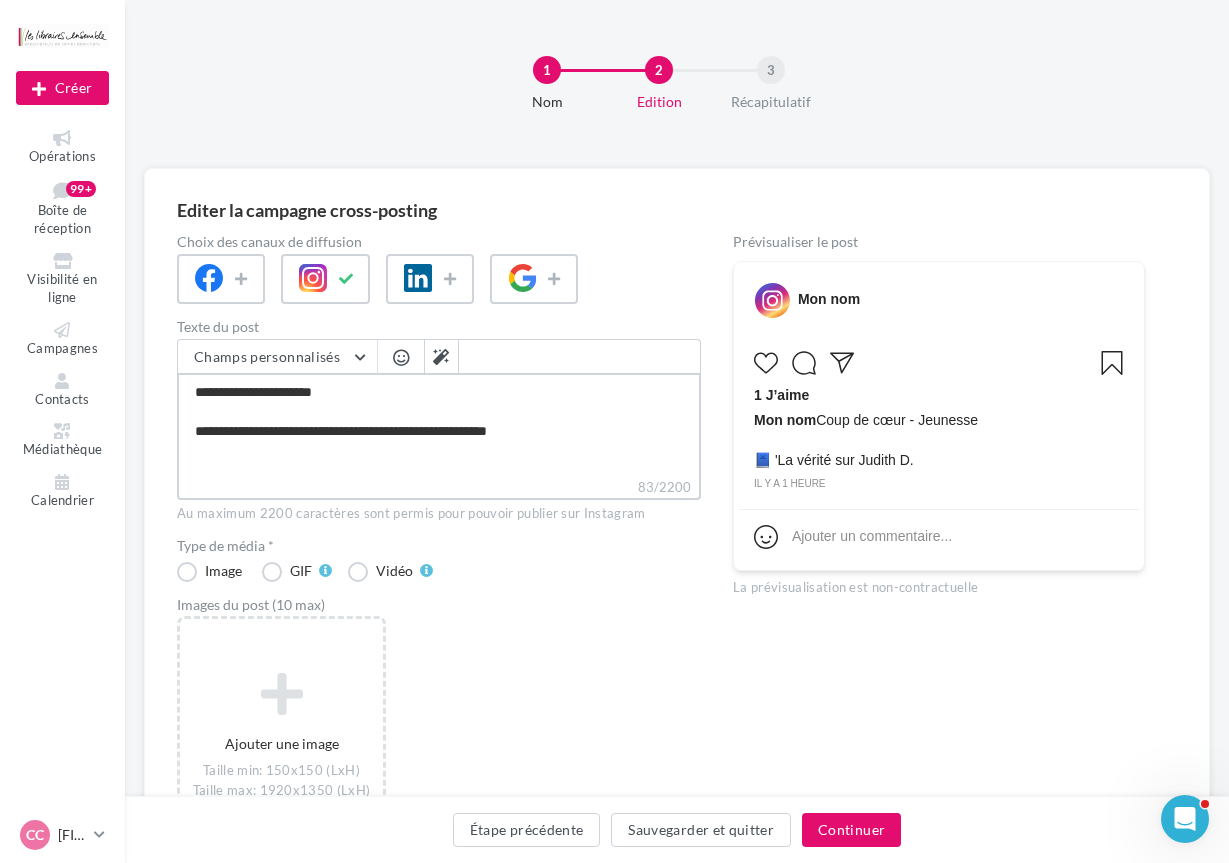 type on "**********" 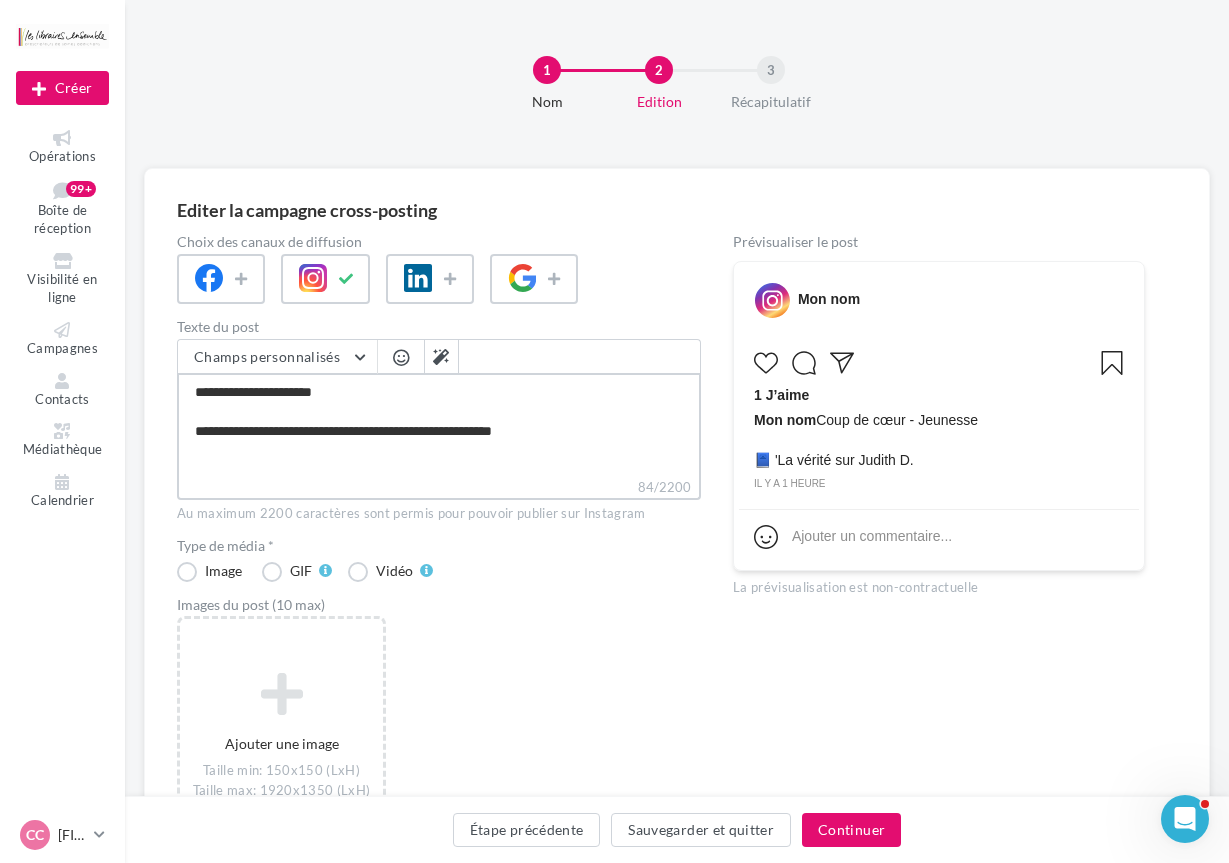 type on "**********" 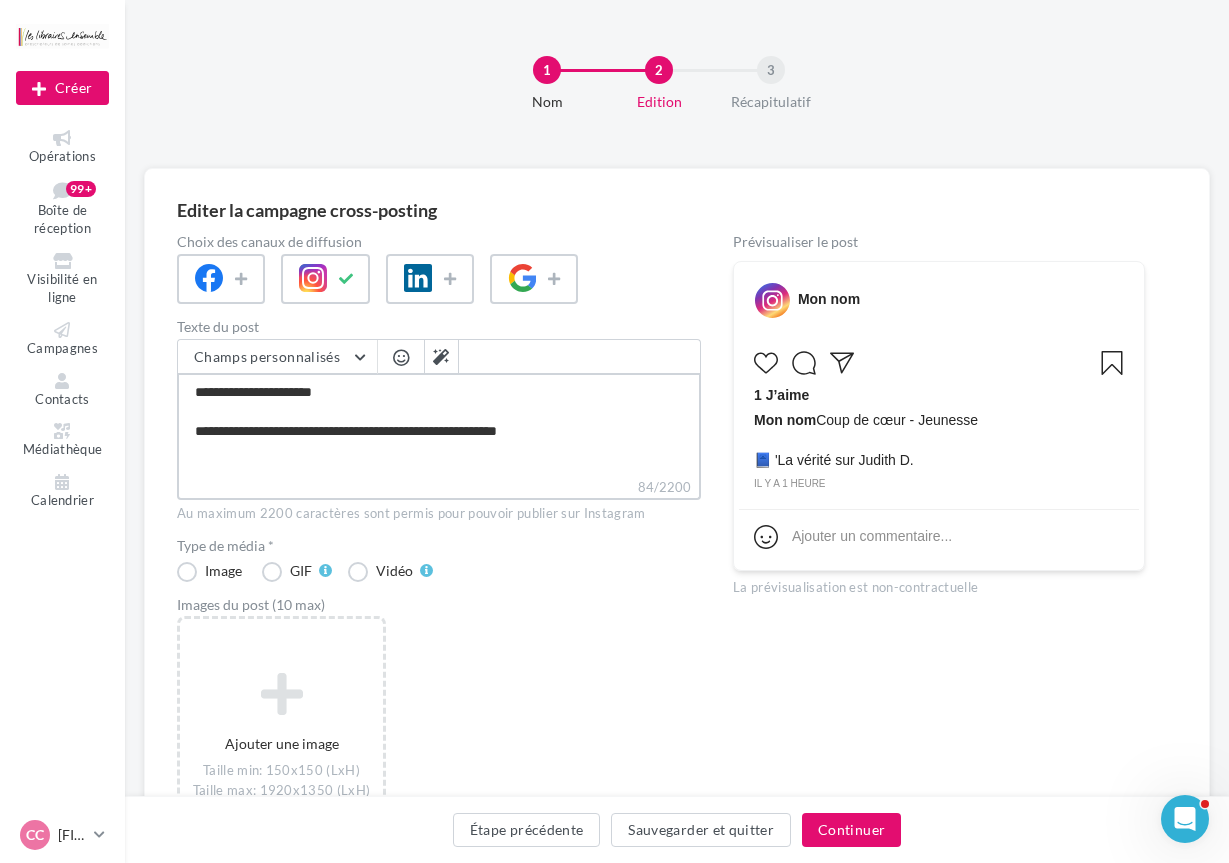 type on "**********" 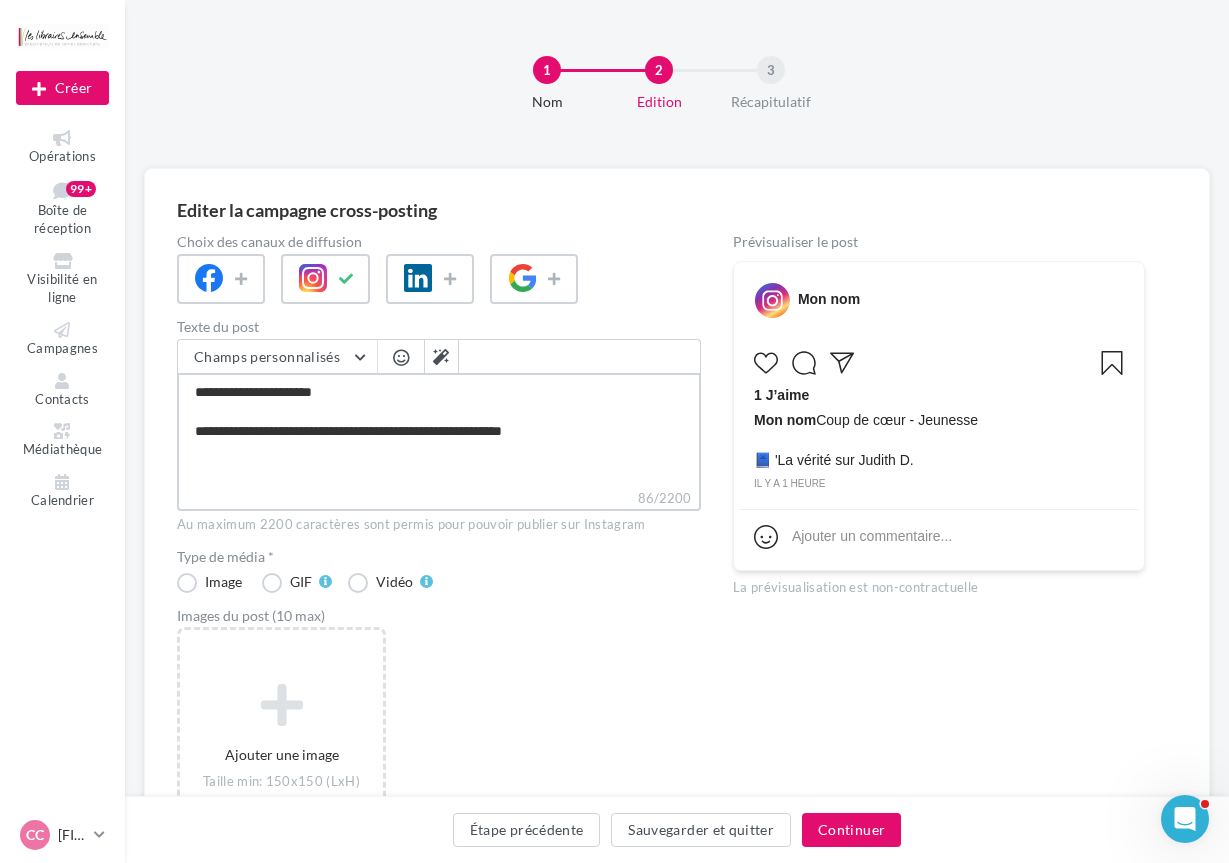 type on "**********" 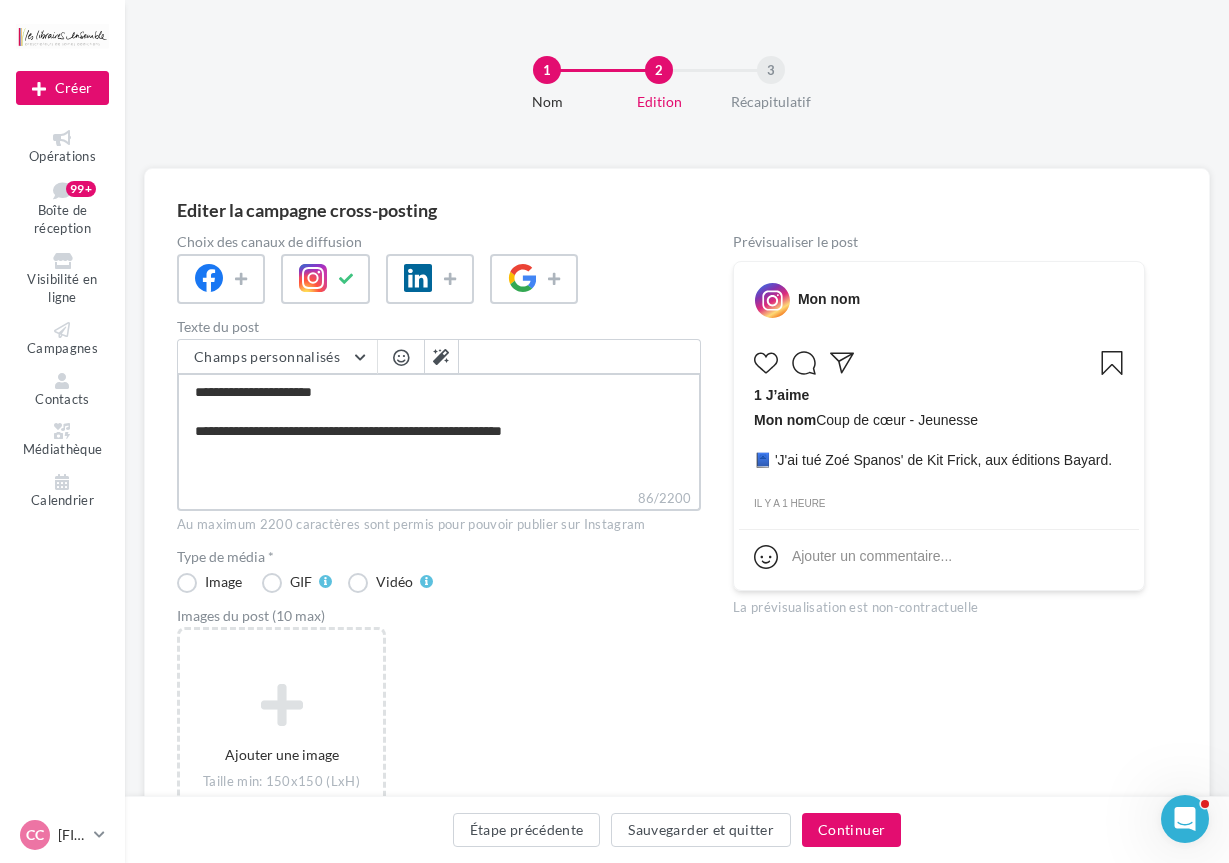 drag, startPoint x: 358, startPoint y: 428, endPoint x: 412, endPoint y: 436, distance: 54.589375 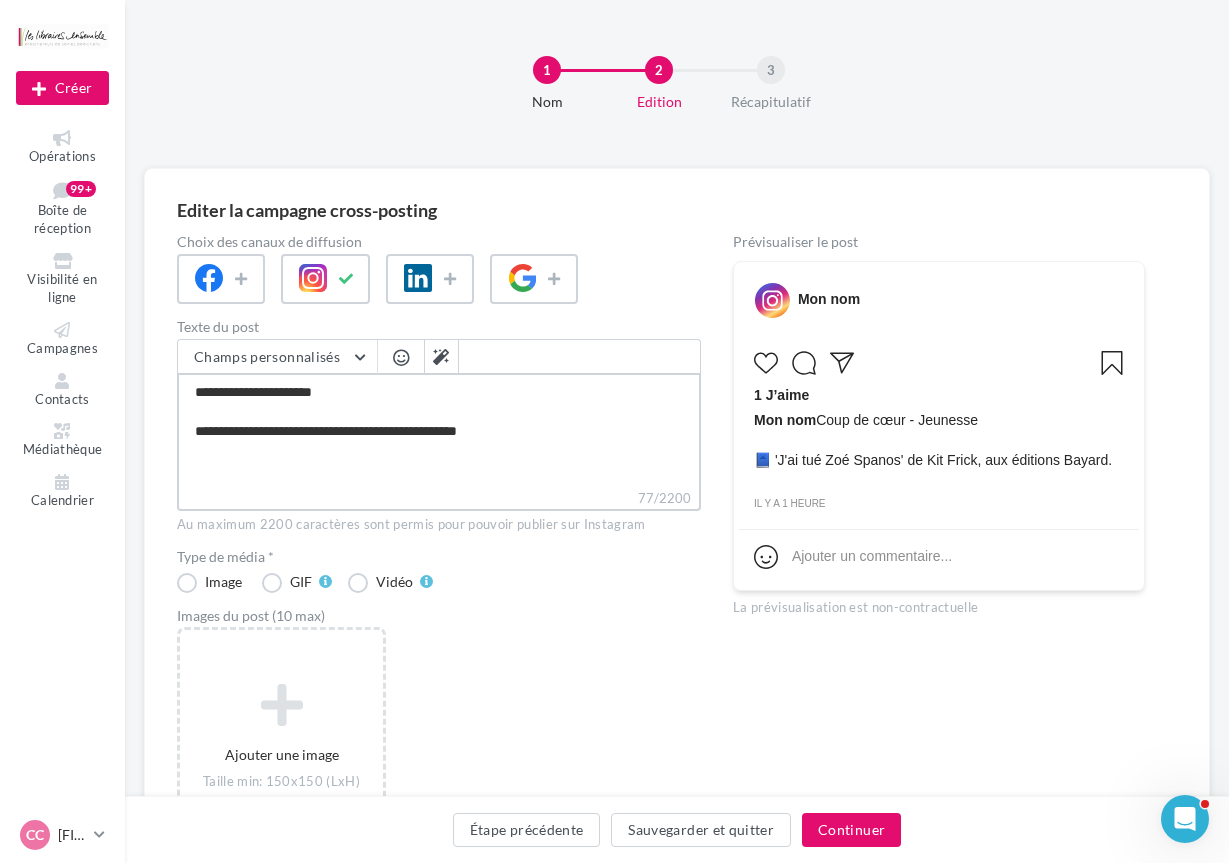 paste on "**********" 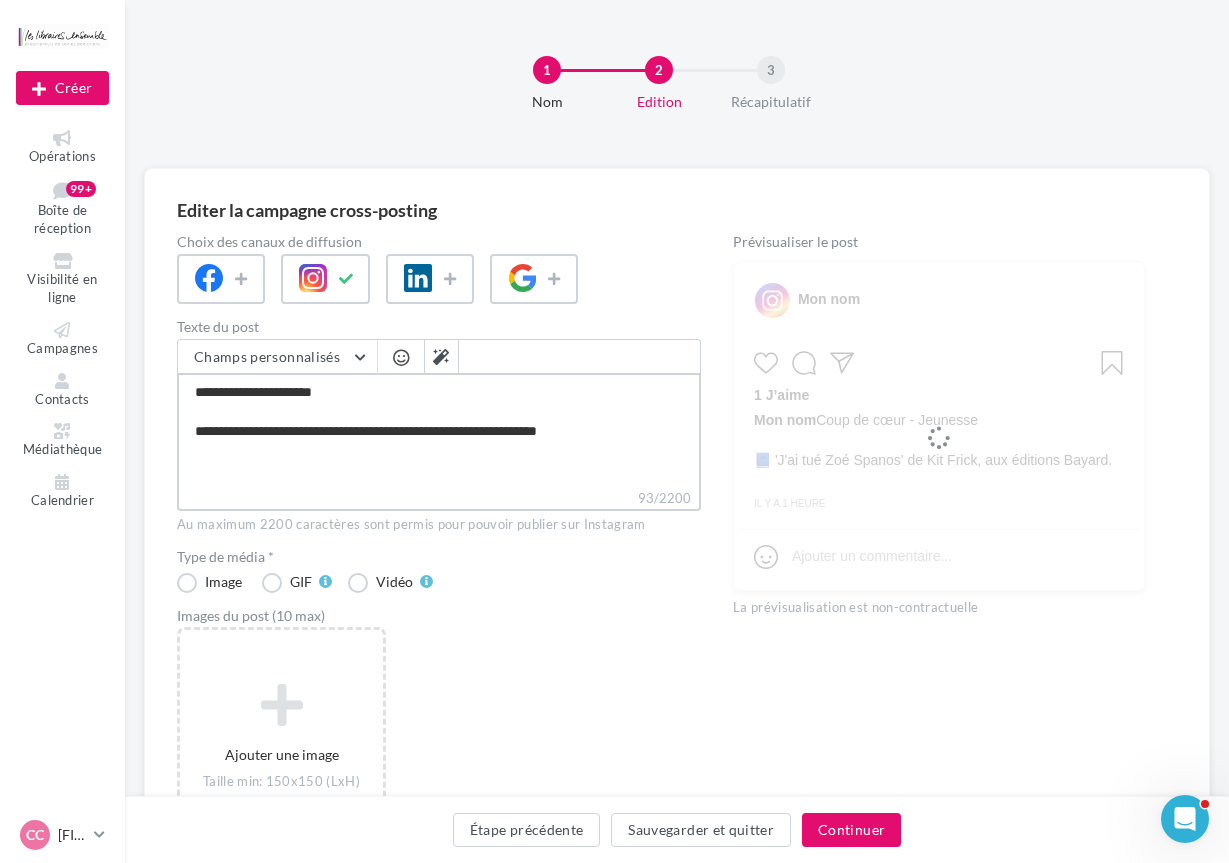 type on "**********" 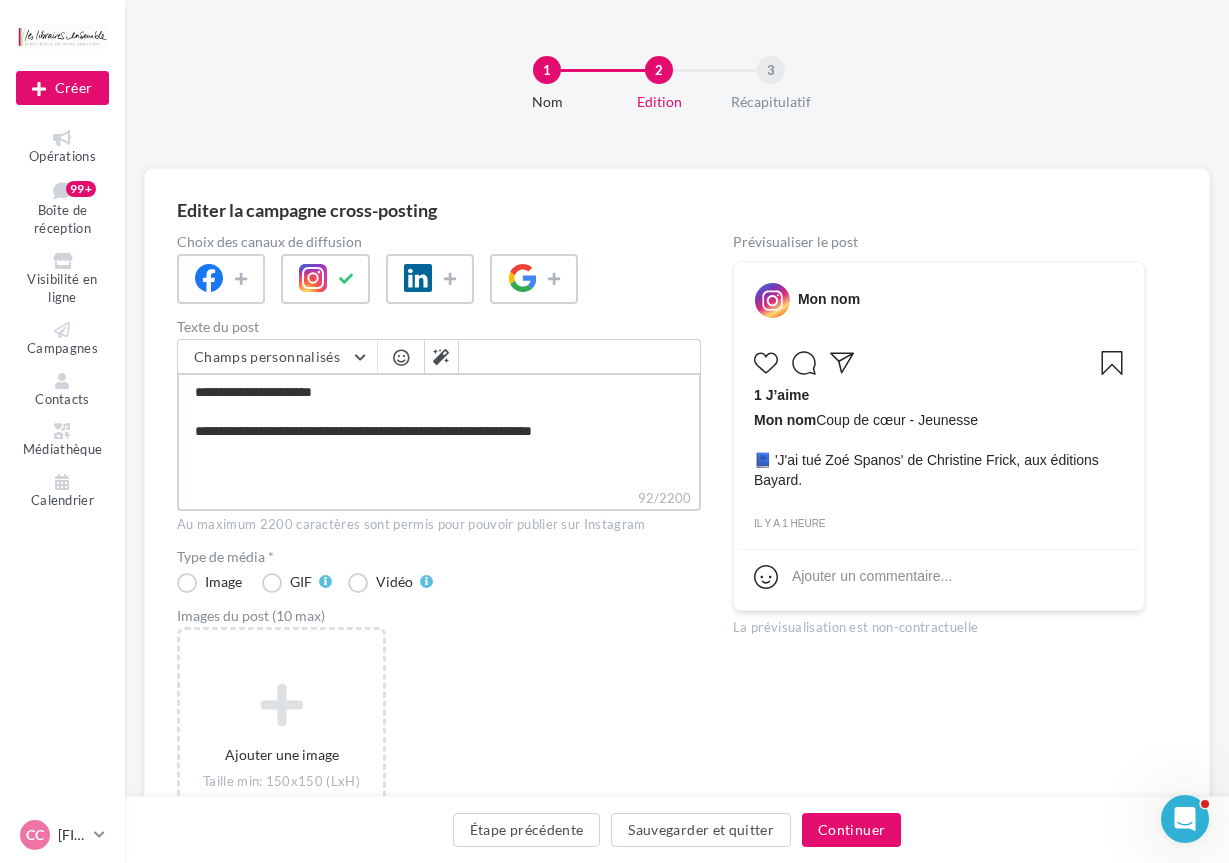type on "**********" 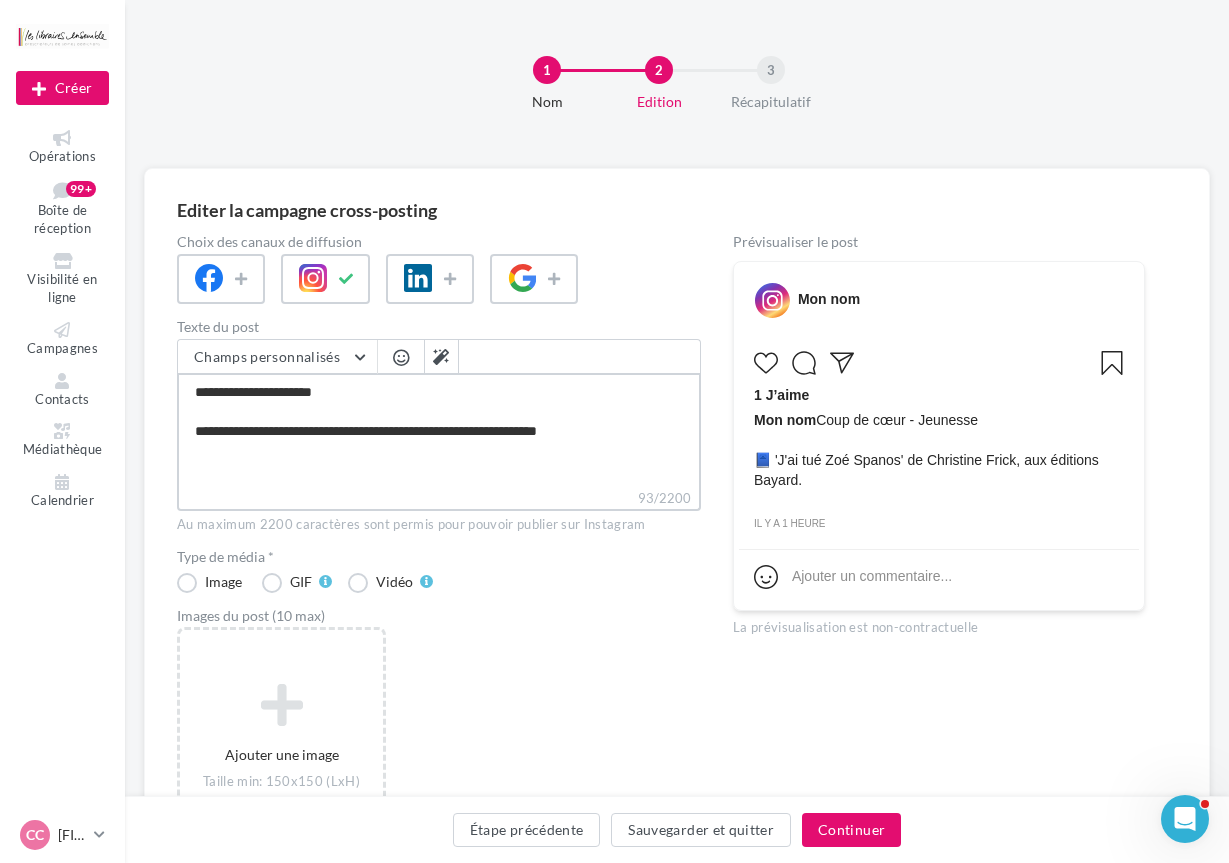 type on "**********" 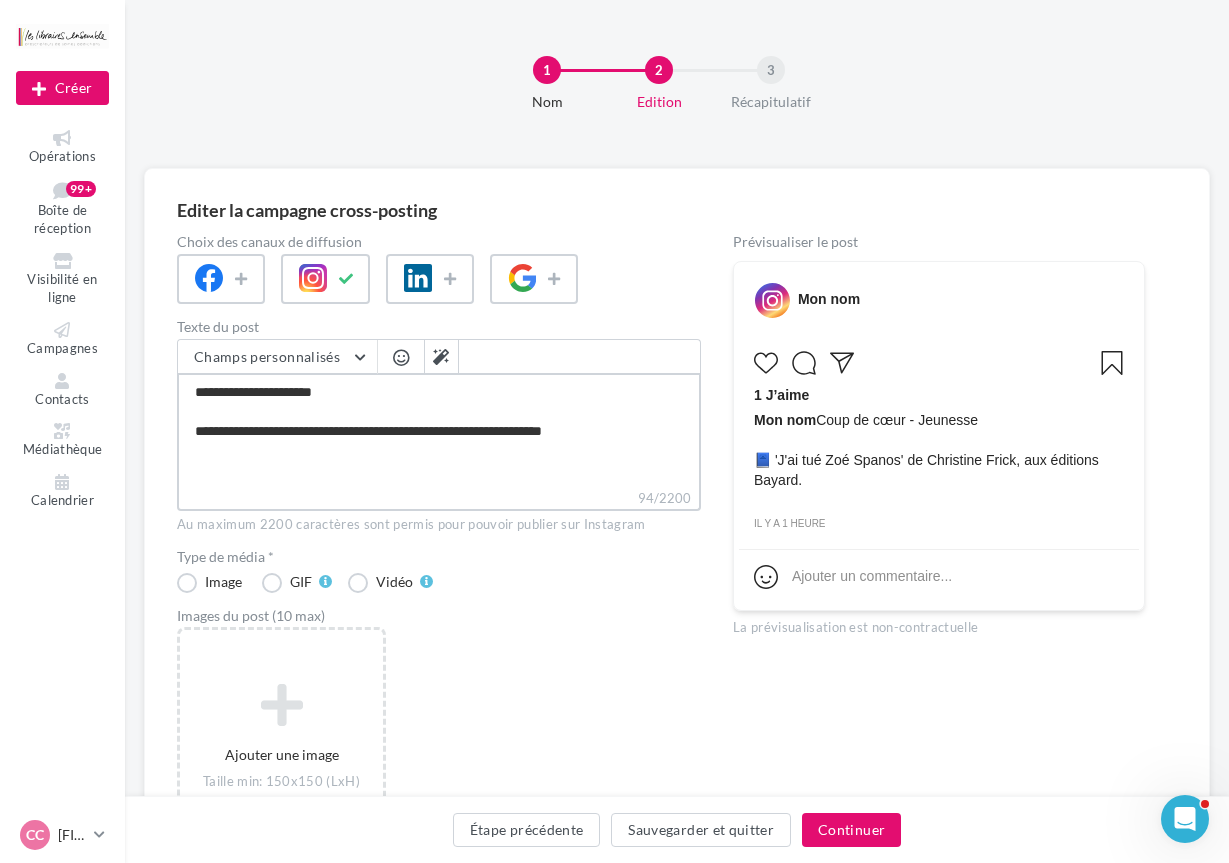 type on "**********" 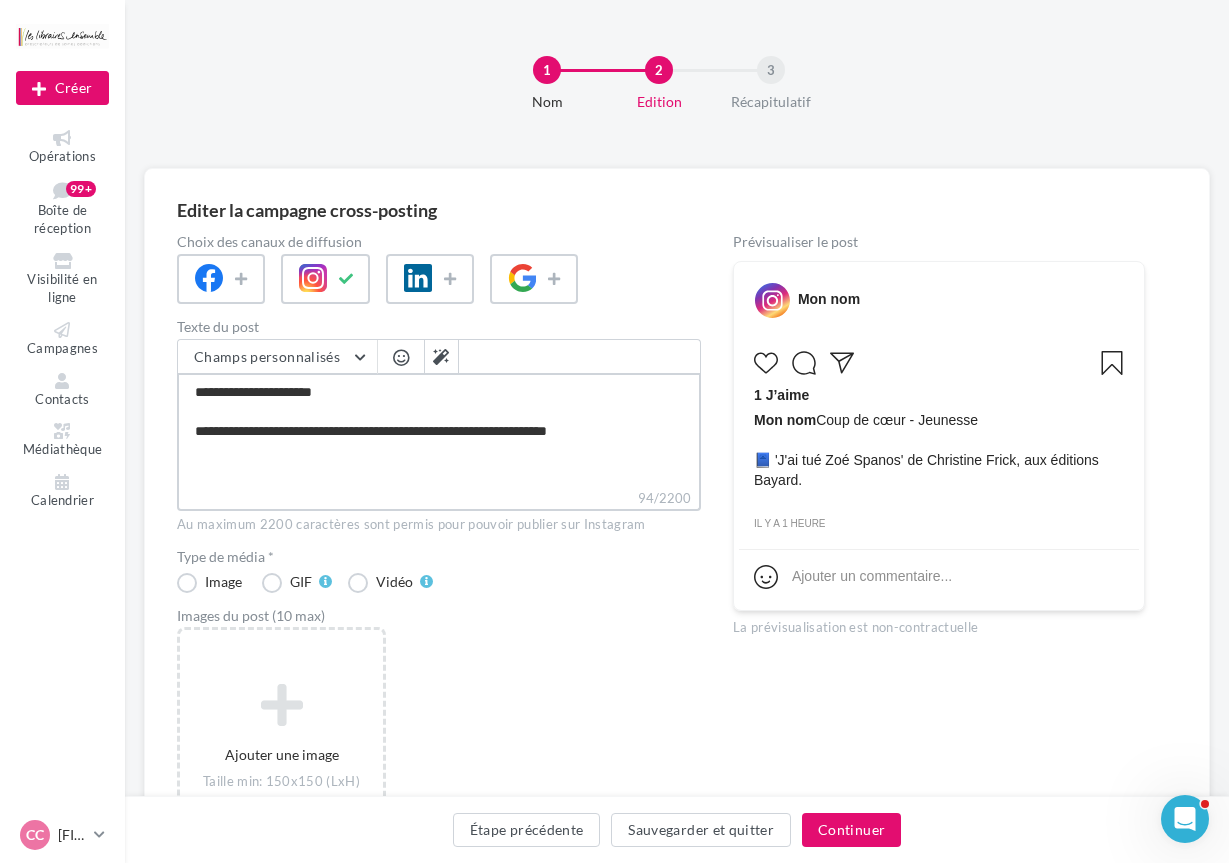 type on "**********" 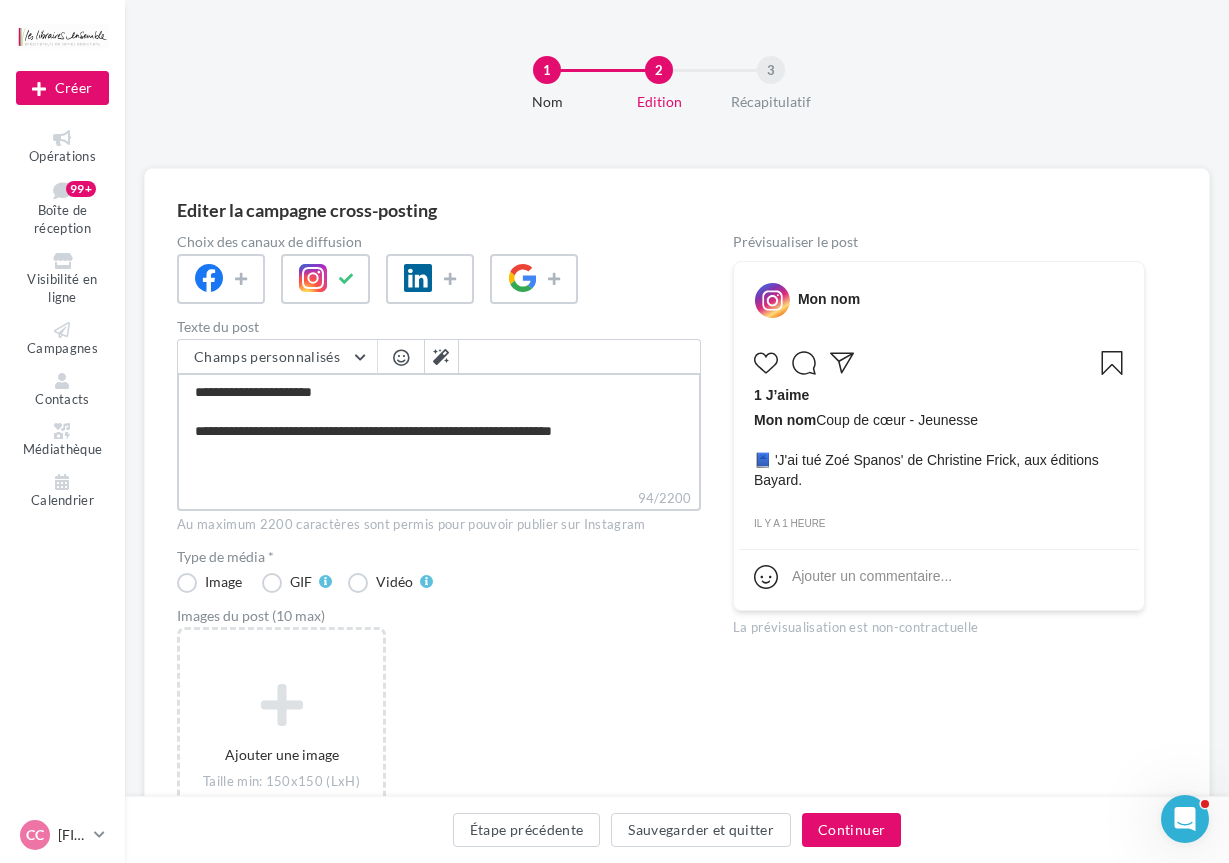 type on "**********" 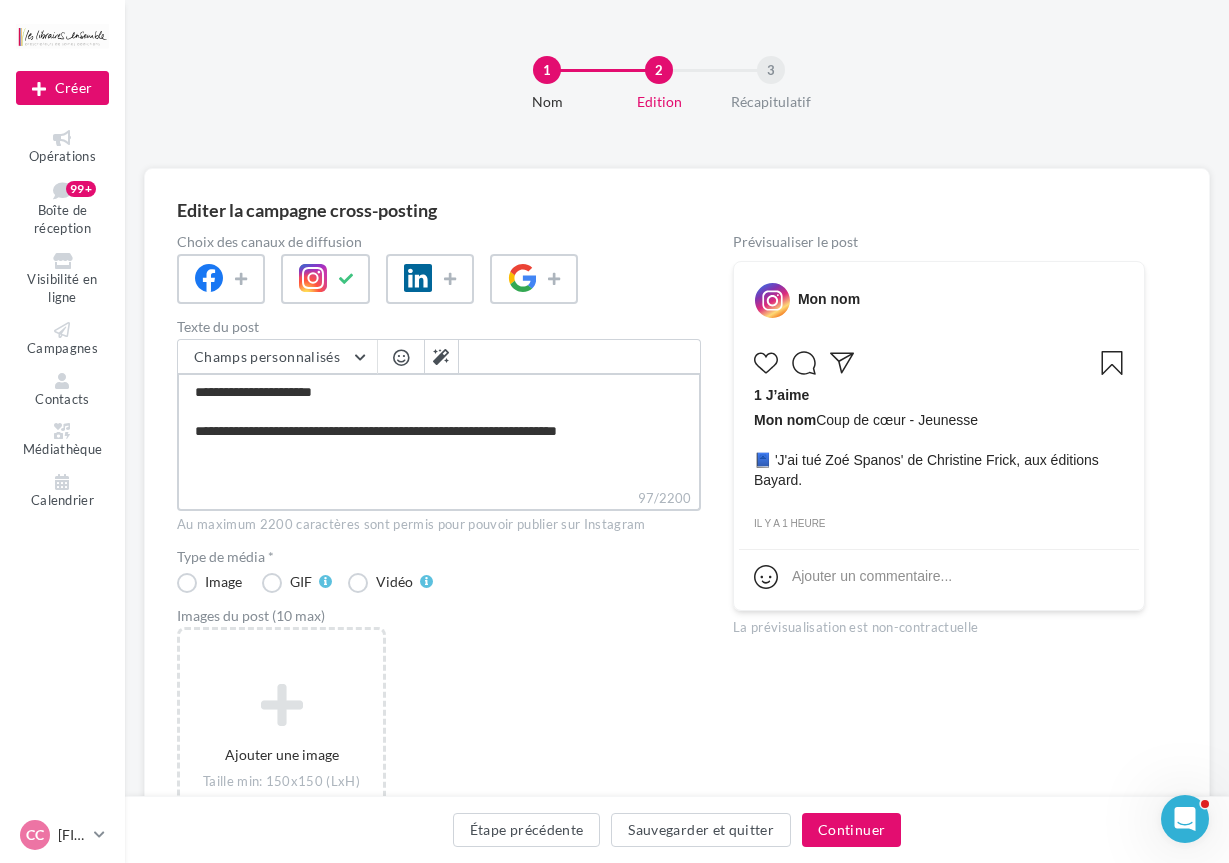 type on "**********" 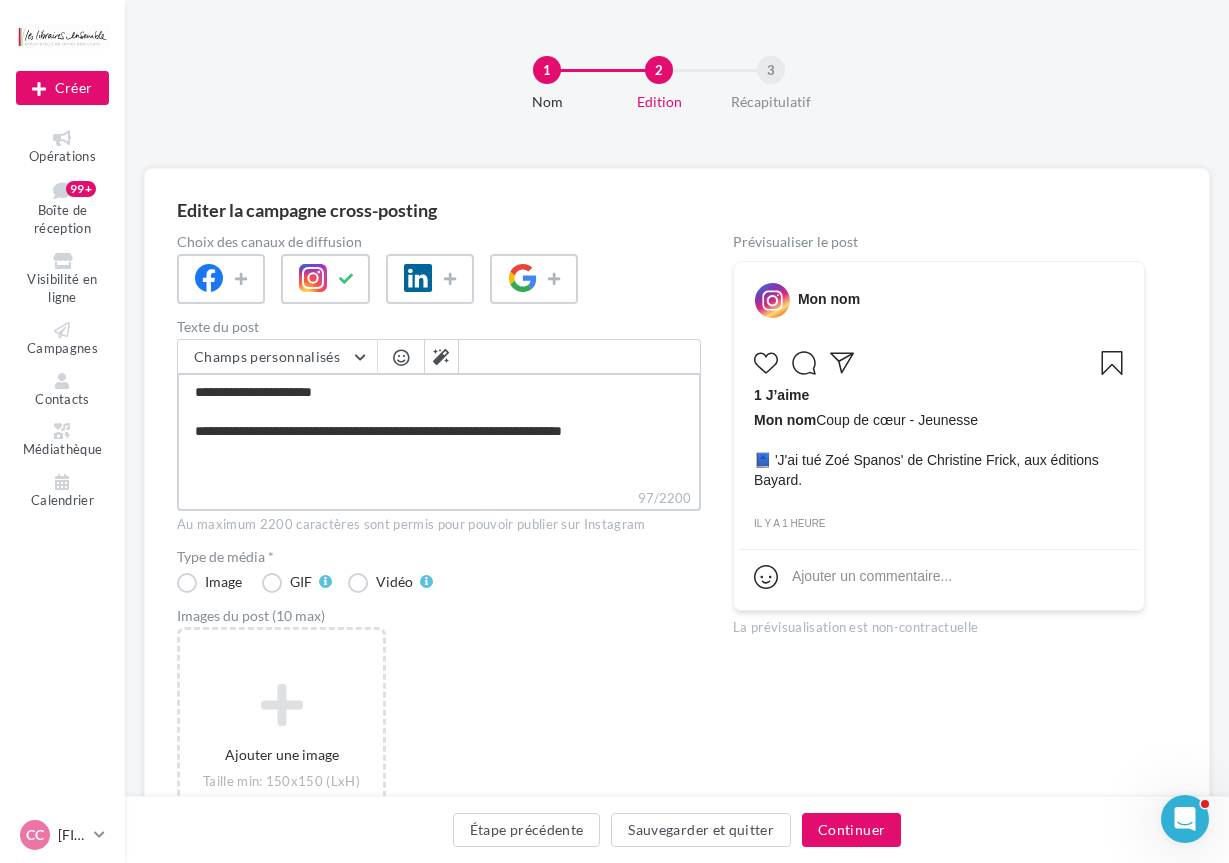 type on "**********" 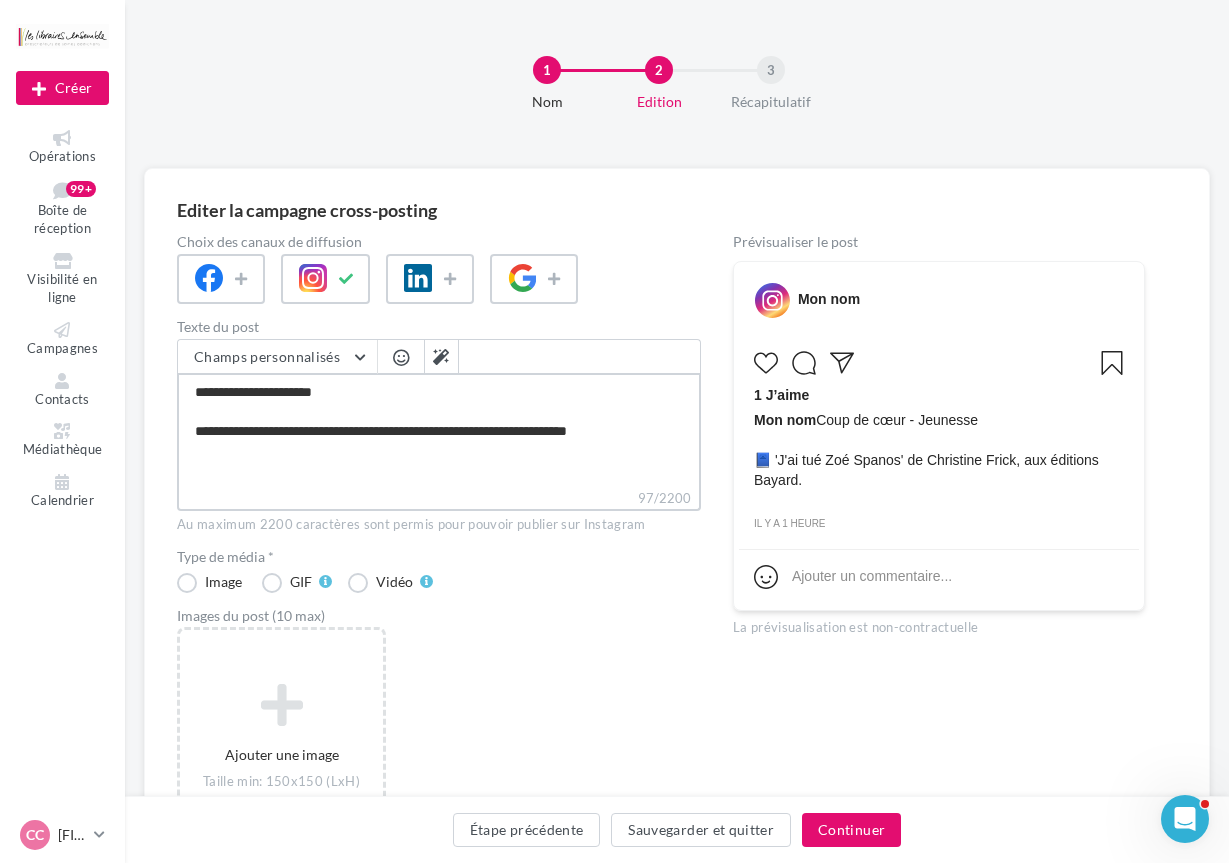 type on "**********" 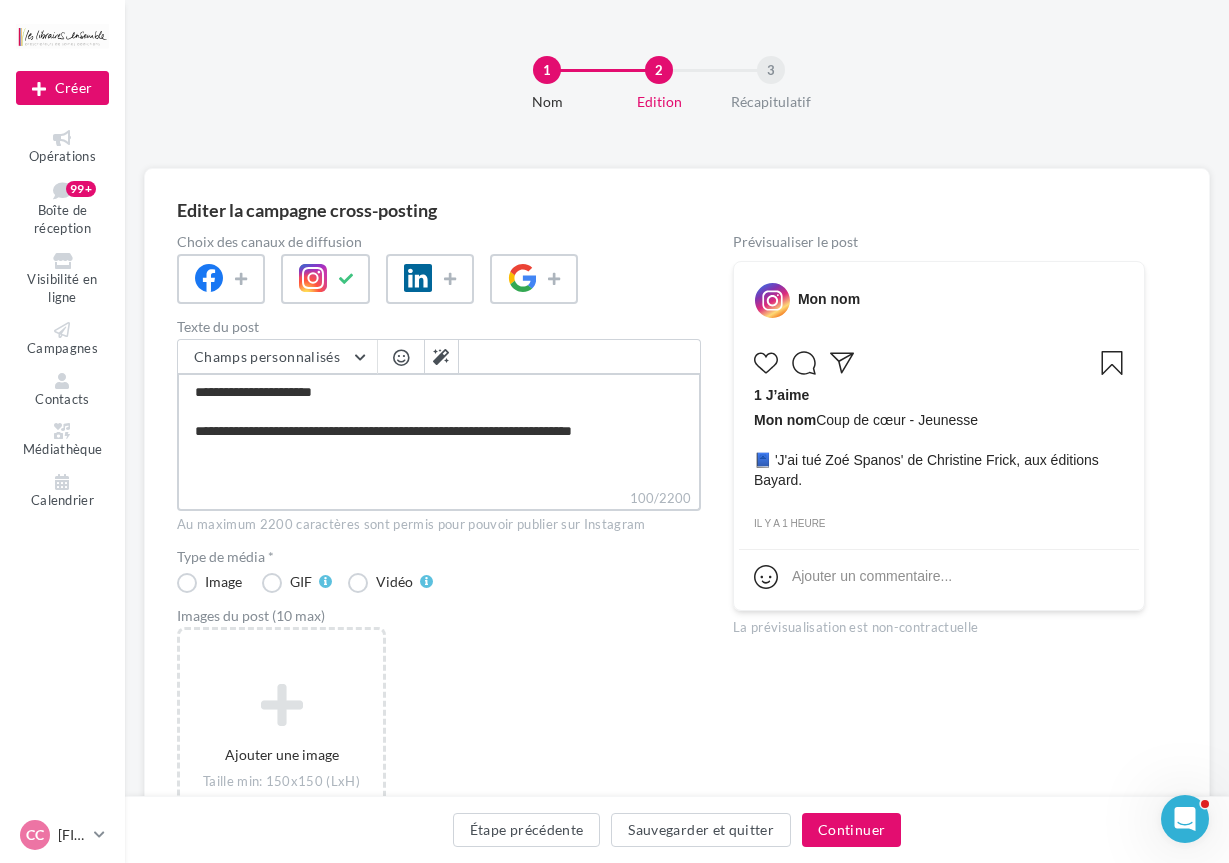 type on "**********" 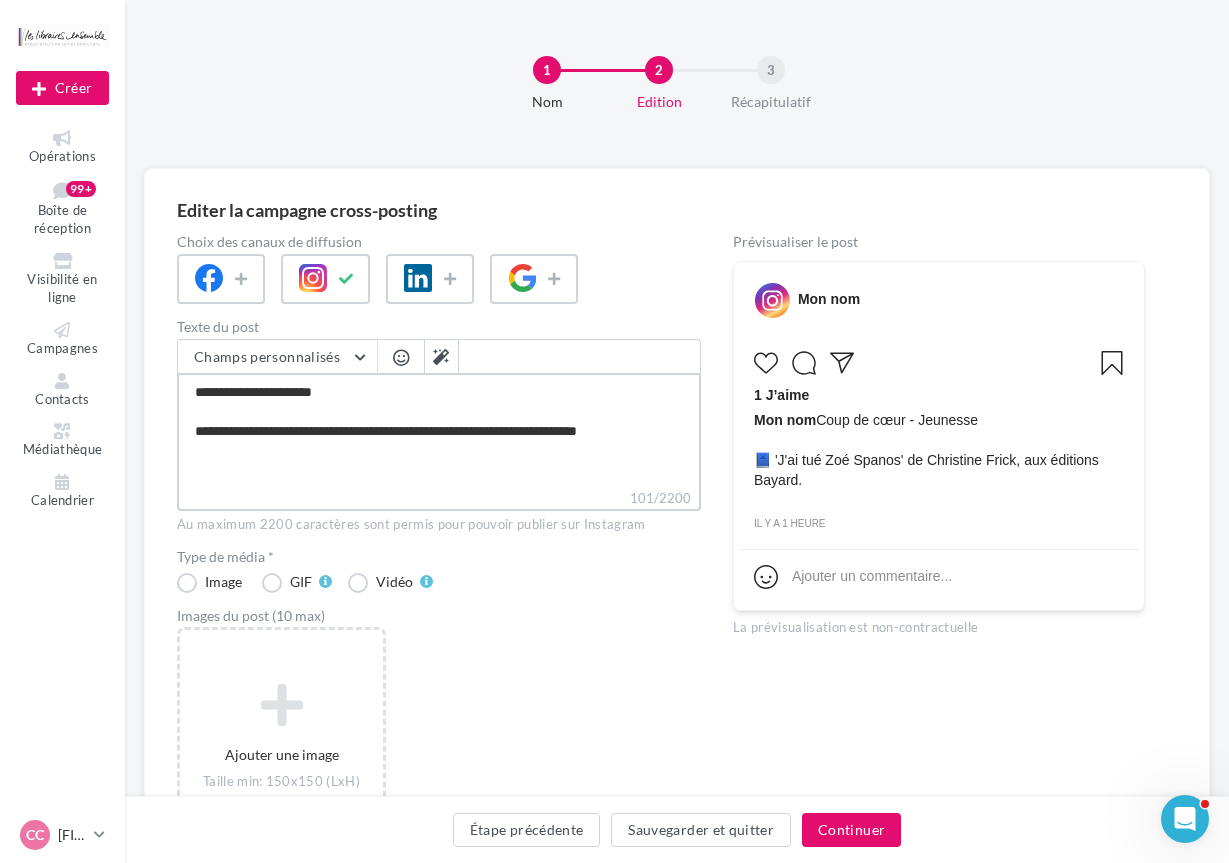 type on "**********" 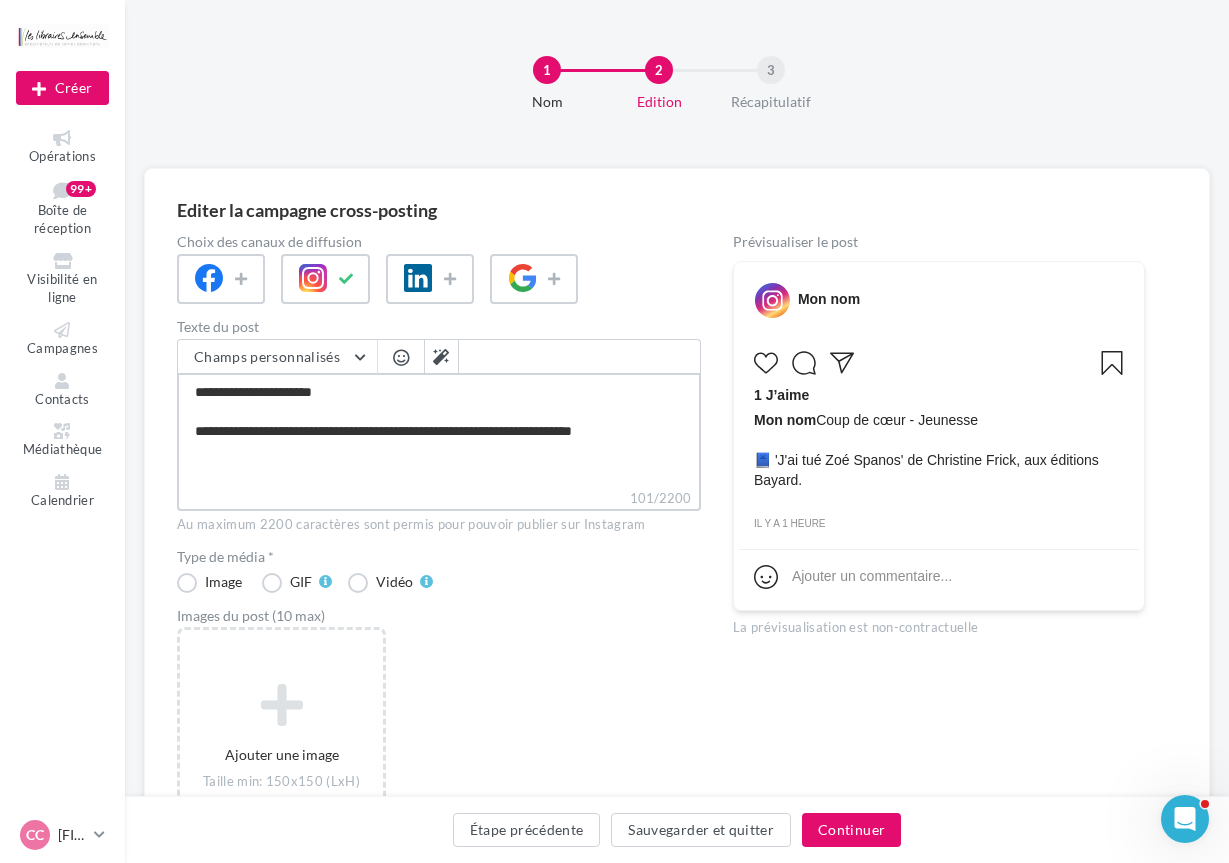 type on "**********" 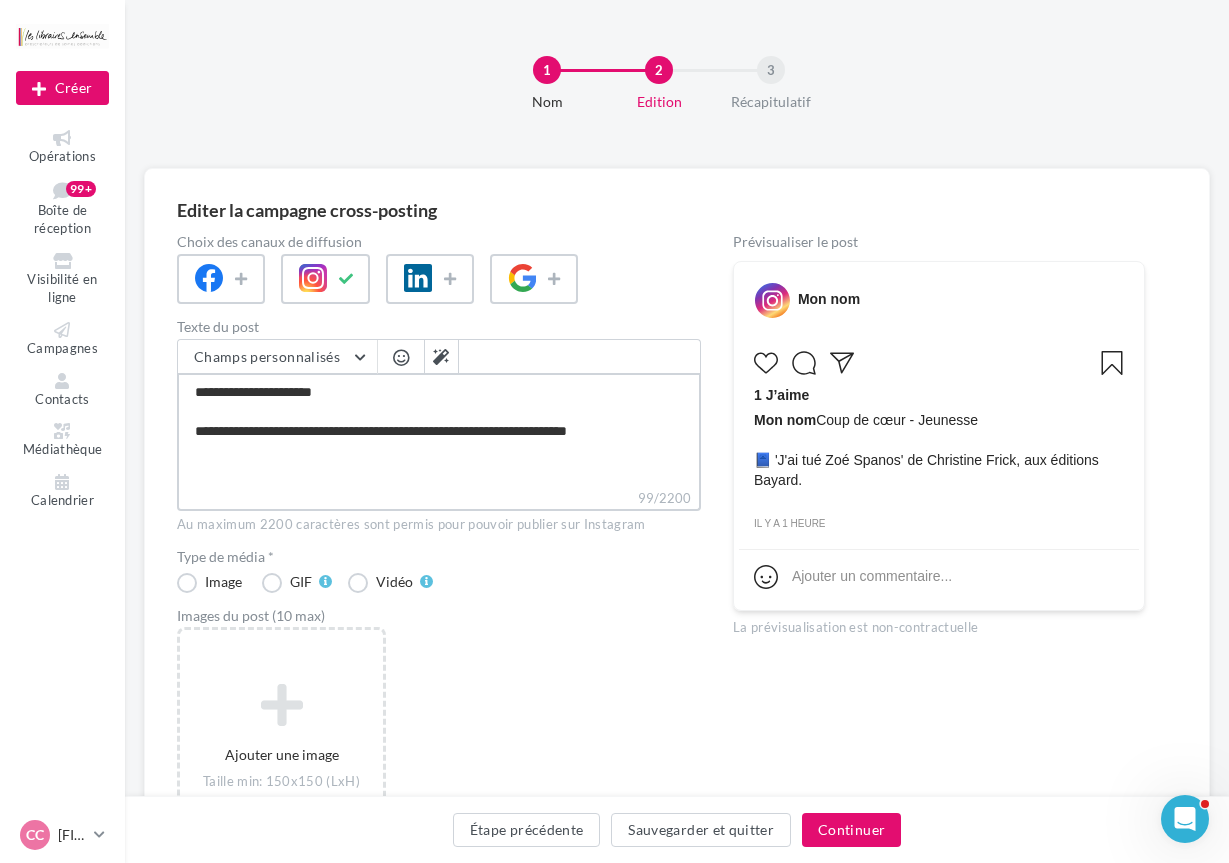 type on "**********" 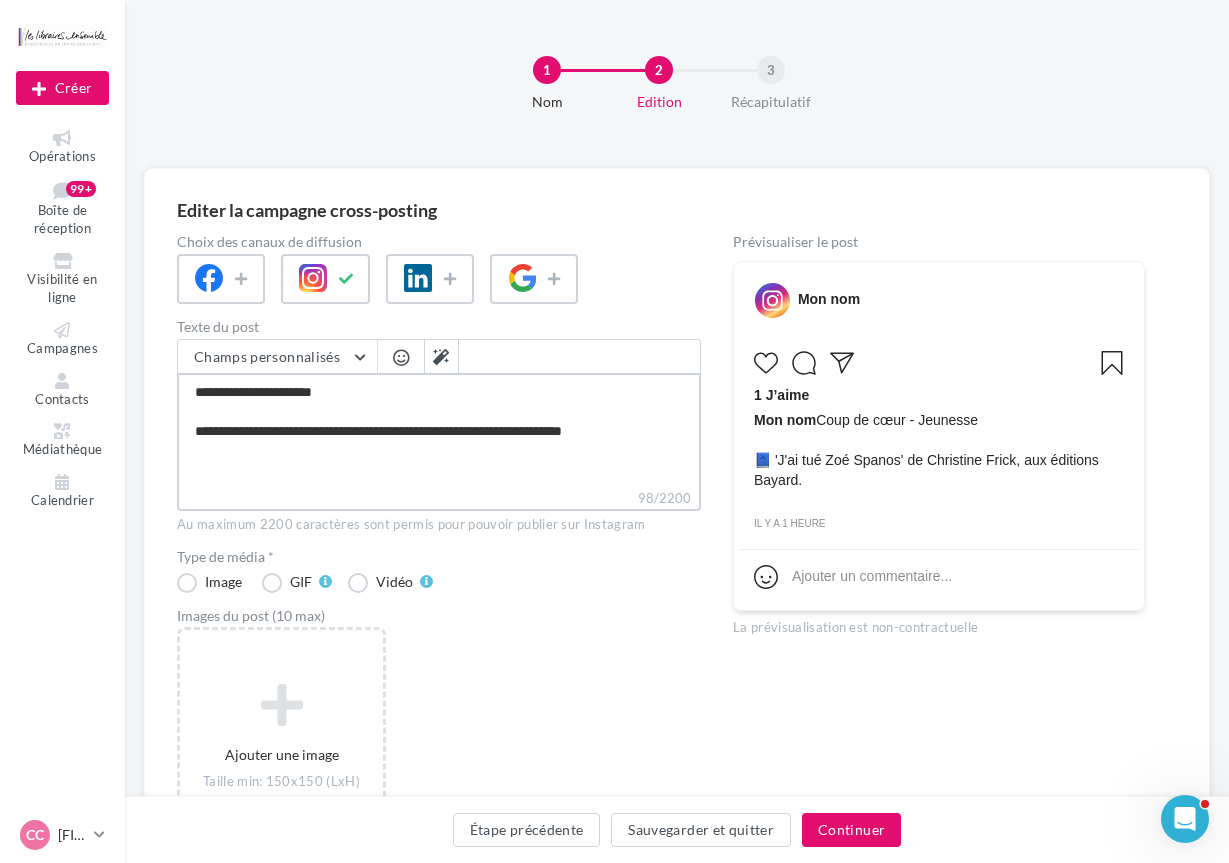 type on "**********" 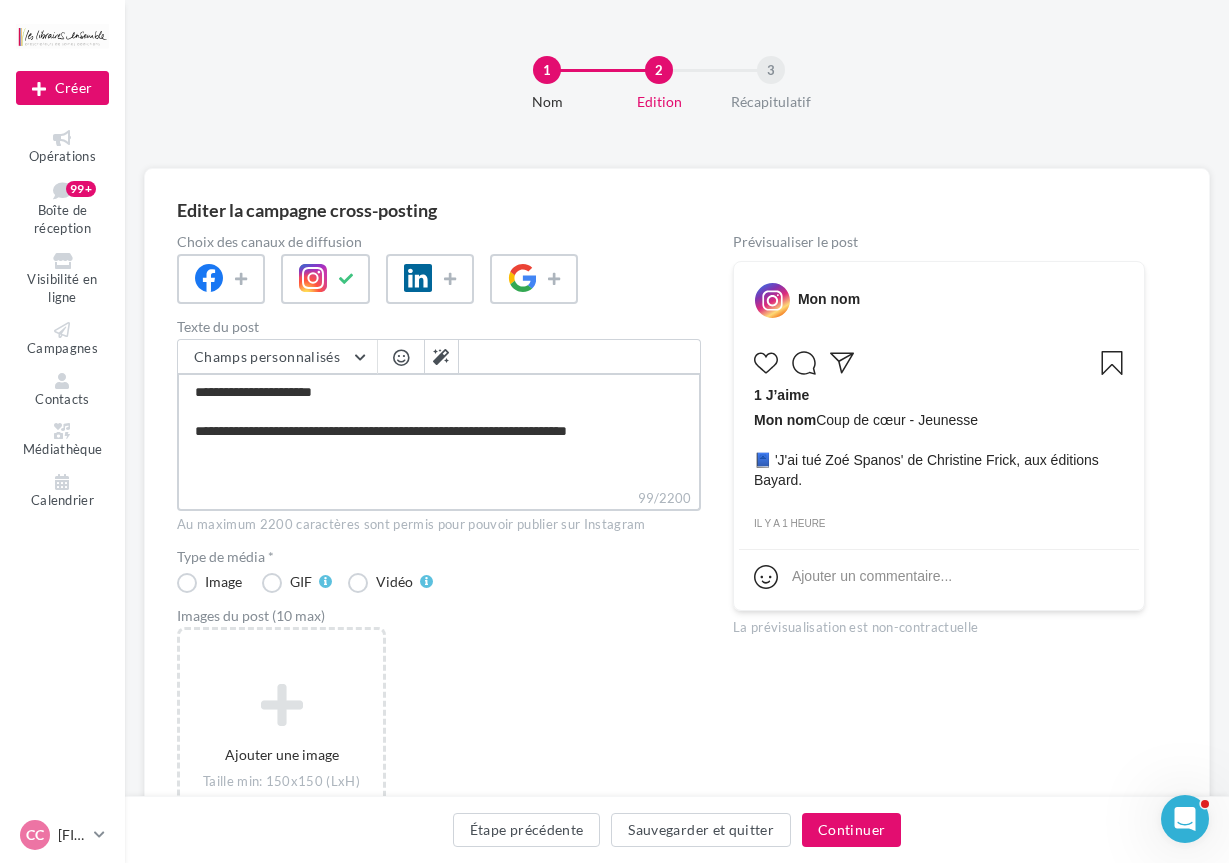 type on "**********" 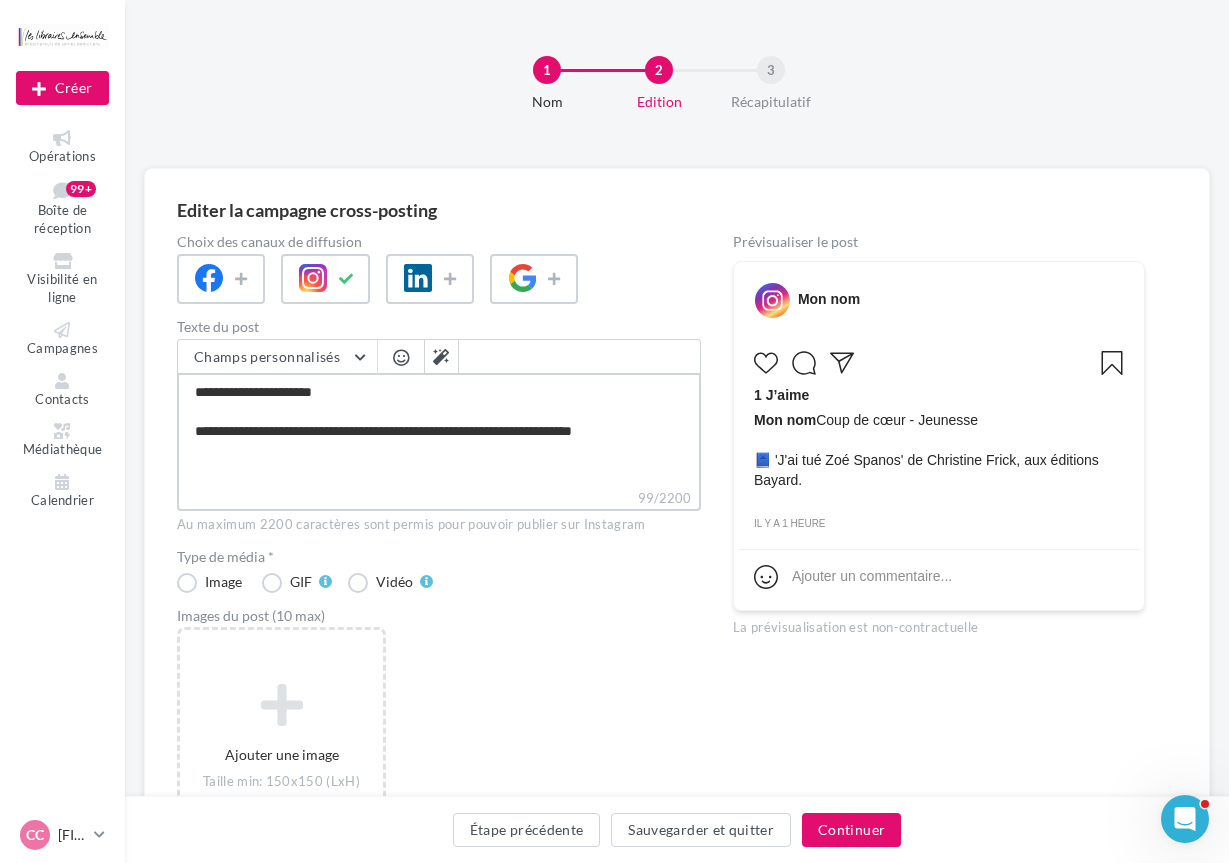 type on "**********" 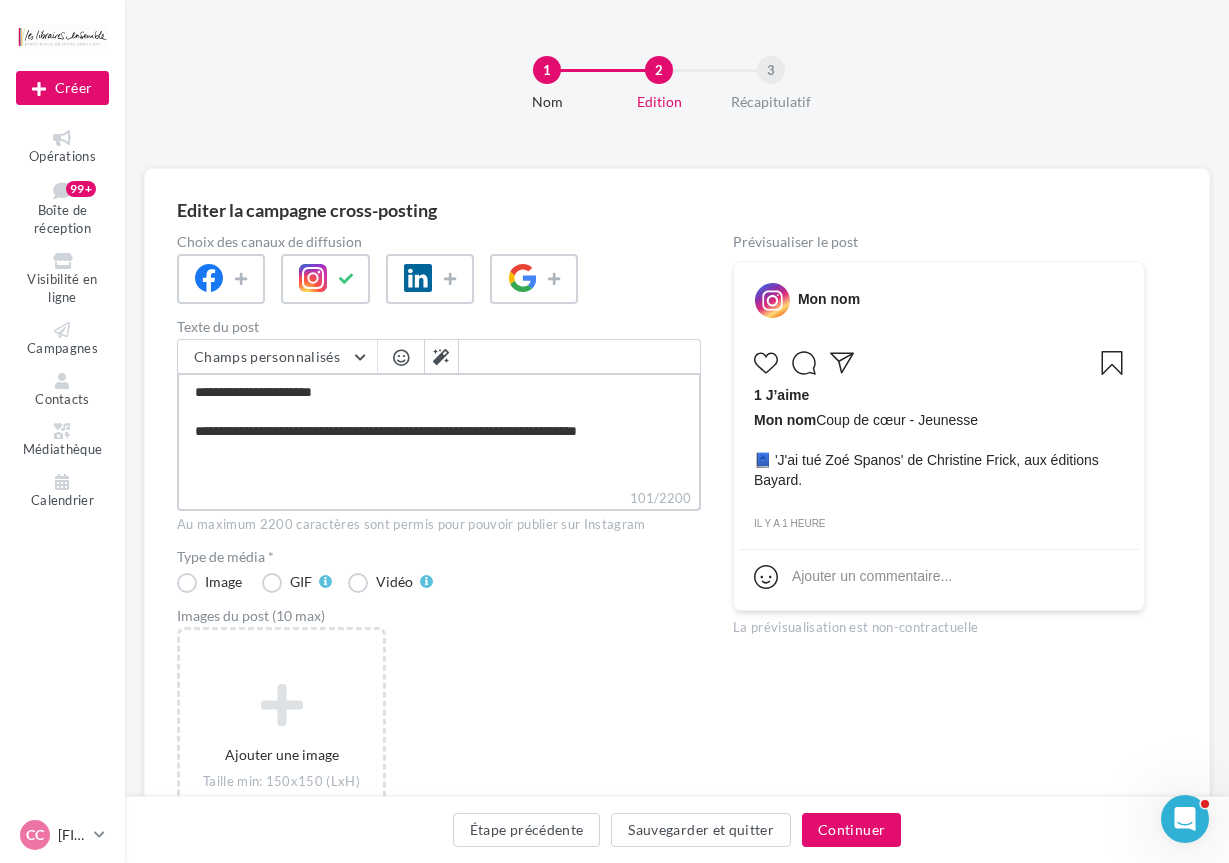 type on "**********" 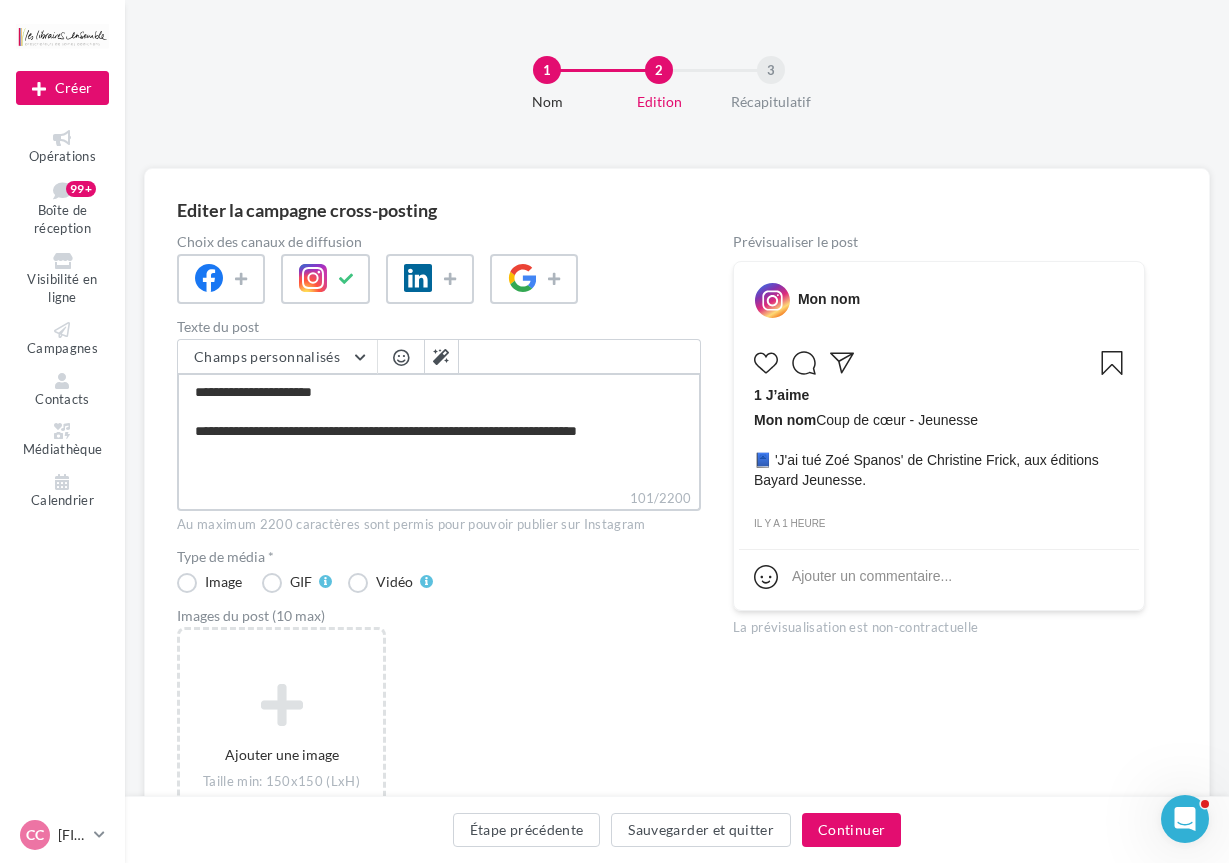 click on "**********" at bounding box center (439, 430) 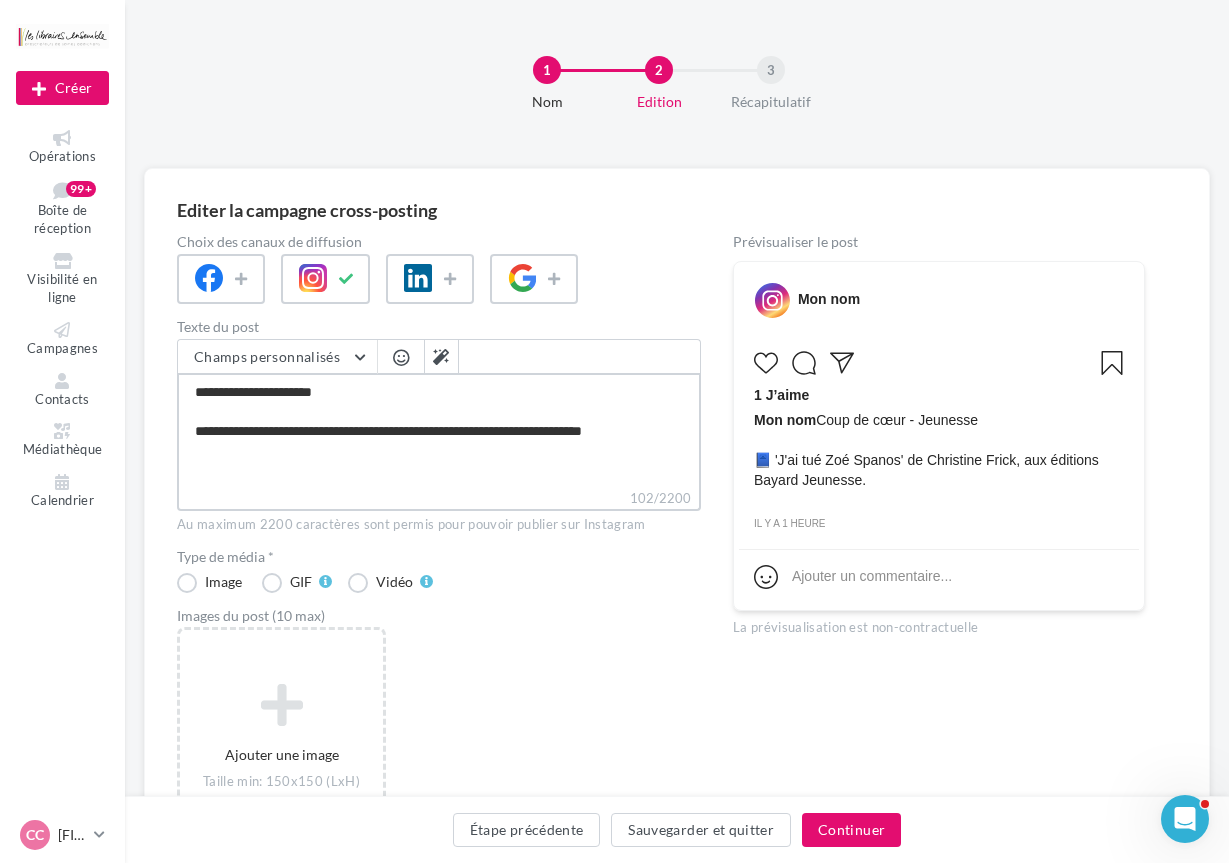 scroll, scrollTop: 11, scrollLeft: 0, axis: vertical 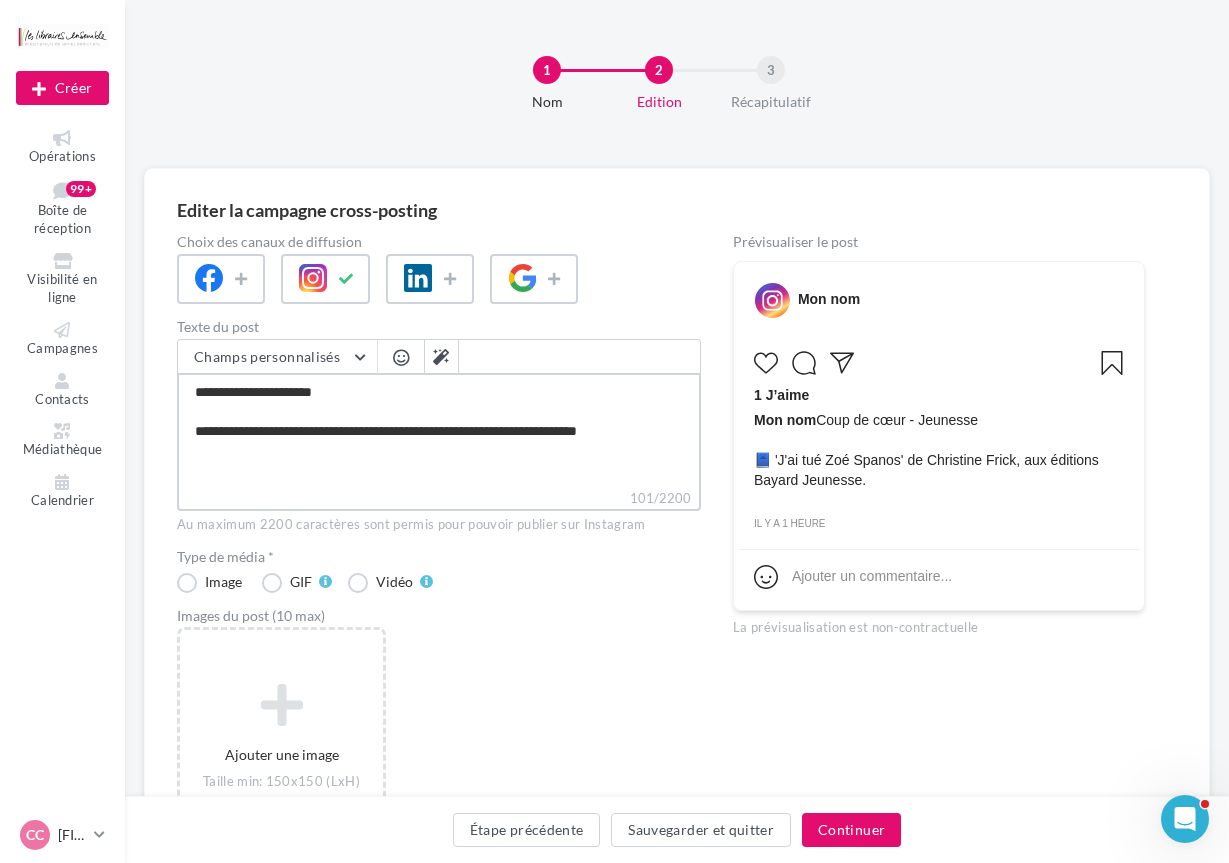 type on "**********" 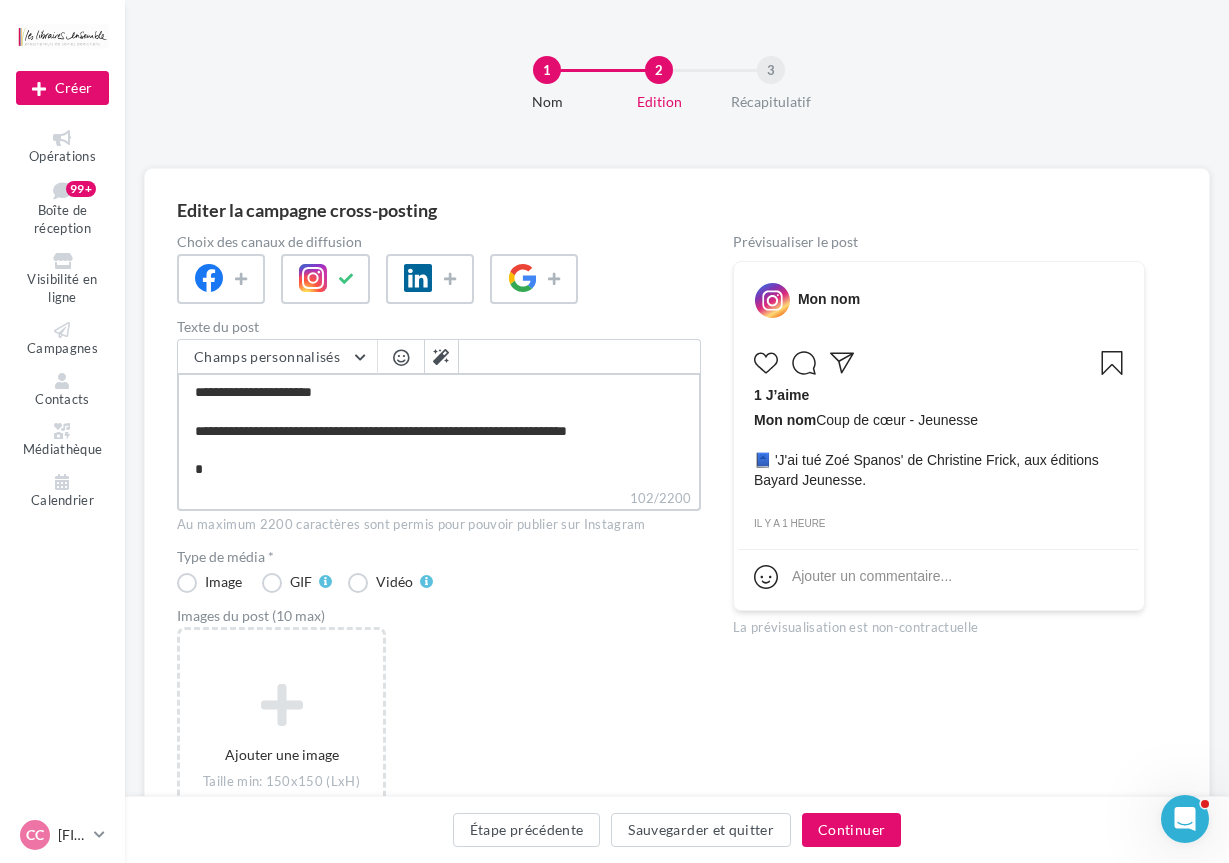 type on "**********" 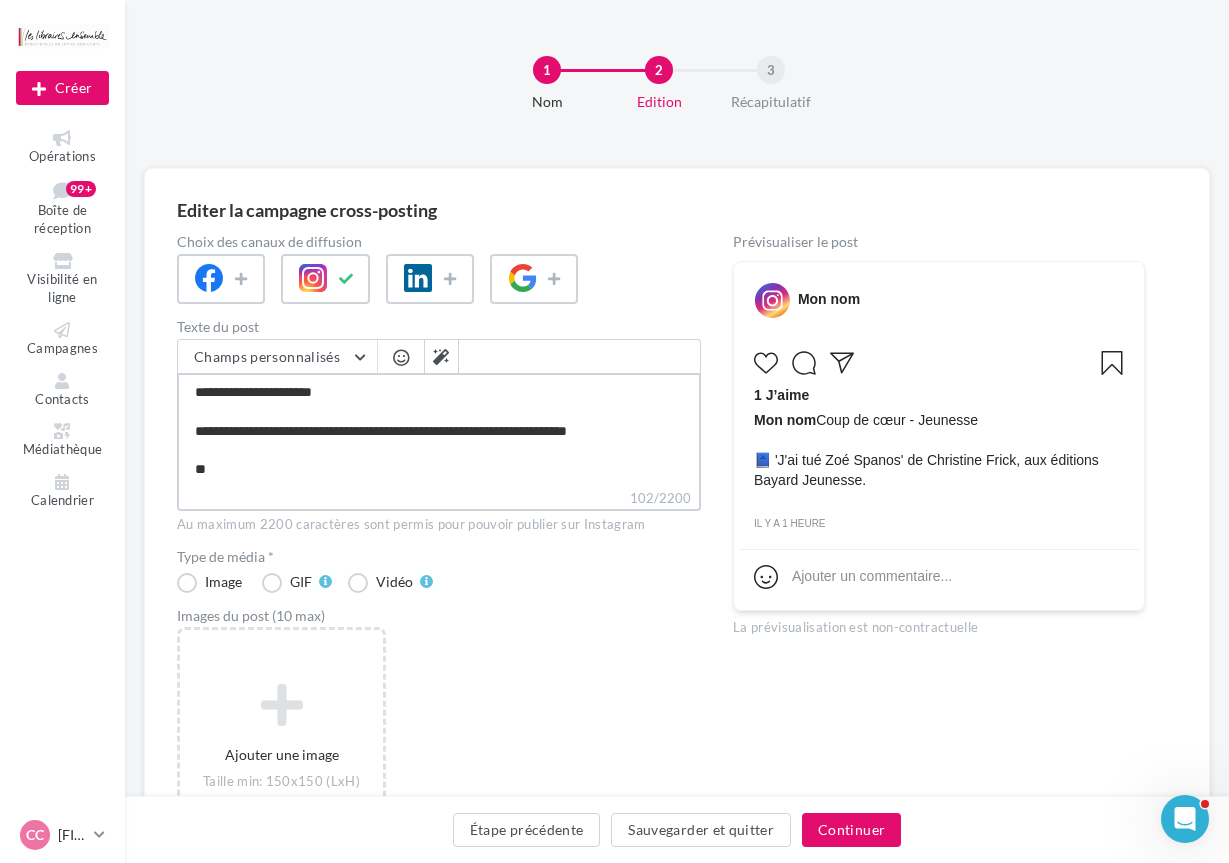 type on "**********" 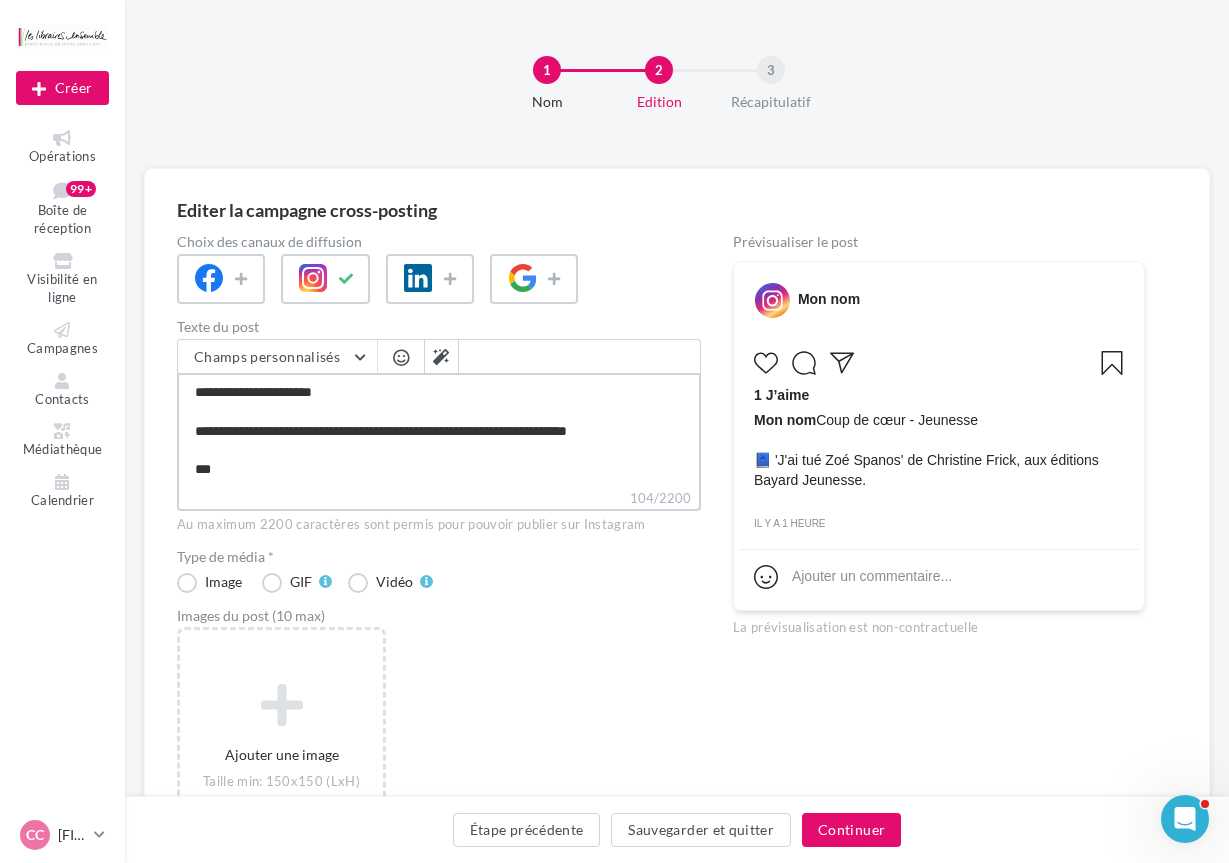 type on "**********" 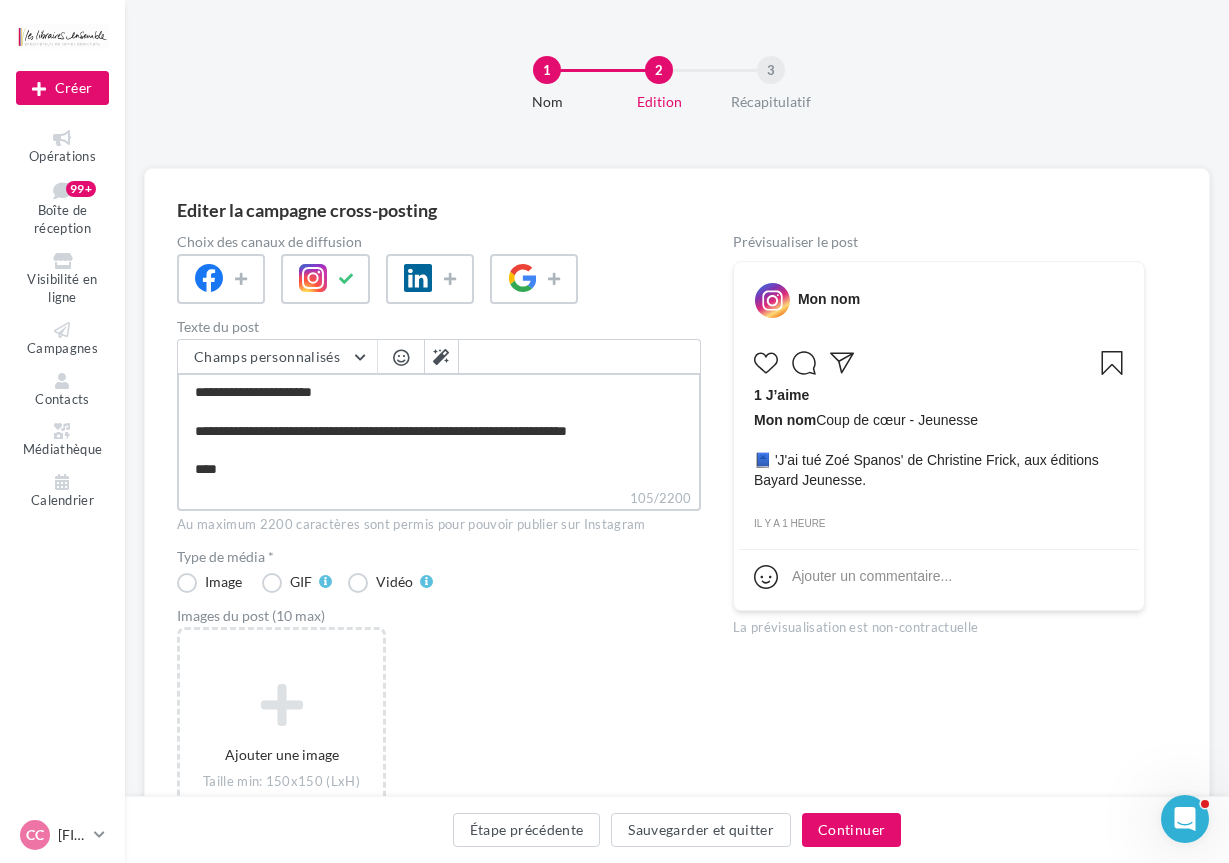 type on "**********" 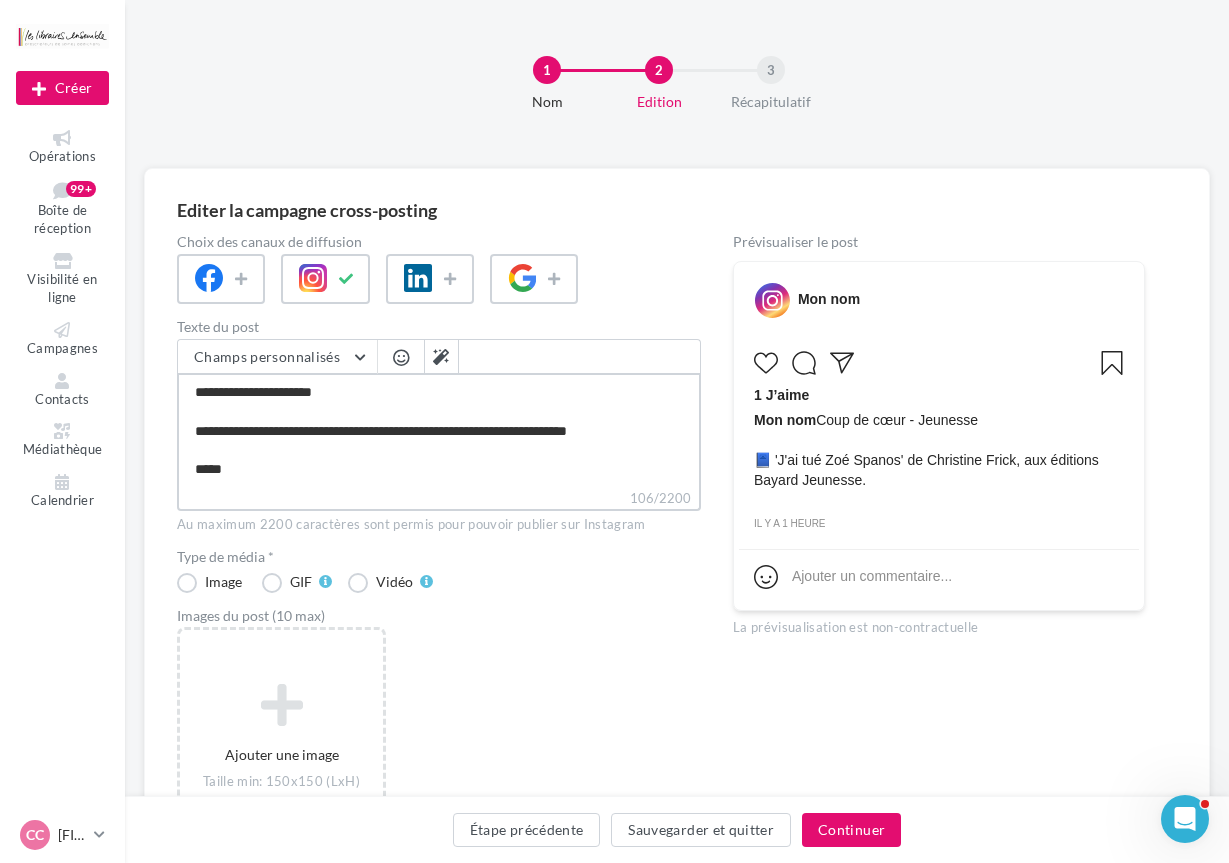 scroll, scrollTop: 30, scrollLeft: 0, axis: vertical 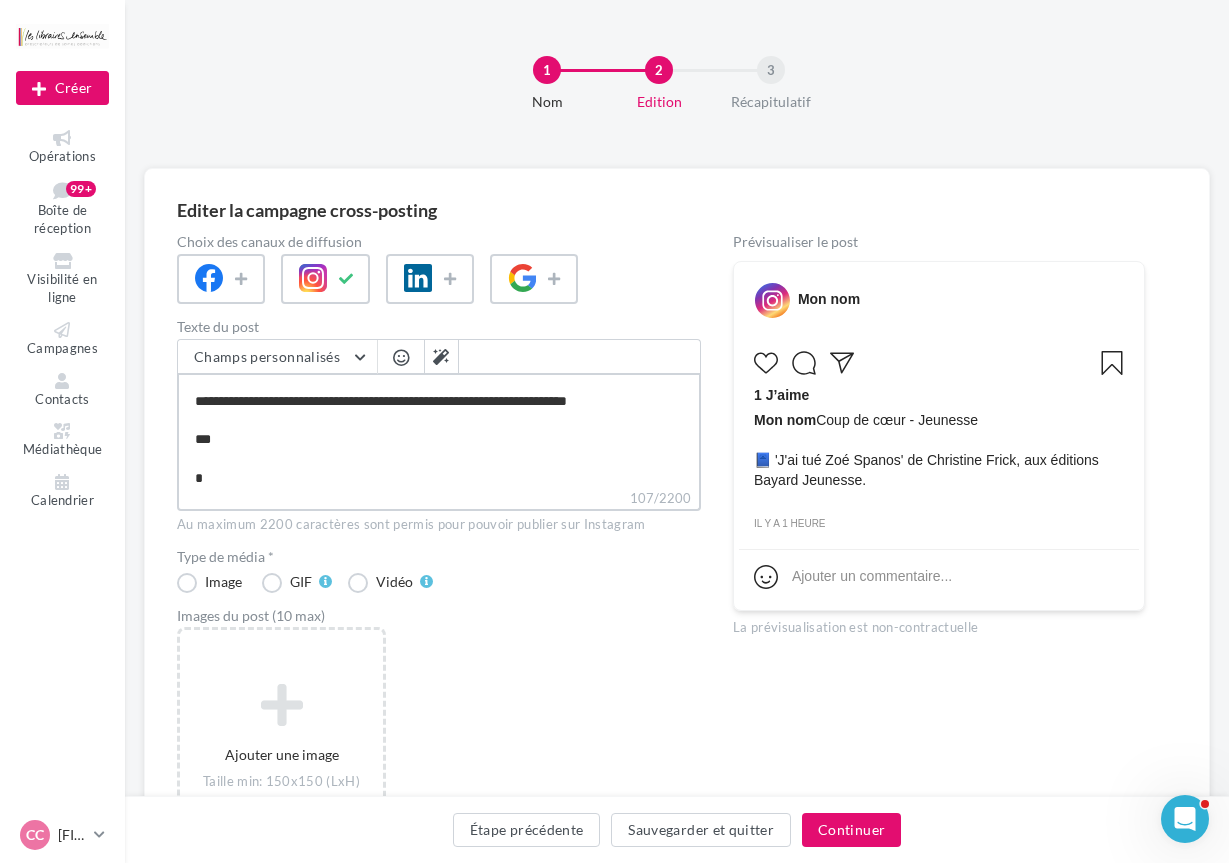 type on "**********" 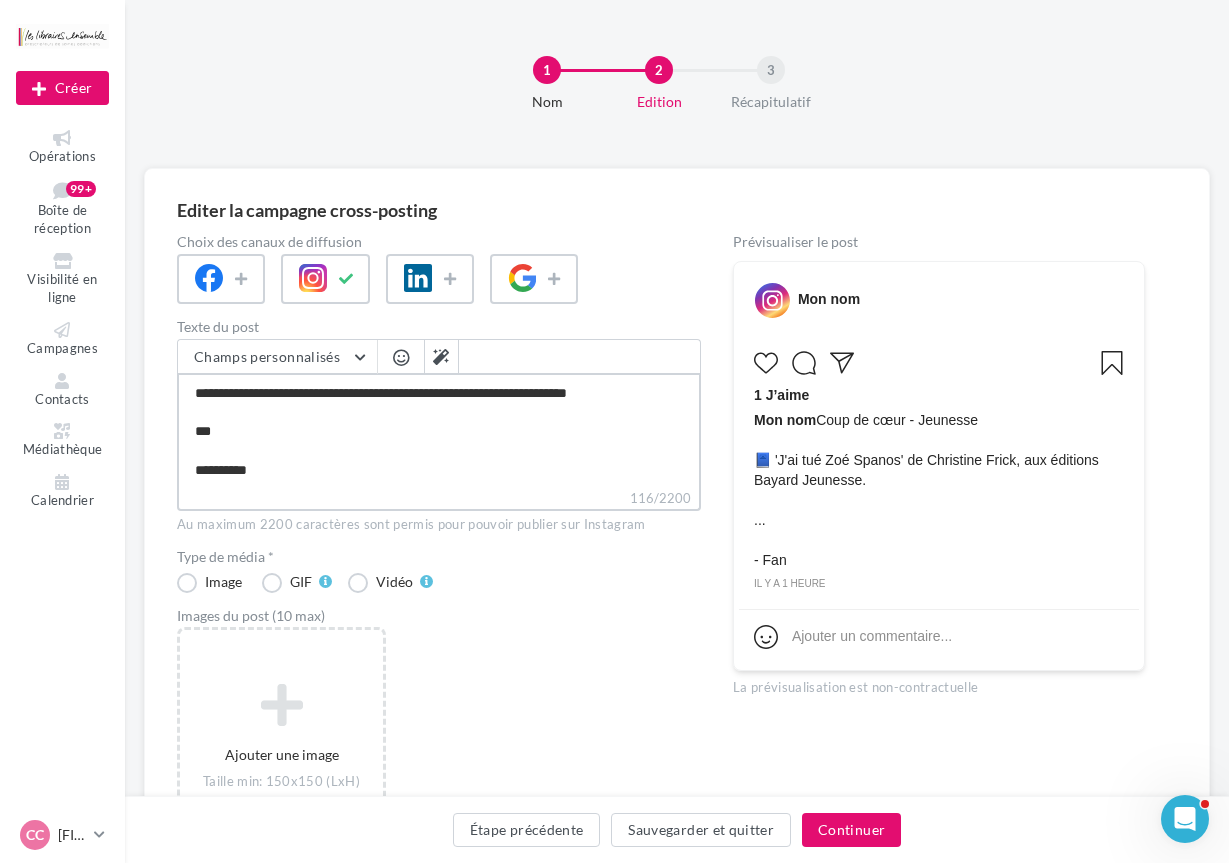 scroll, scrollTop: 69, scrollLeft: 0, axis: vertical 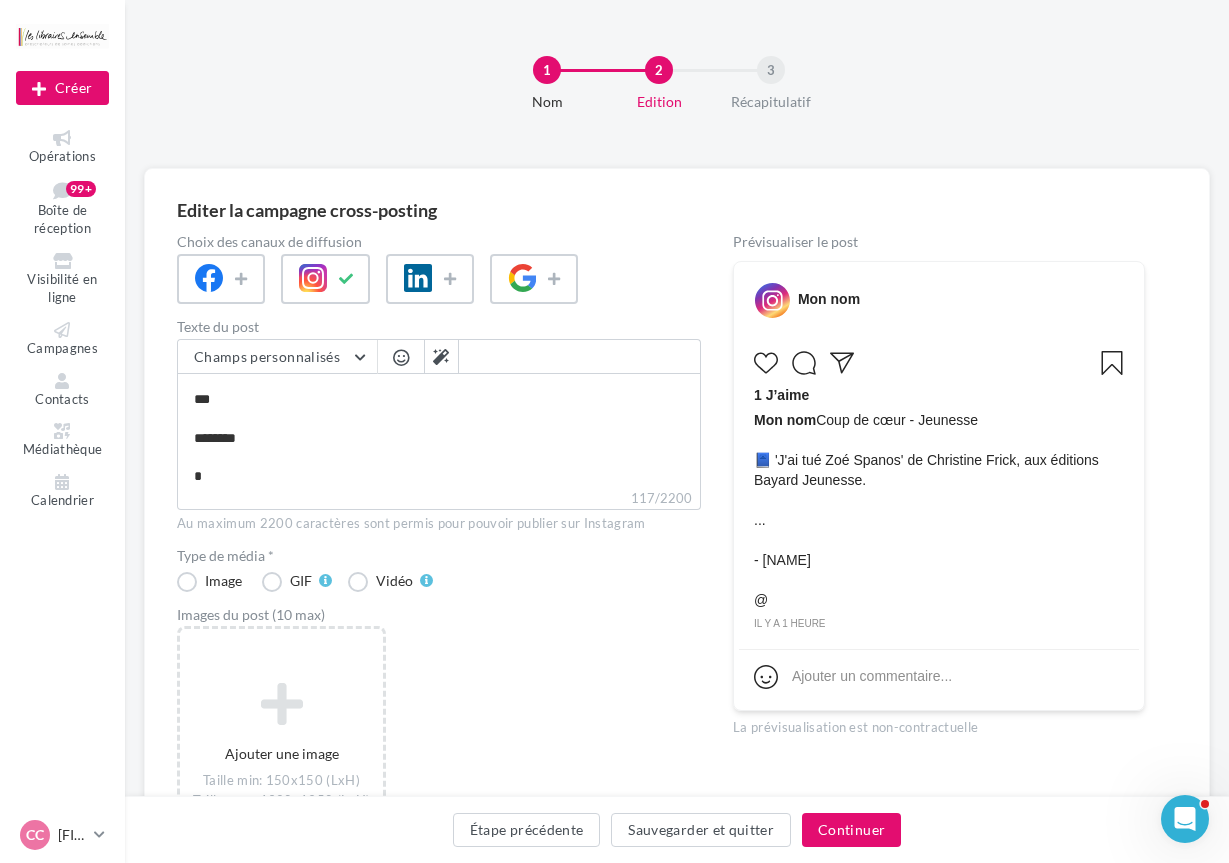 click on "1 Nom 2 Edition 3 Récapitulatif" at bounding box center [709, 92] 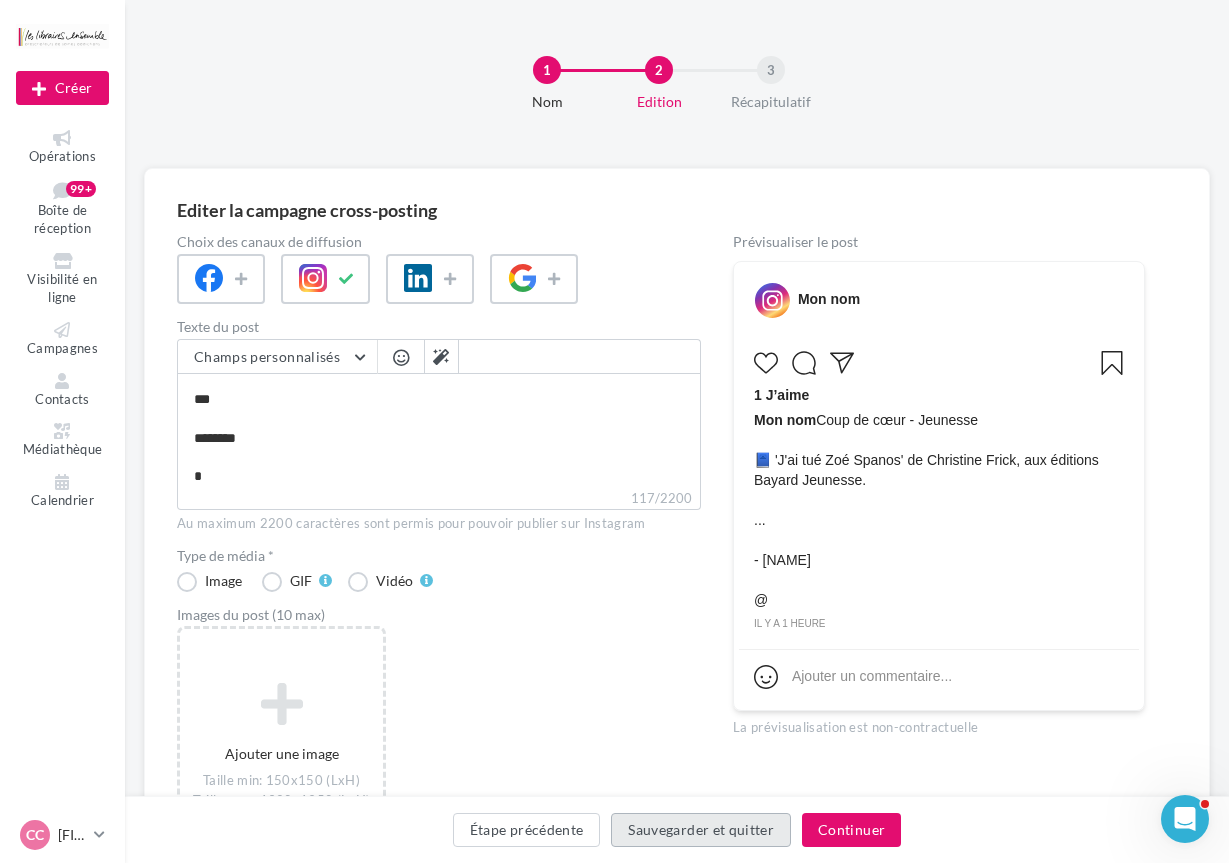 click on "Sauvegarder et quitter" at bounding box center (701, 830) 